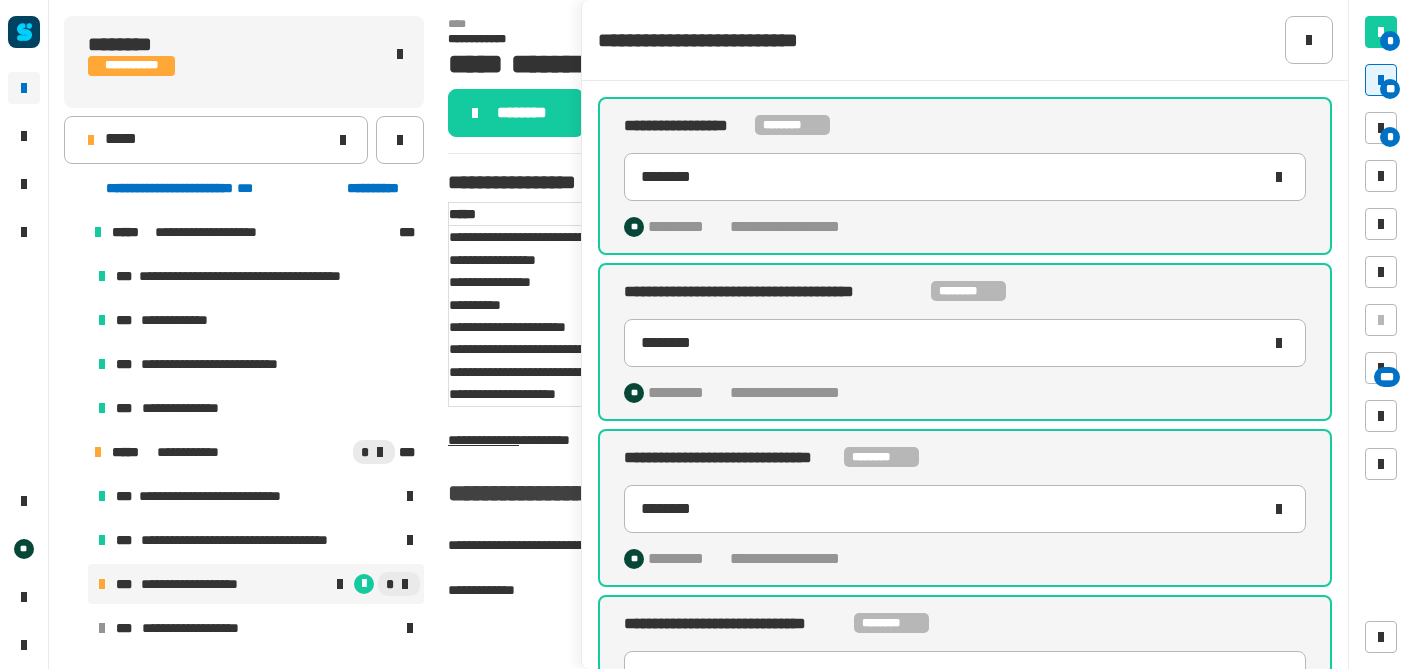 scroll, scrollTop: 0, scrollLeft: 0, axis: both 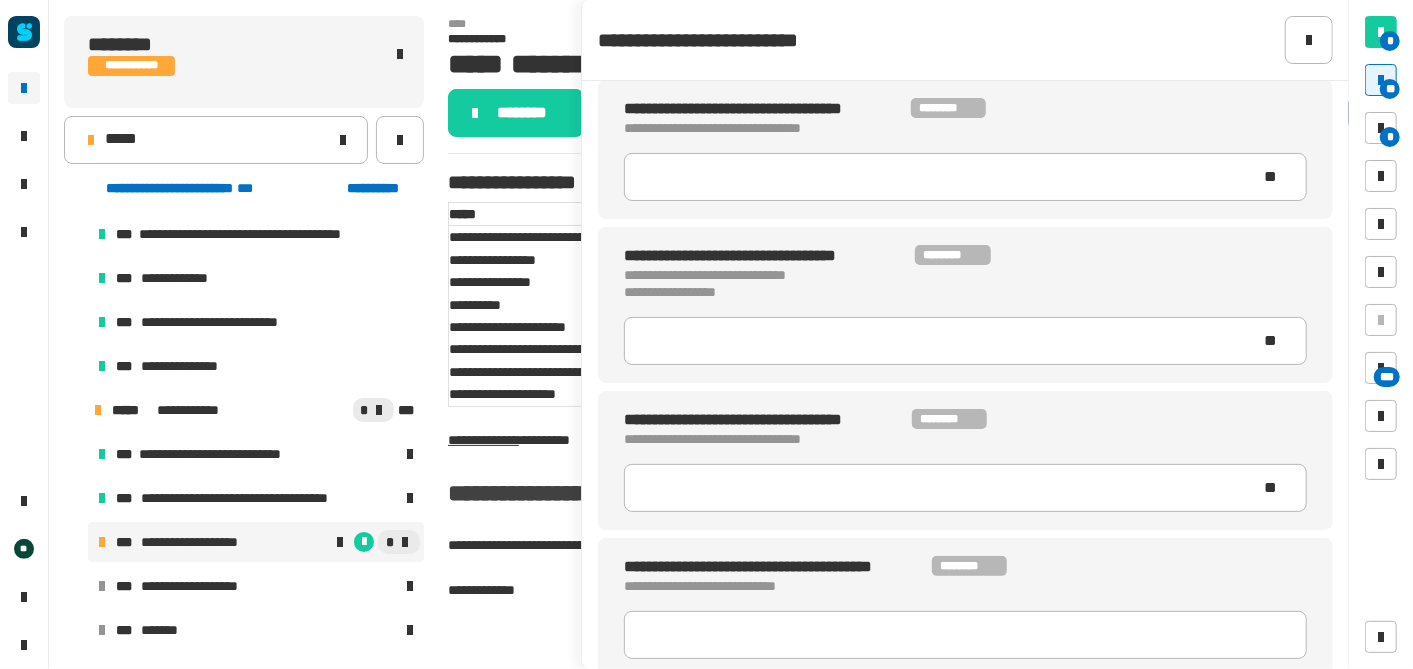 click on "**** *" at bounding box center [599, 214] 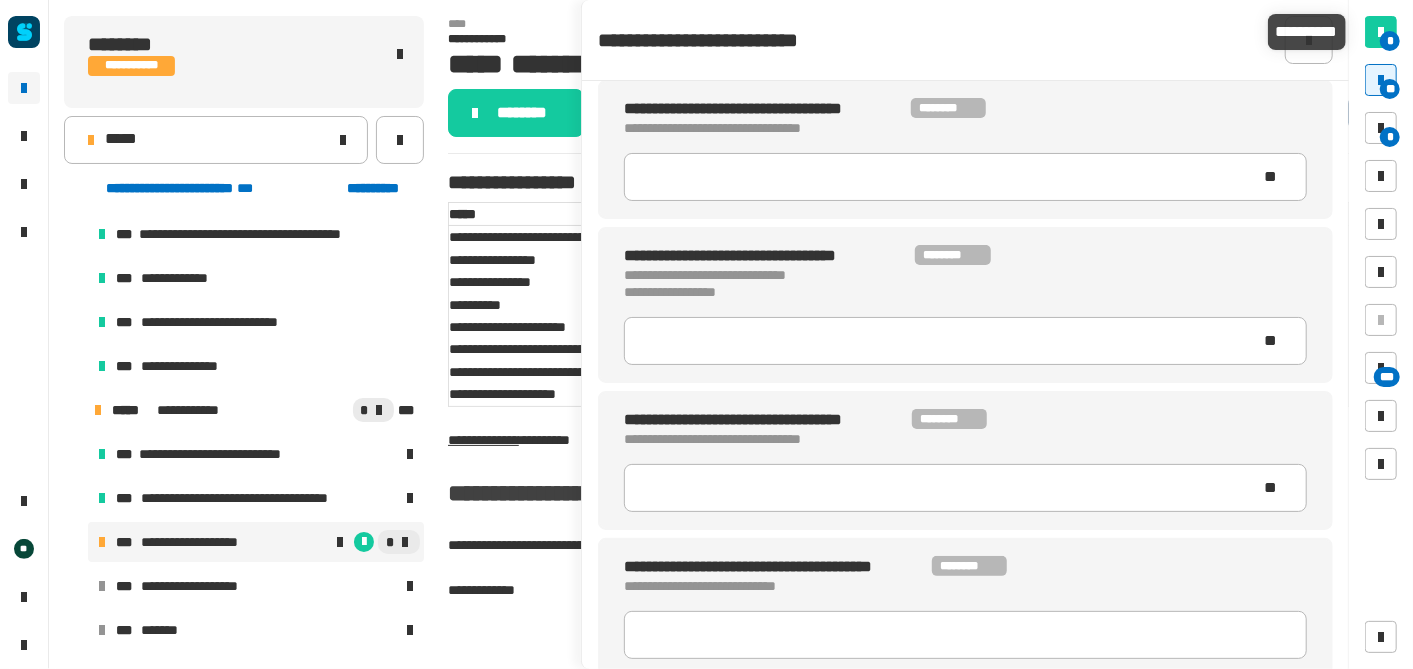 click on "**********" 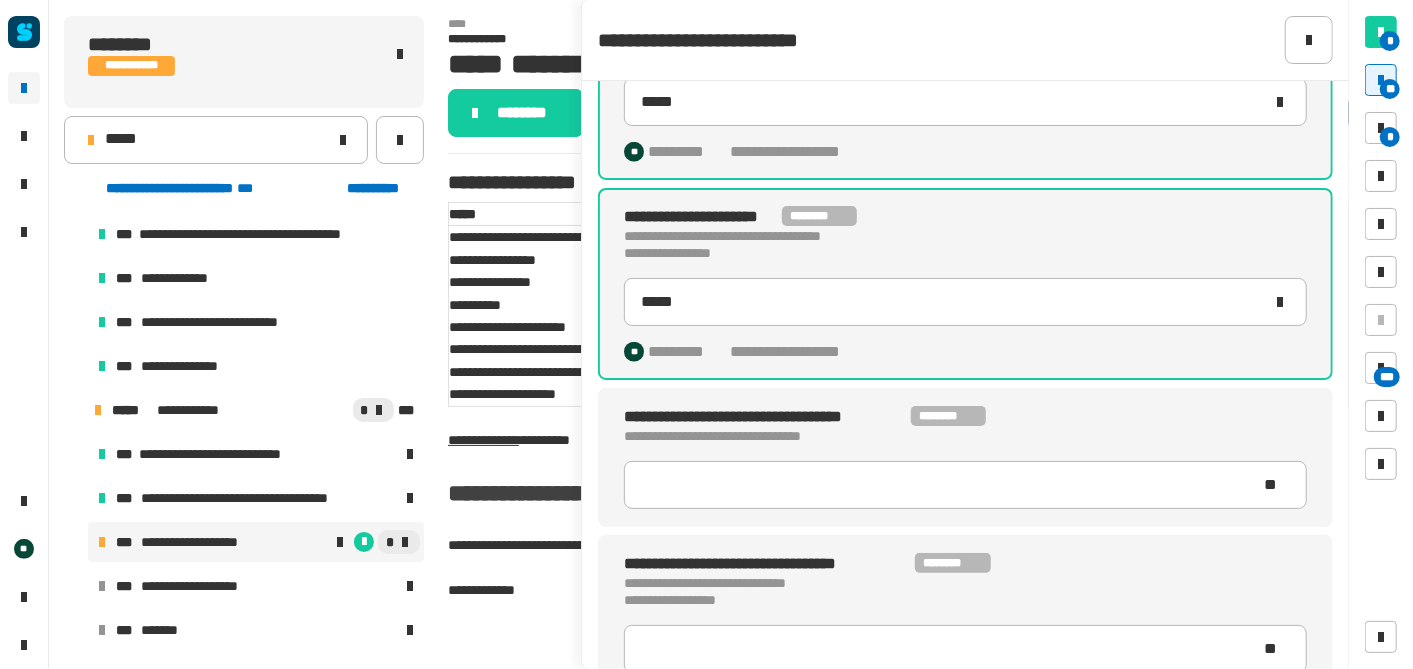 scroll, scrollTop: 1103, scrollLeft: 0, axis: vertical 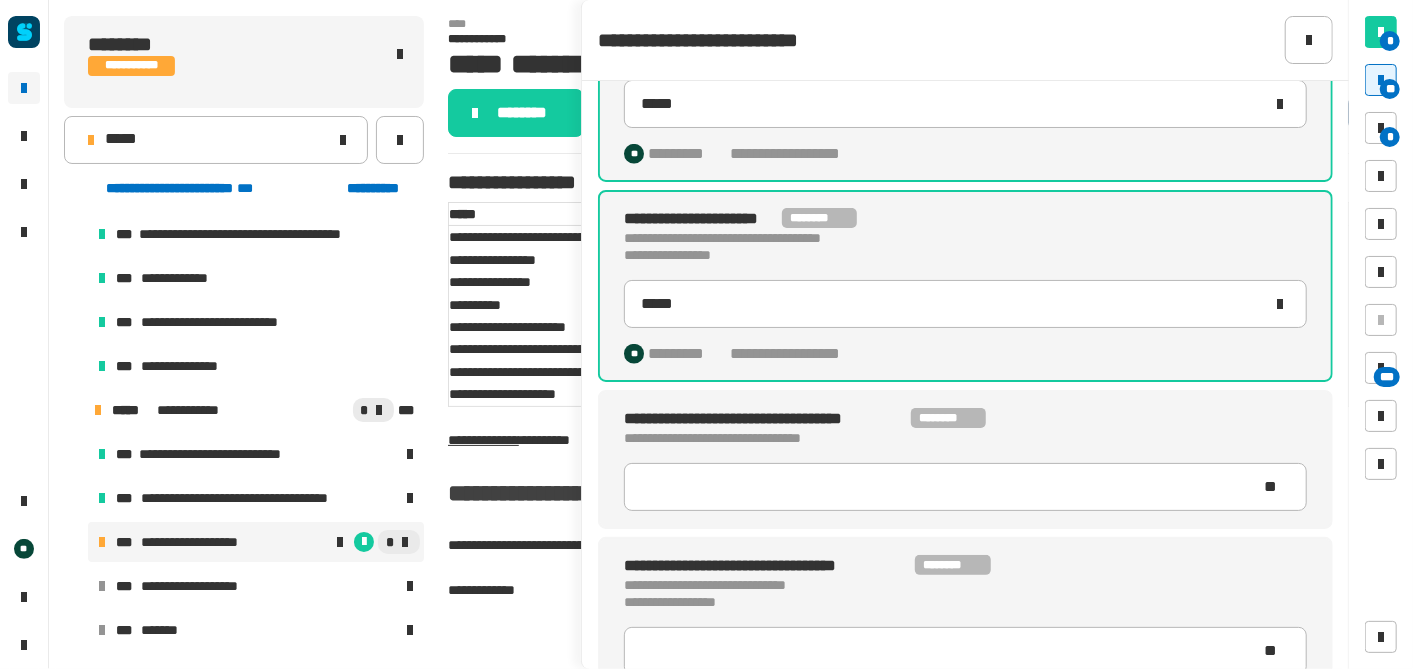 click on "**********" 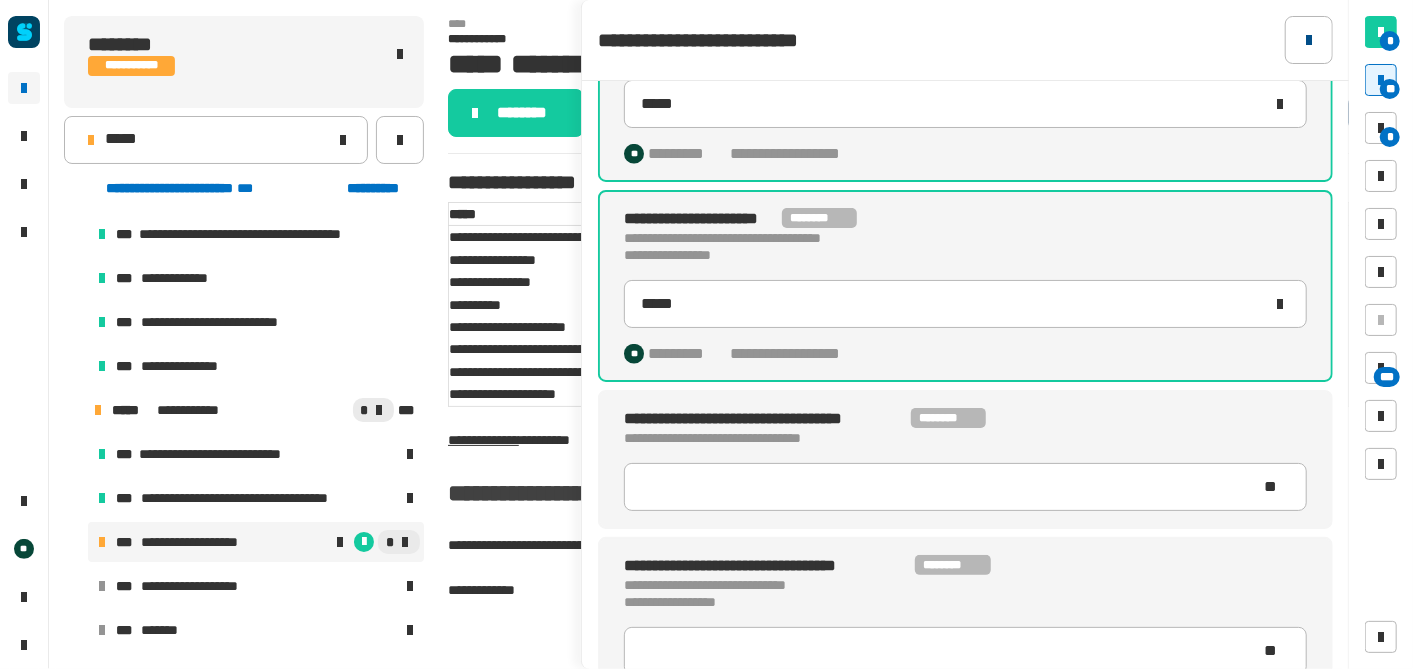 click 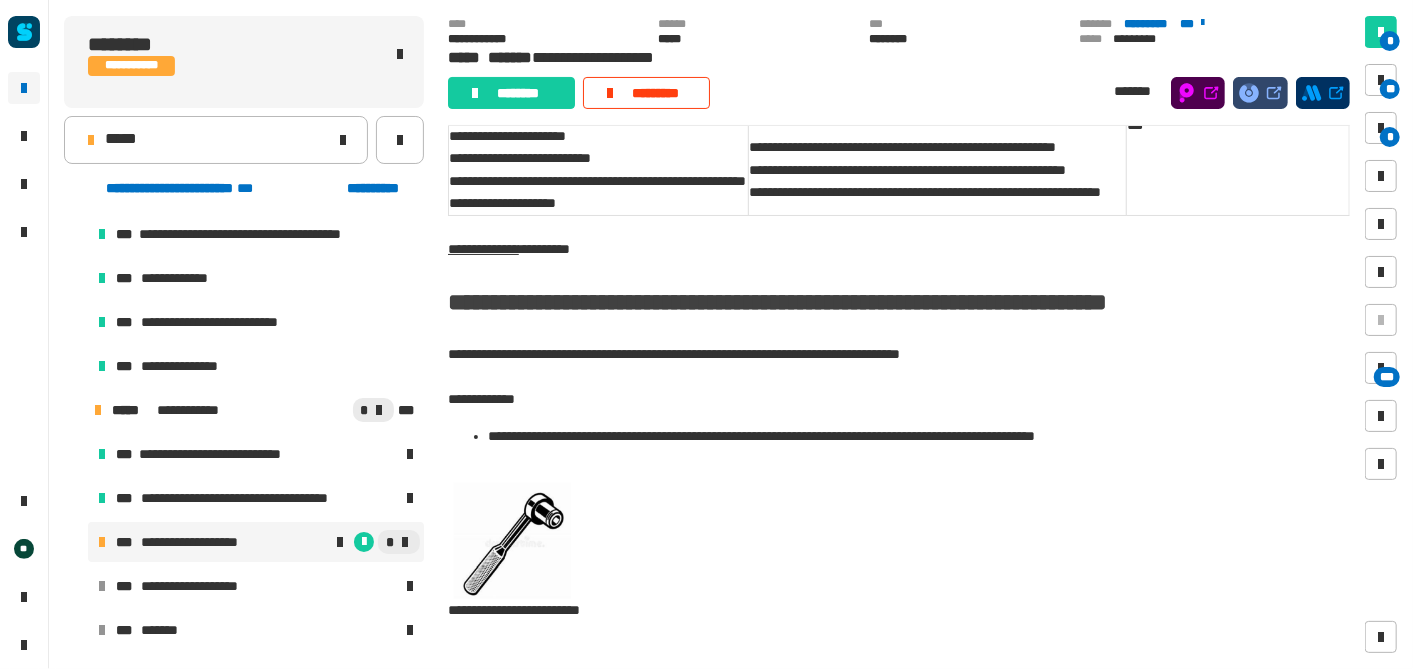 scroll, scrollTop: 162, scrollLeft: 0, axis: vertical 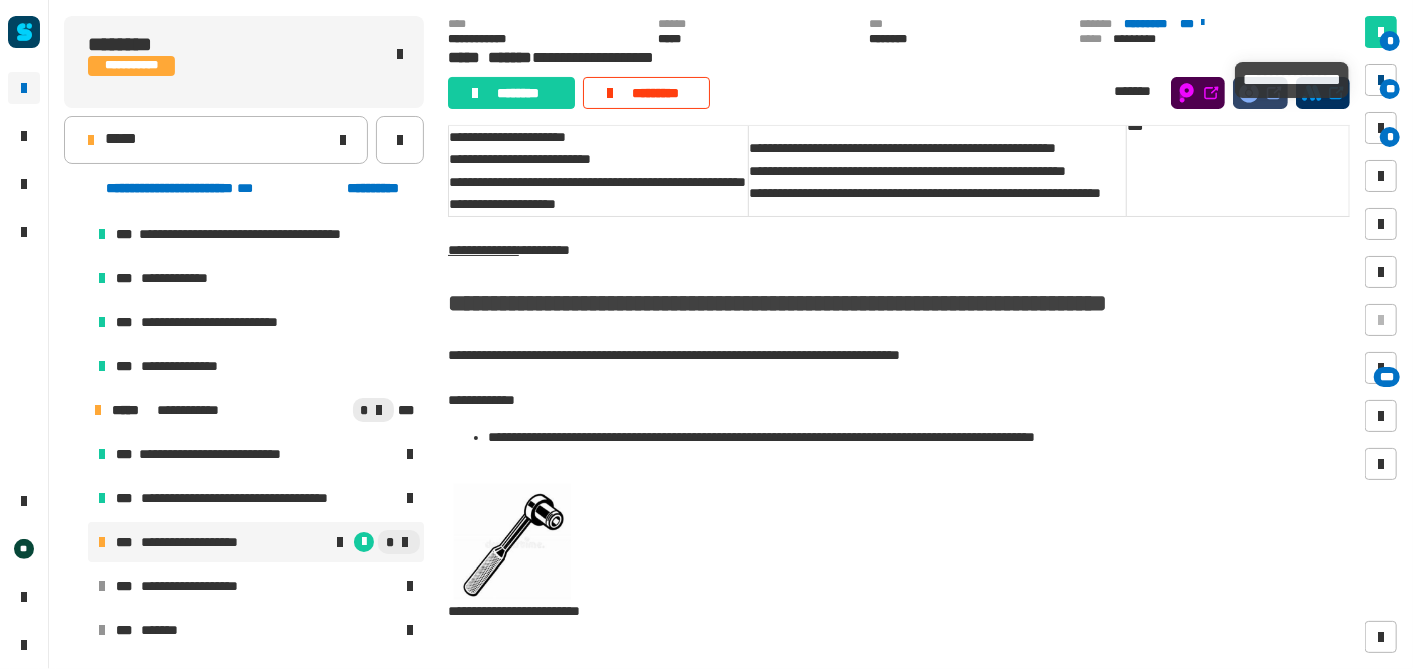 click on "**" at bounding box center (1390, 89) 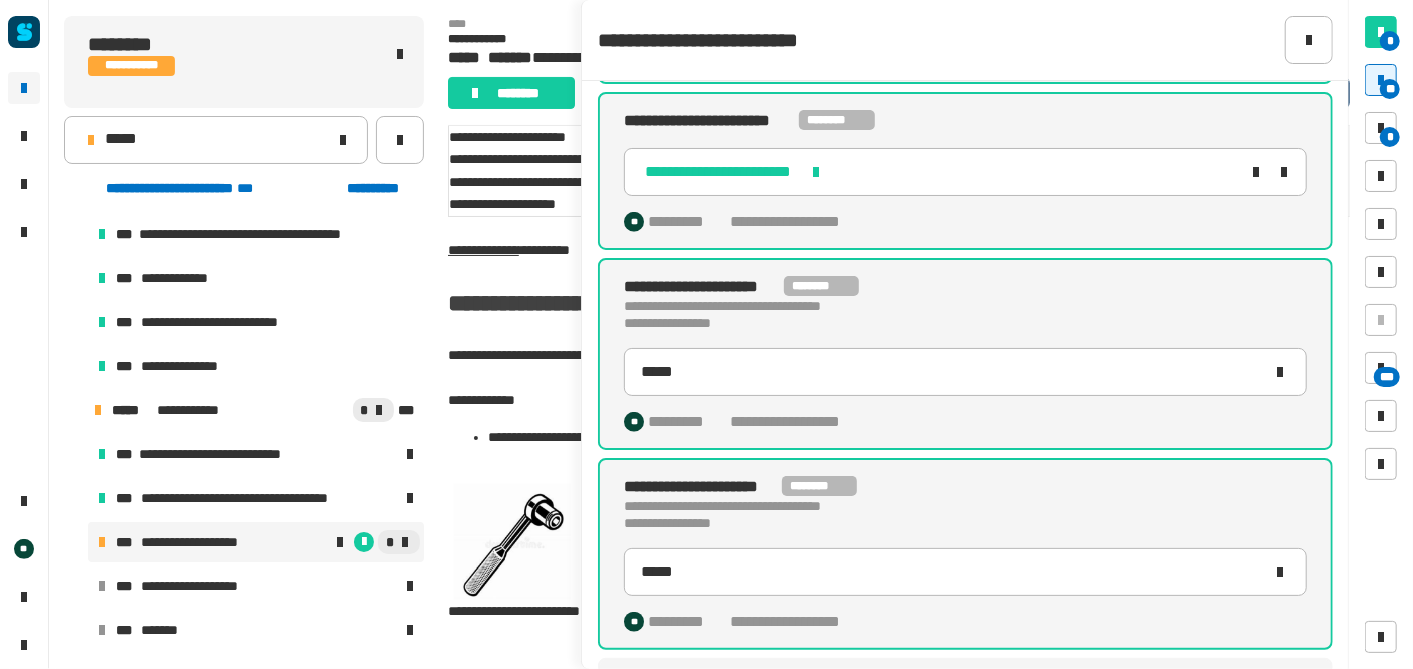 scroll, scrollTop: 1043, scrollLeft: 0, axis: vertical 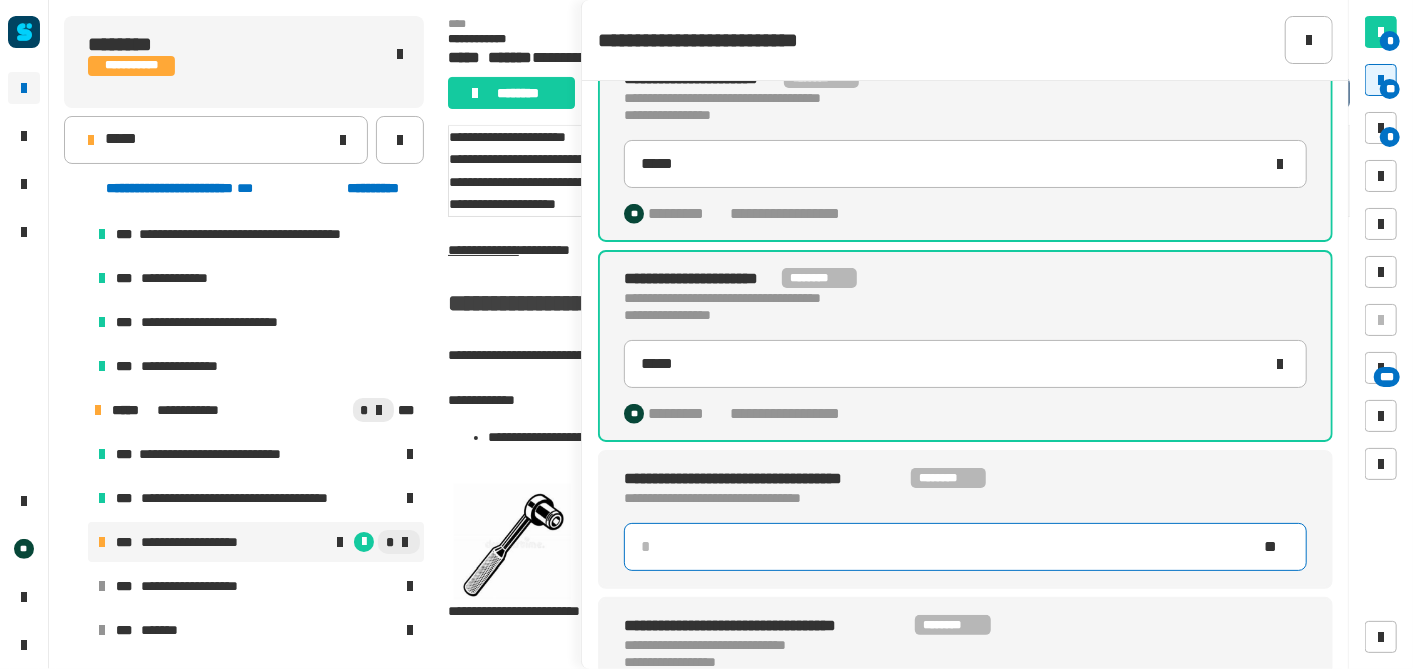 click 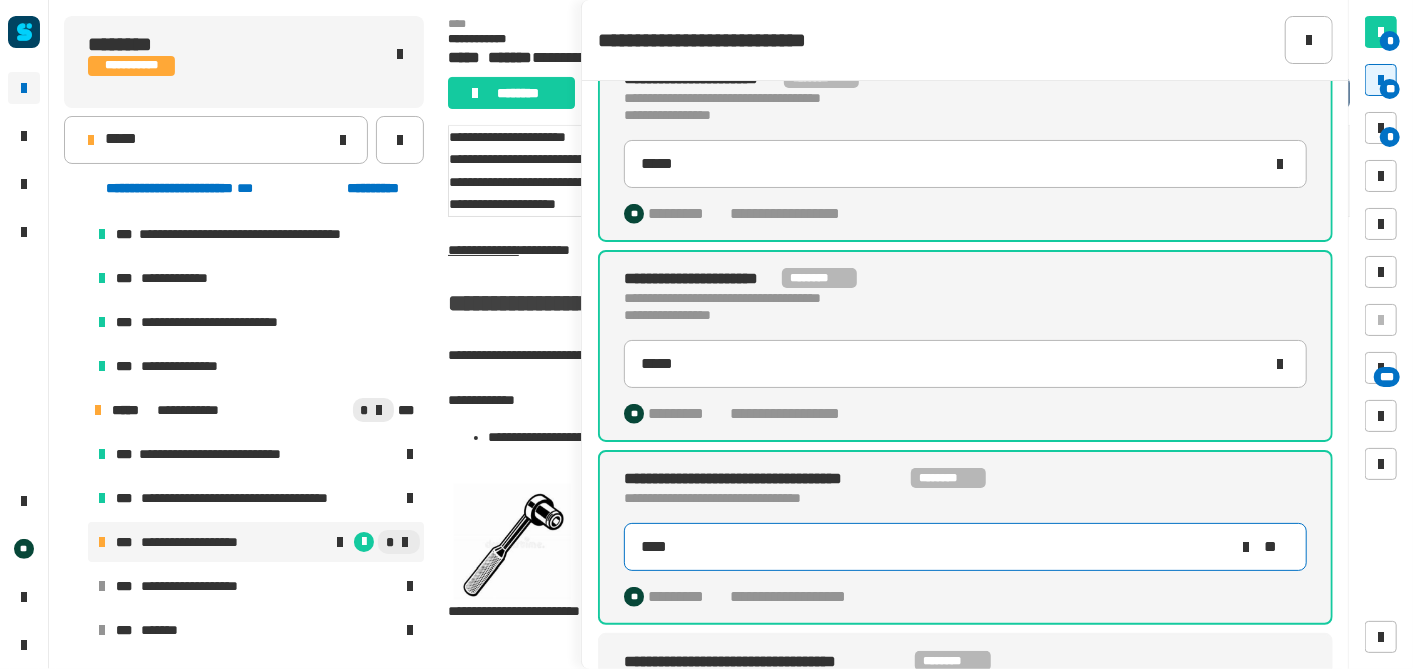 type on "*****" 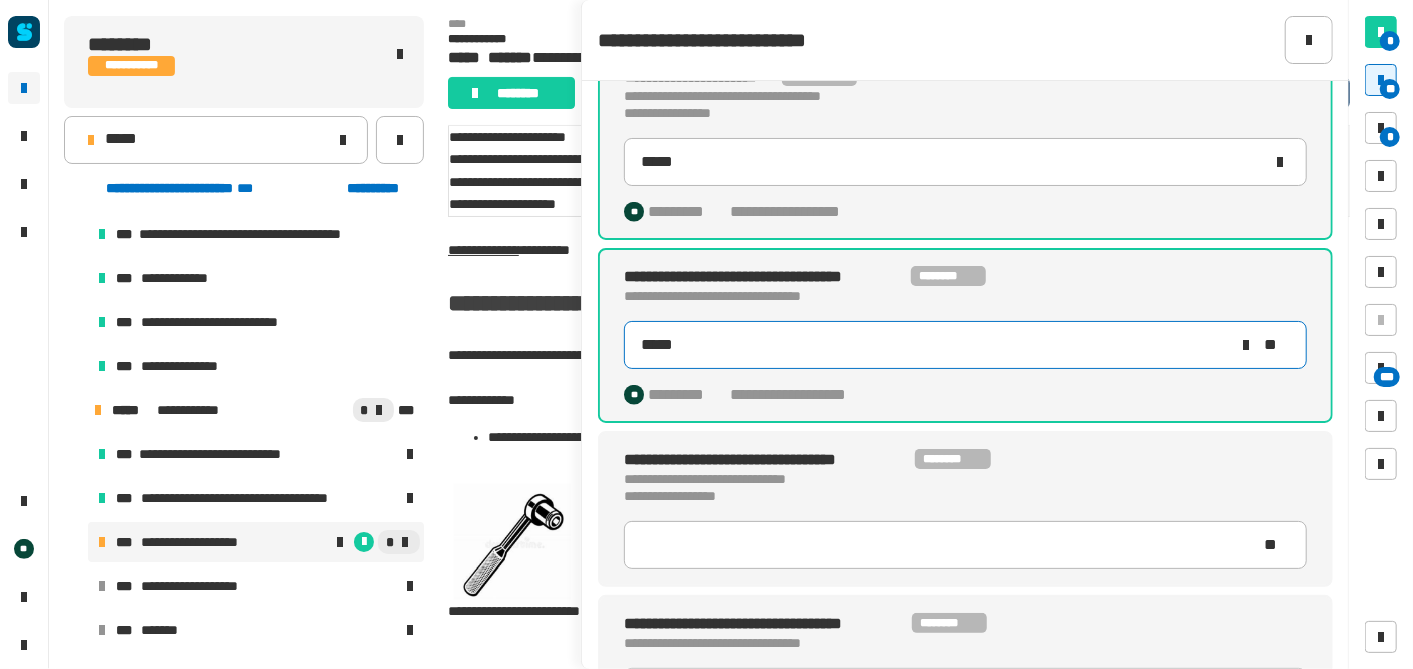 scroll, scrollTop: 1253, scrollLeft: 0, axis: vertical 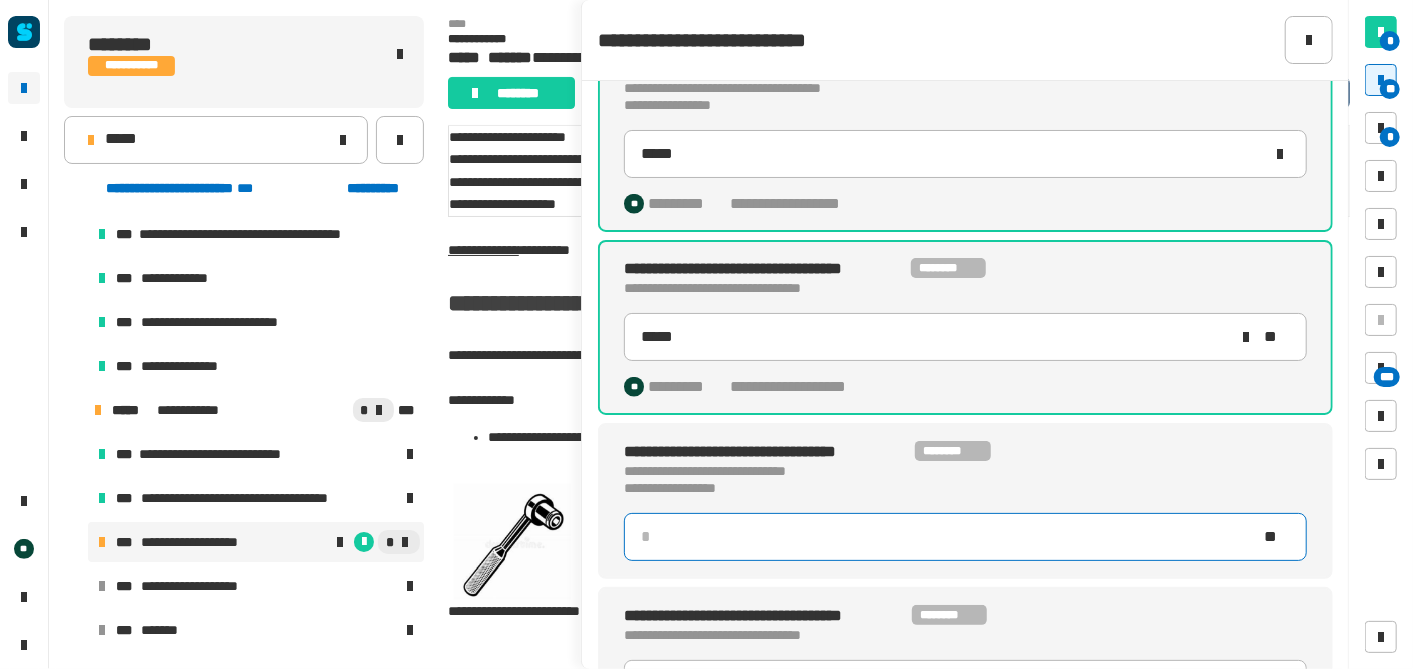 click 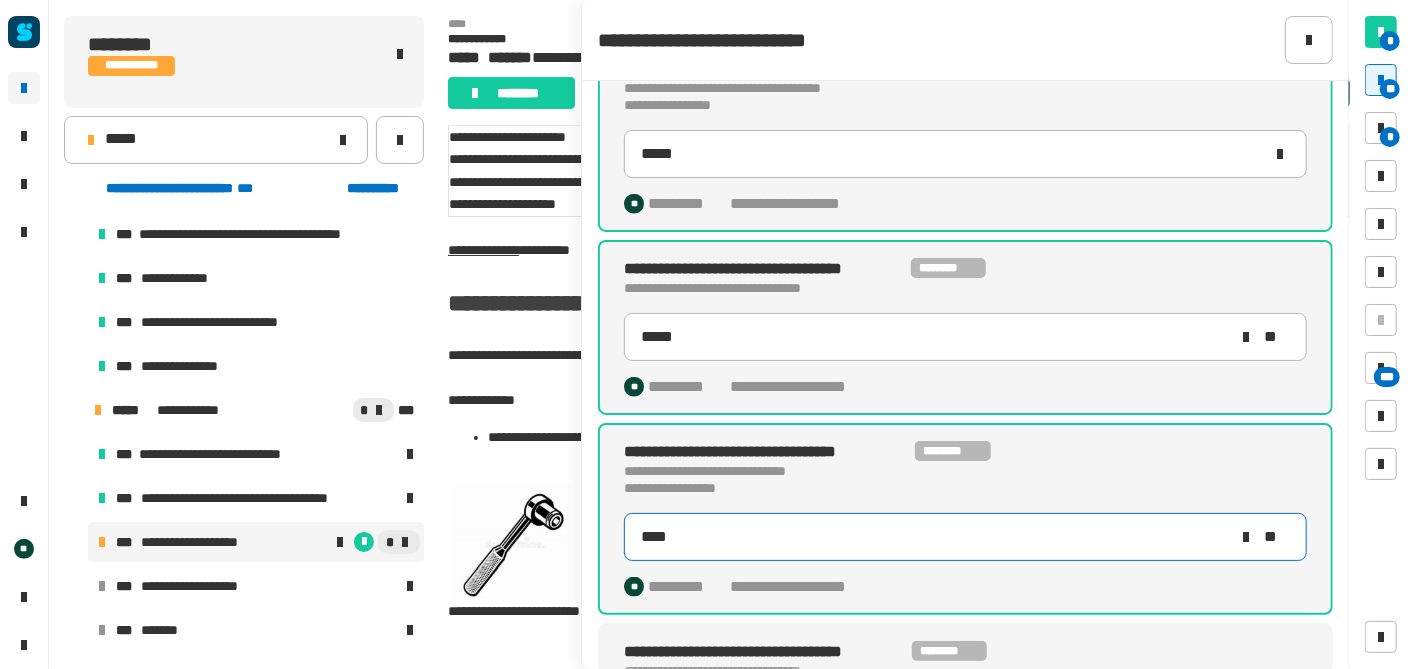 type on "*****" 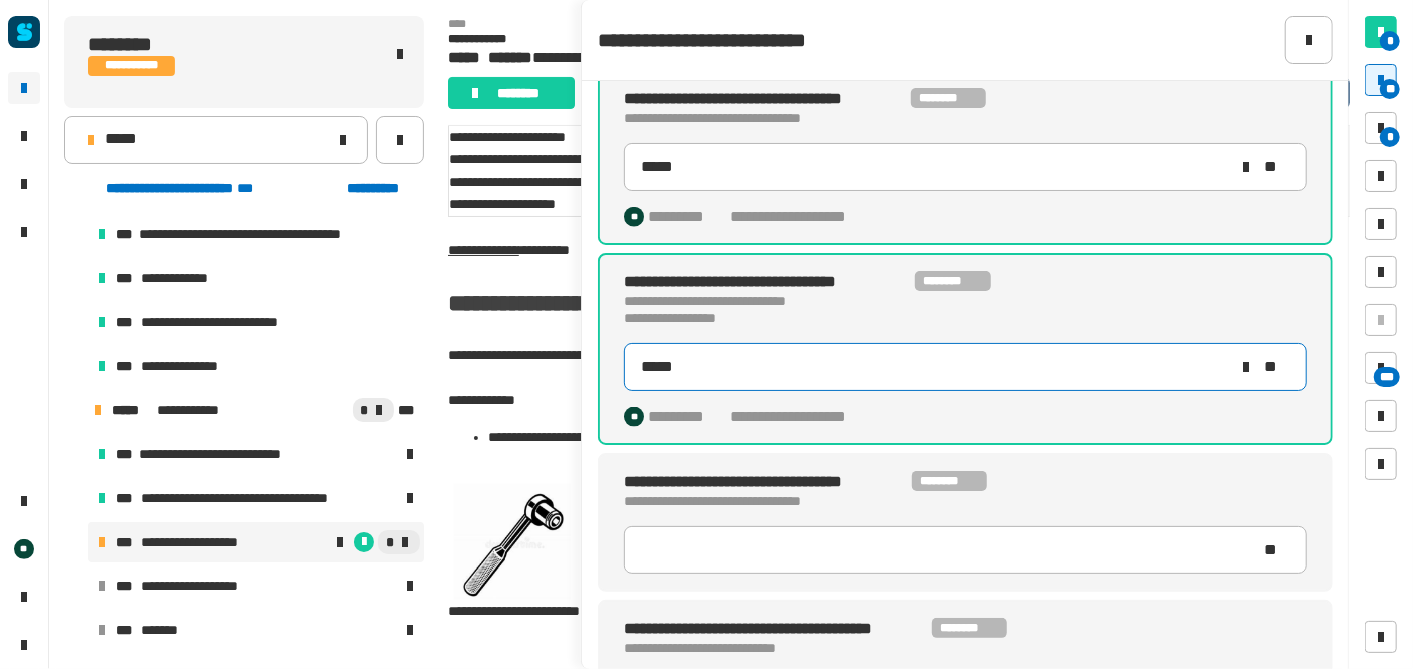 scroll, scrollTop: 1425, scrollLeft: 0, axis: vertical 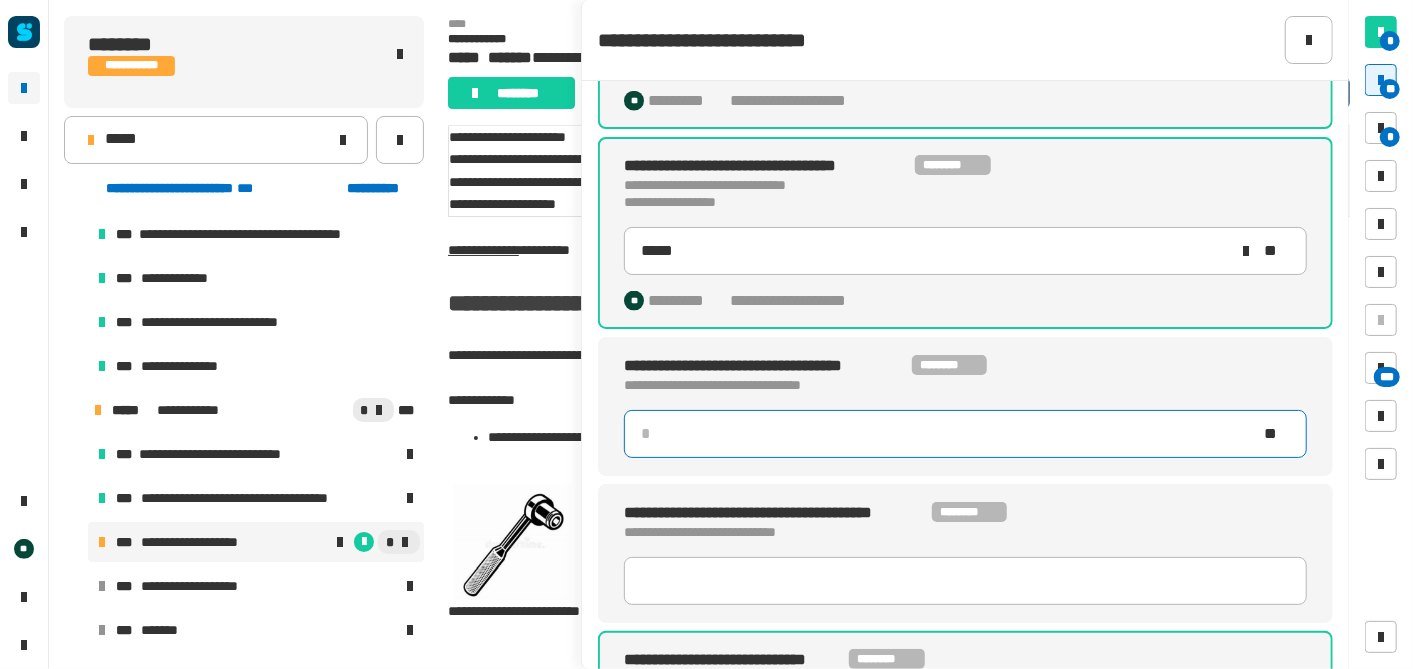 click 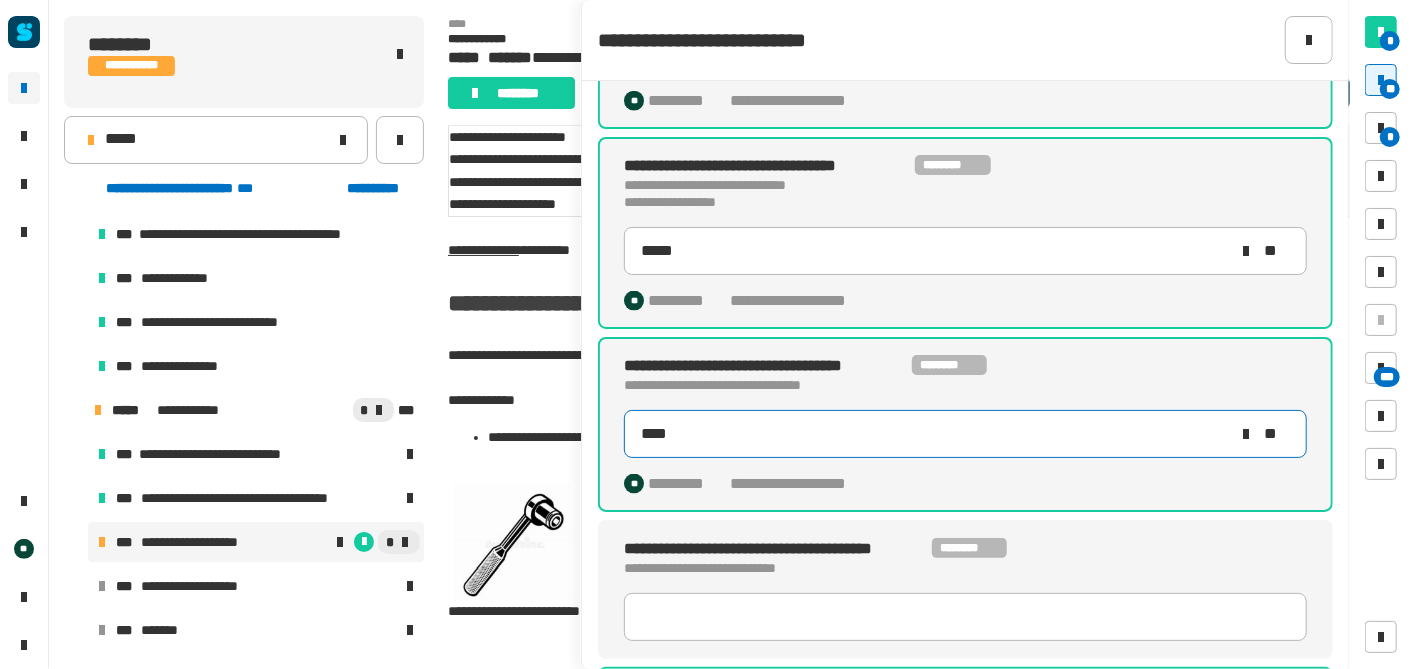 type on "*****" 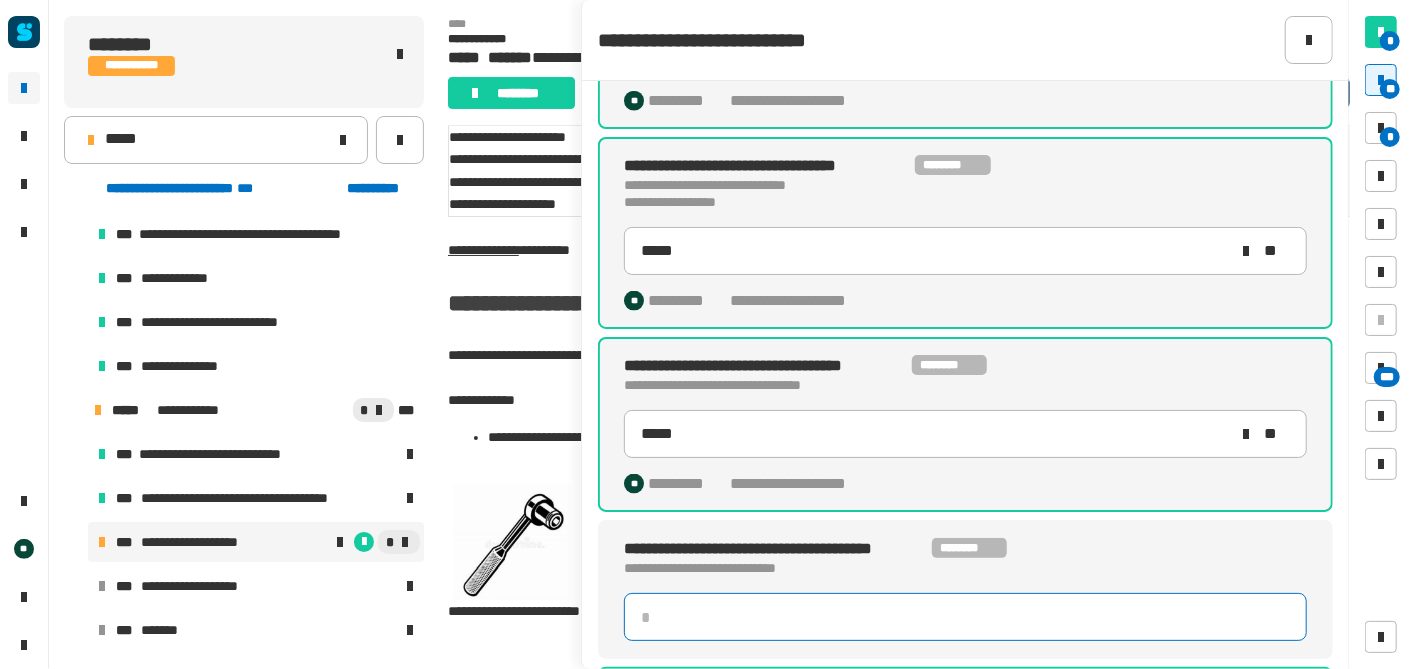 click 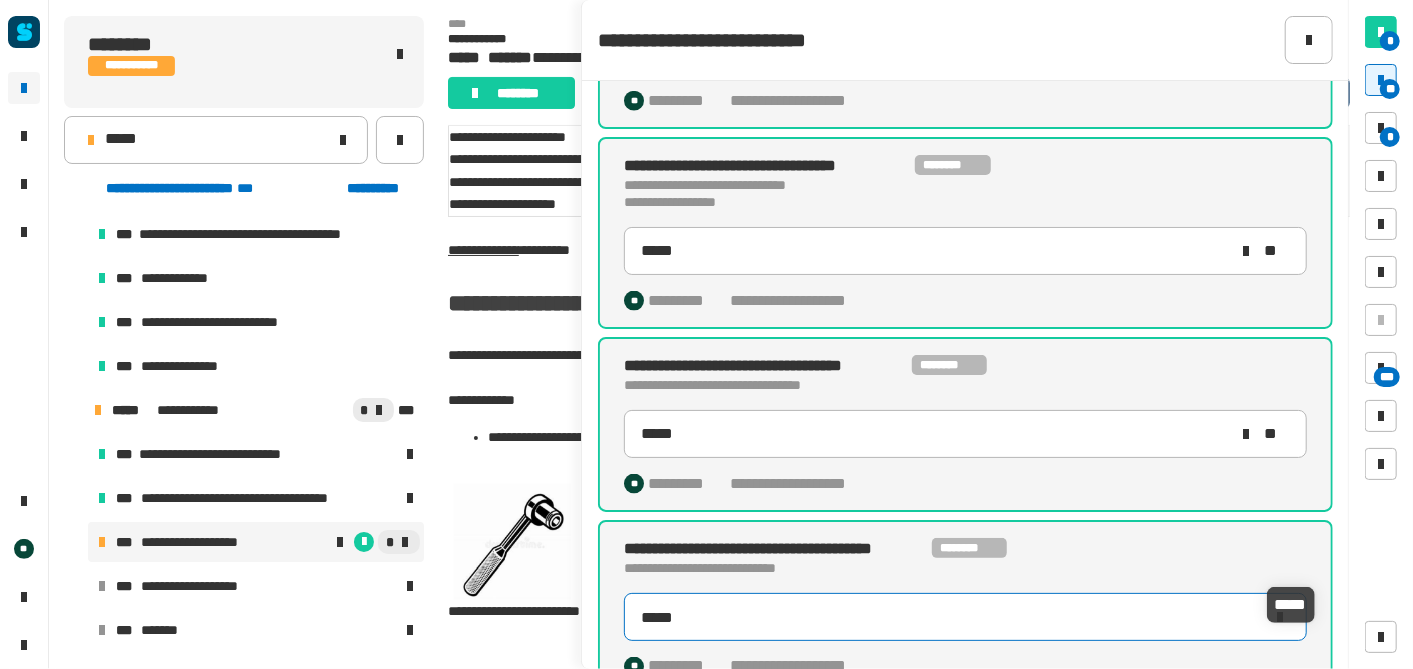 type on "******" 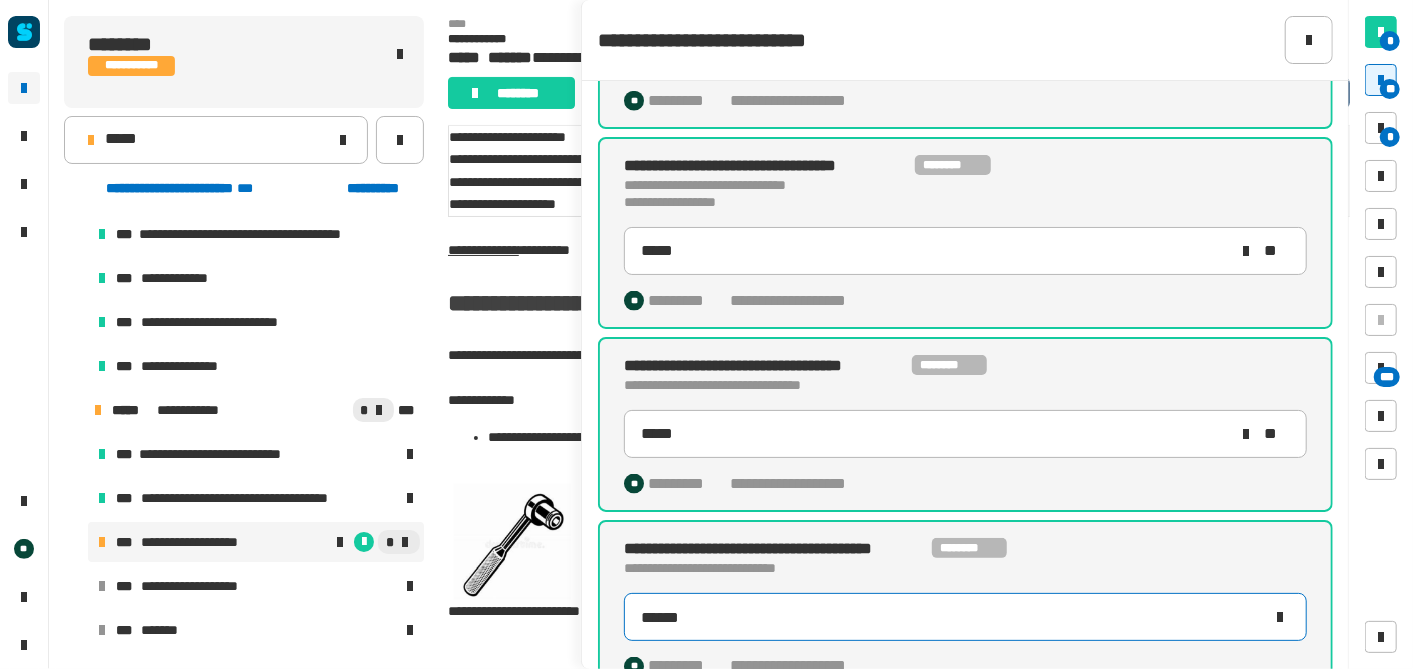 scroll, scrollTop: 1717, scrollLeft: 0, axis: vertical 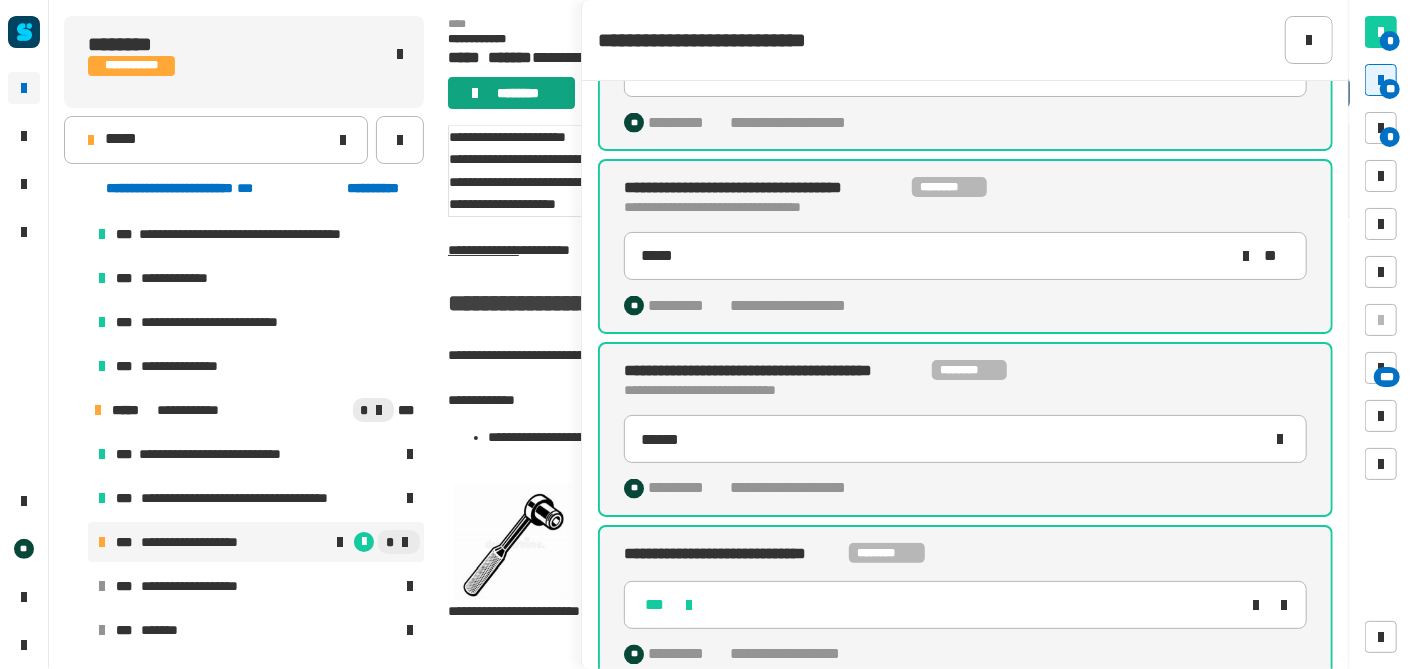 click on "********" 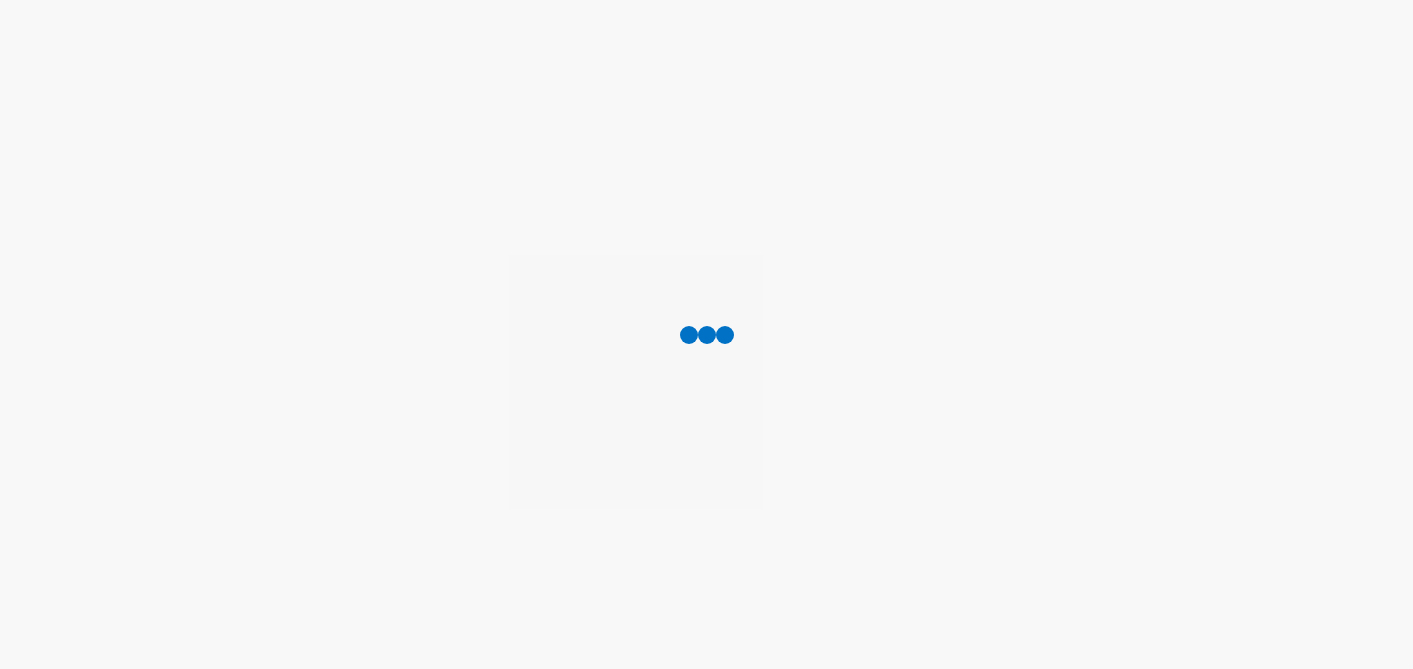 scroll, scrollTop: 0, scrollLeft: 0, axis: both 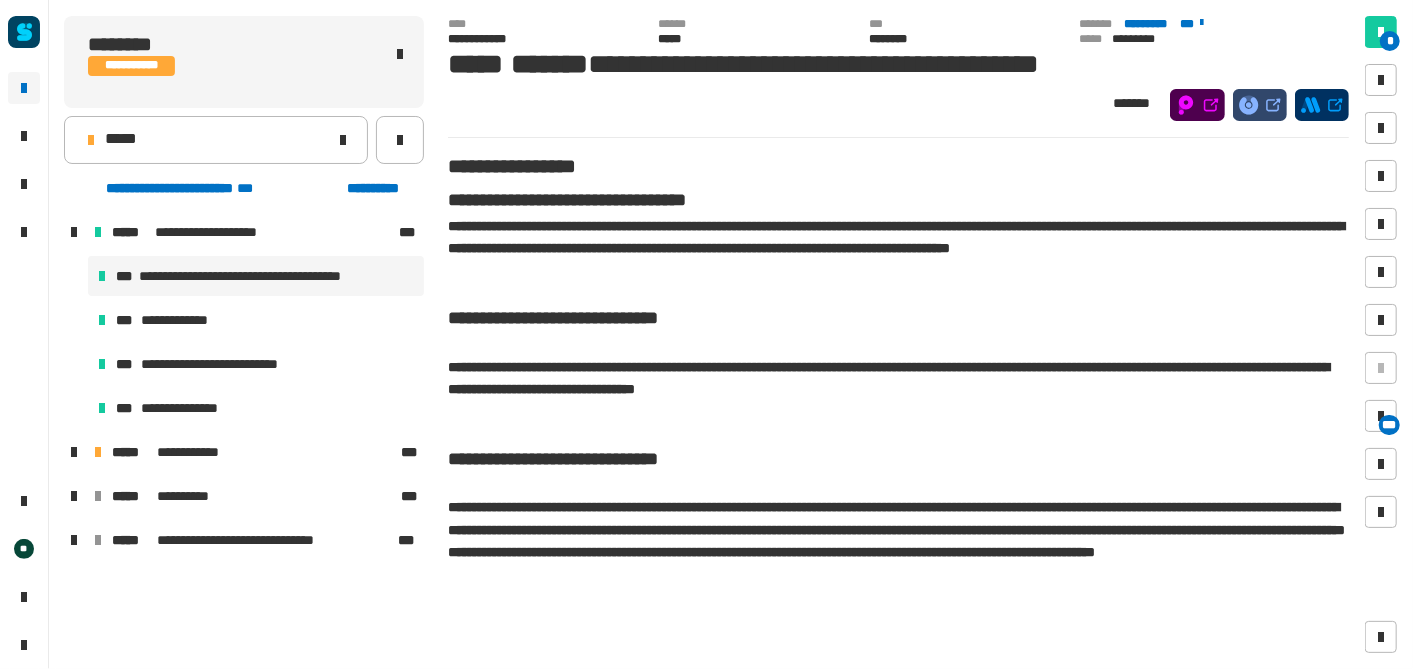 click 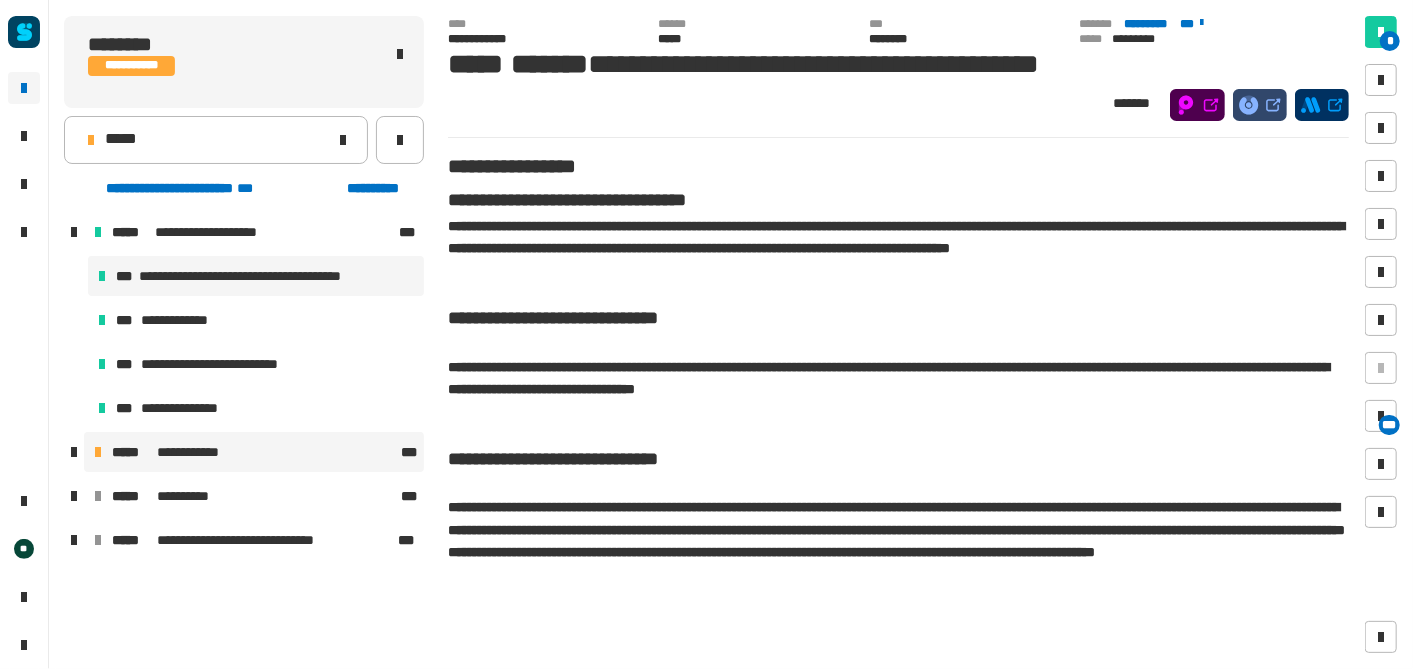 click on "**********" at bounding box center (254, 452) 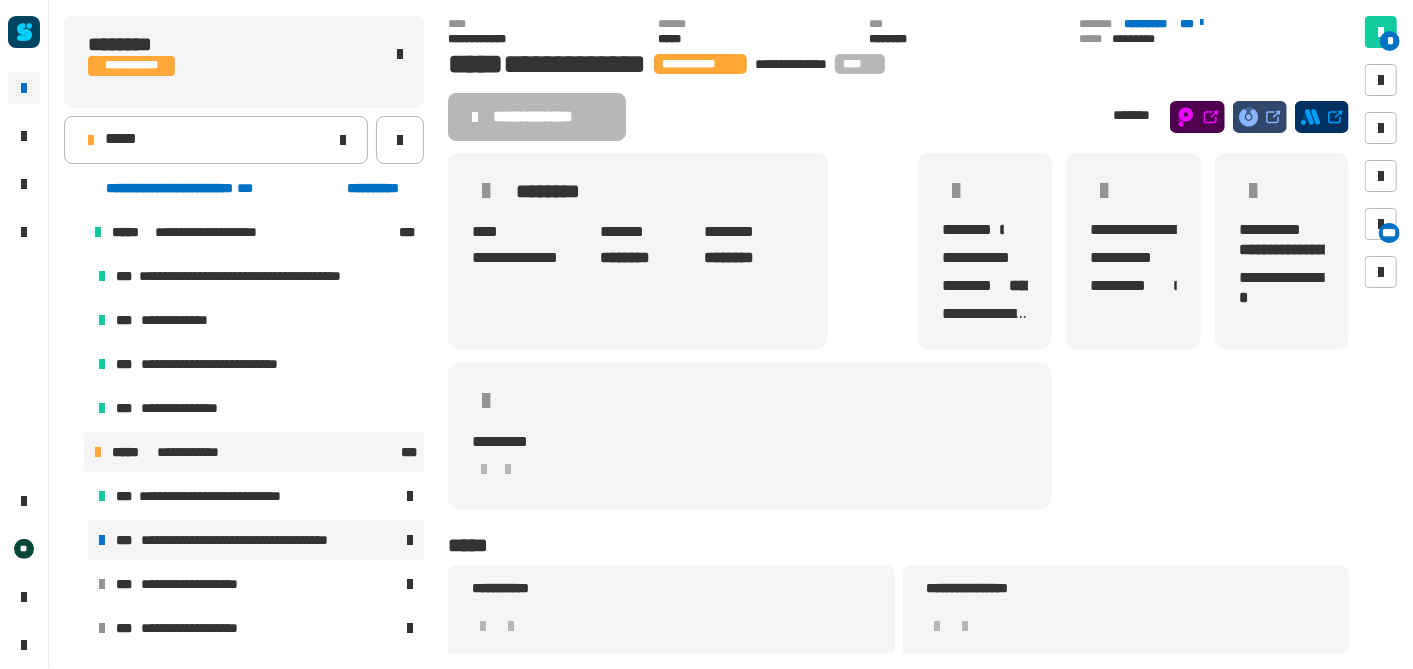 click on "**********" at bounding box center (256, 540) 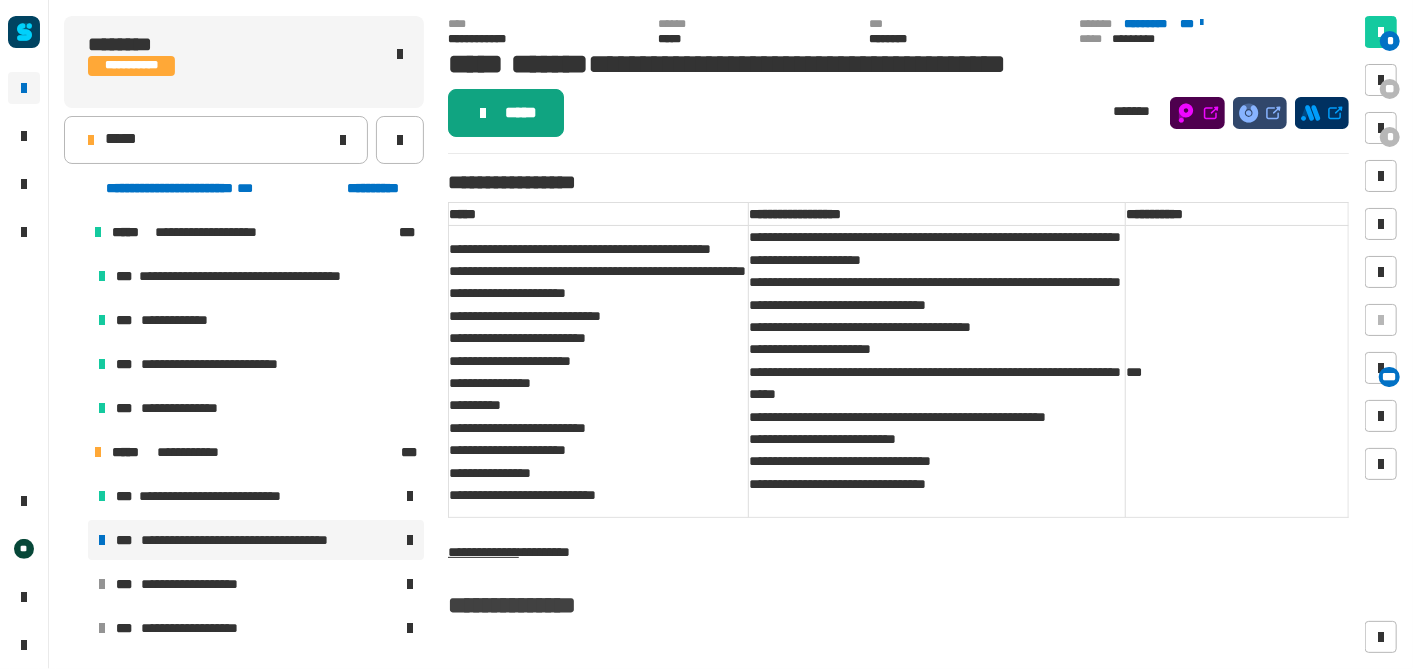 click on "*****" 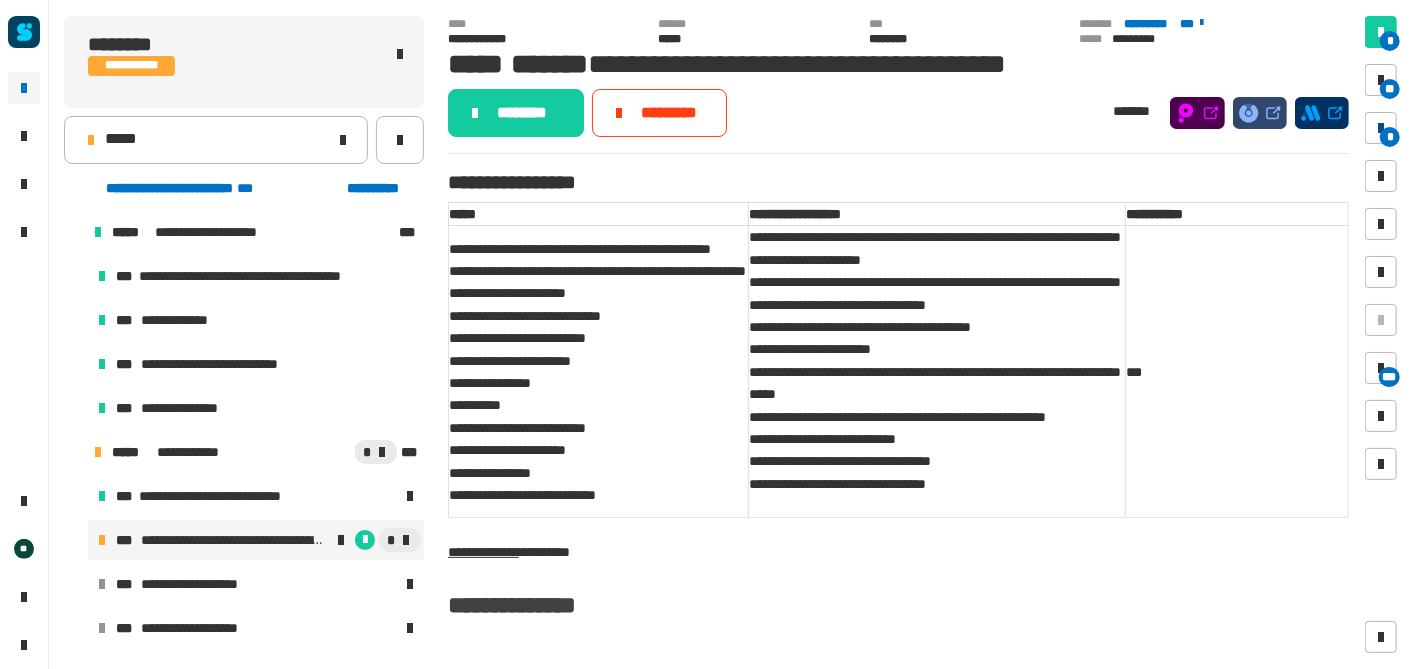 click at bounding box center [1381, 128] 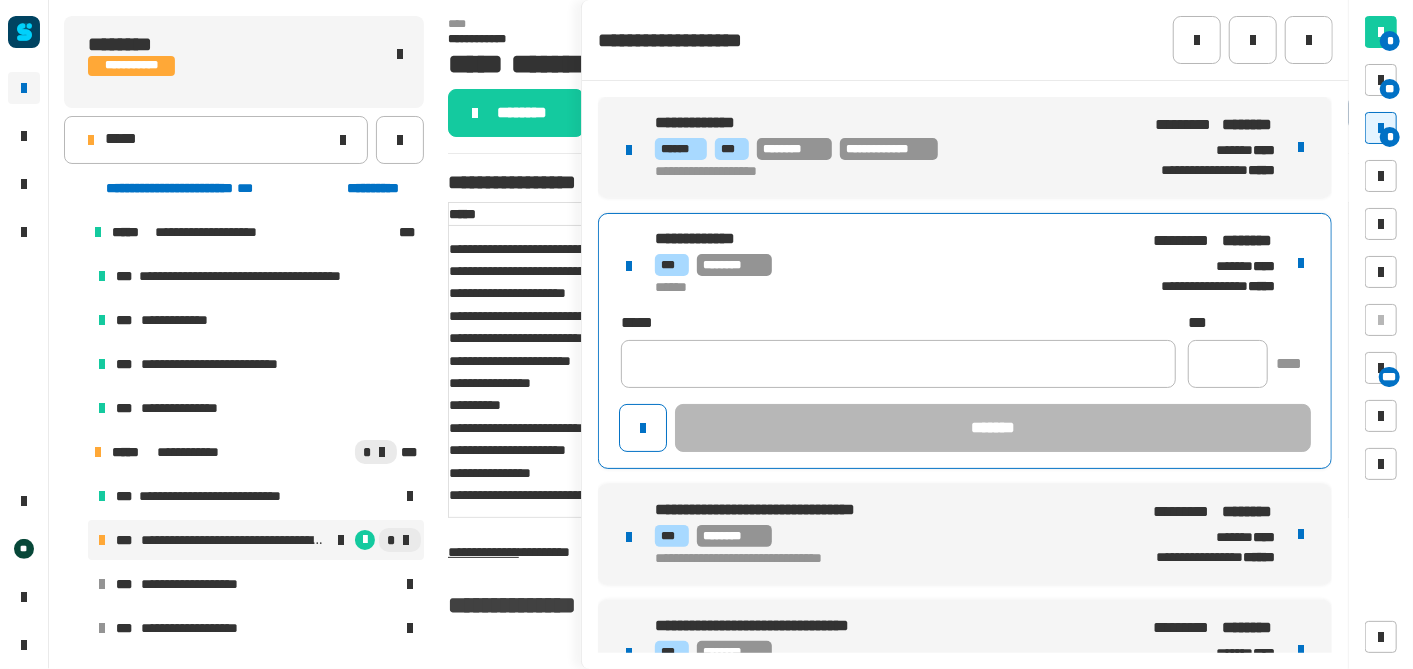 click on "******" at bounding box center [874, 288] 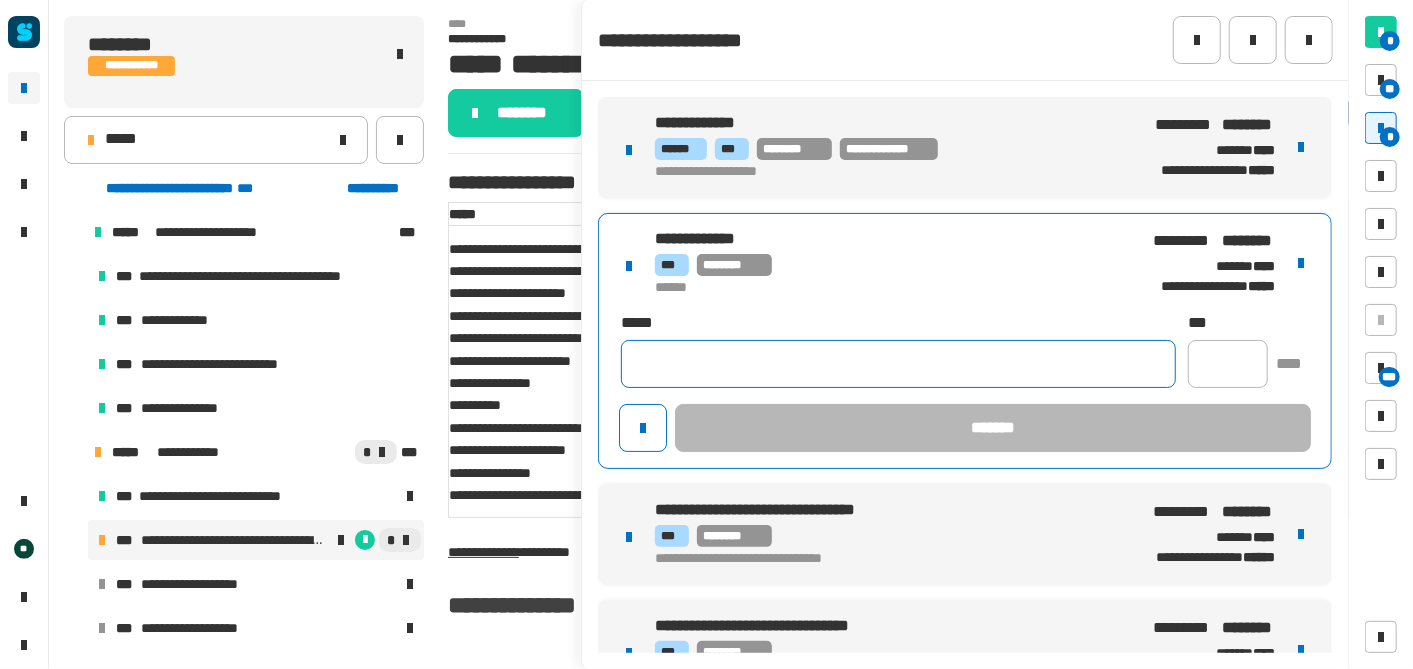 click 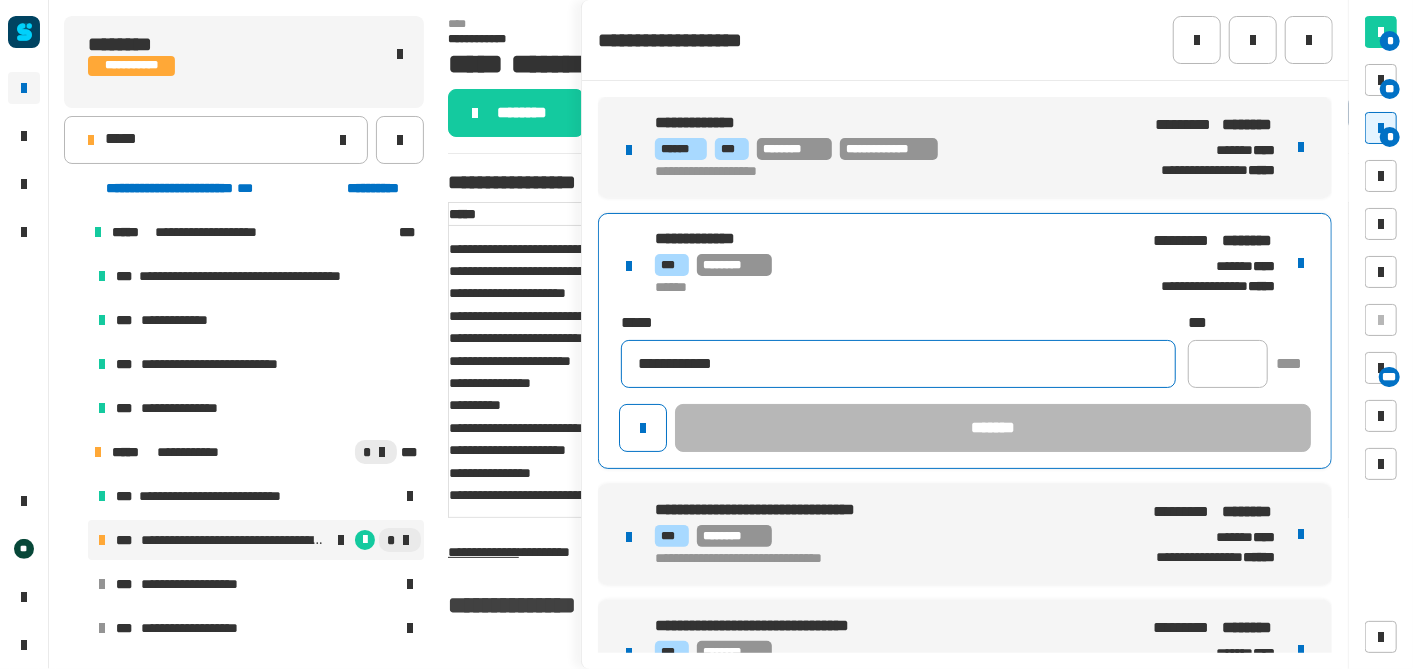 type on "**********" 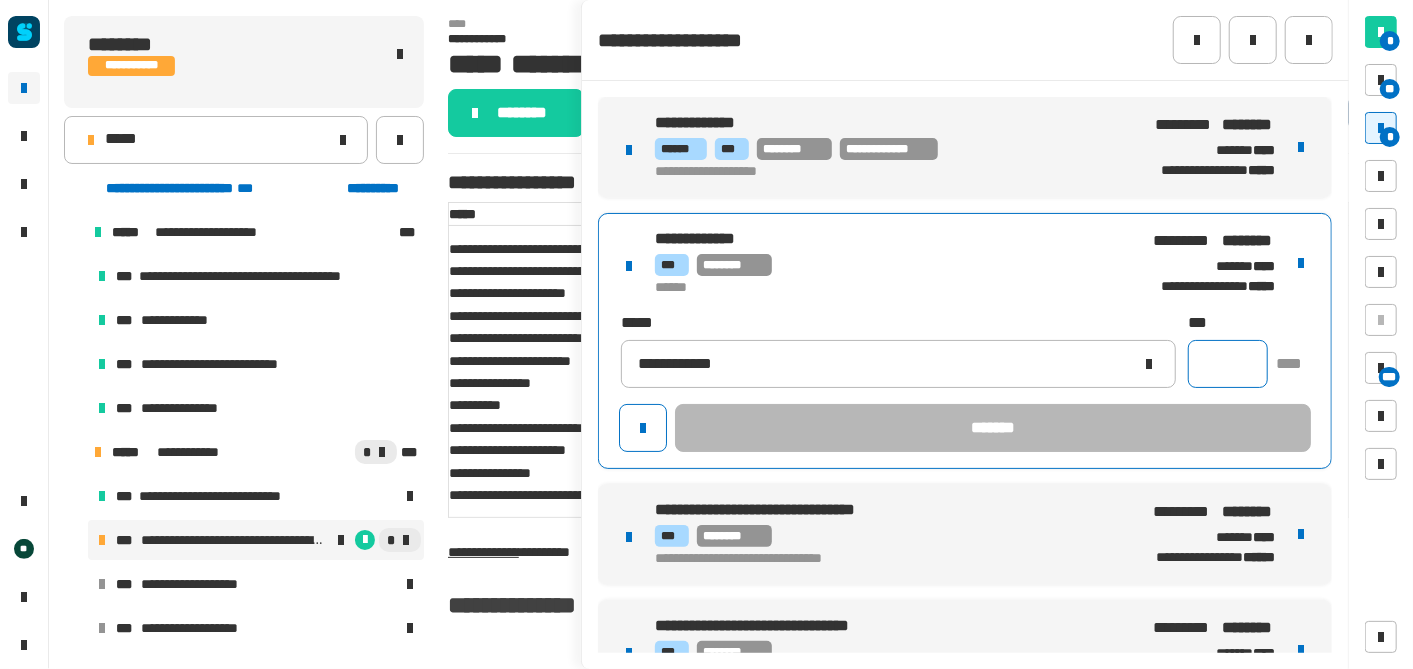 click 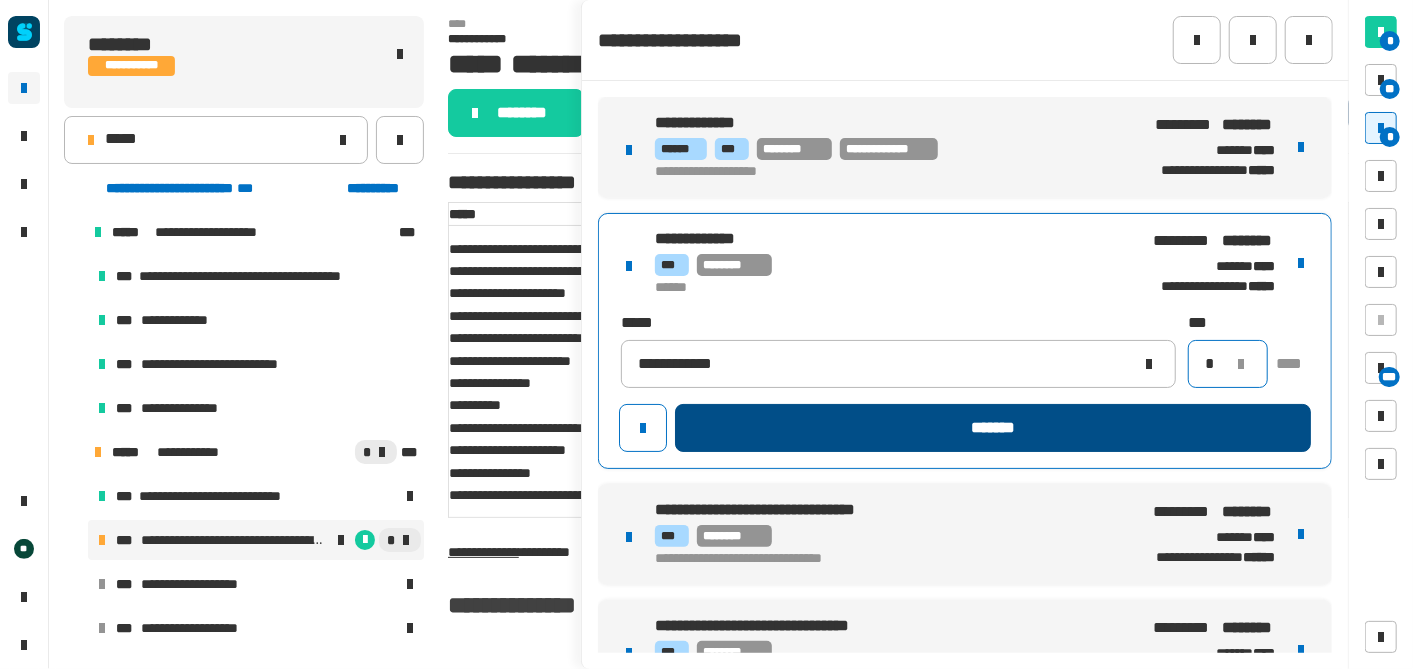 type on "*" 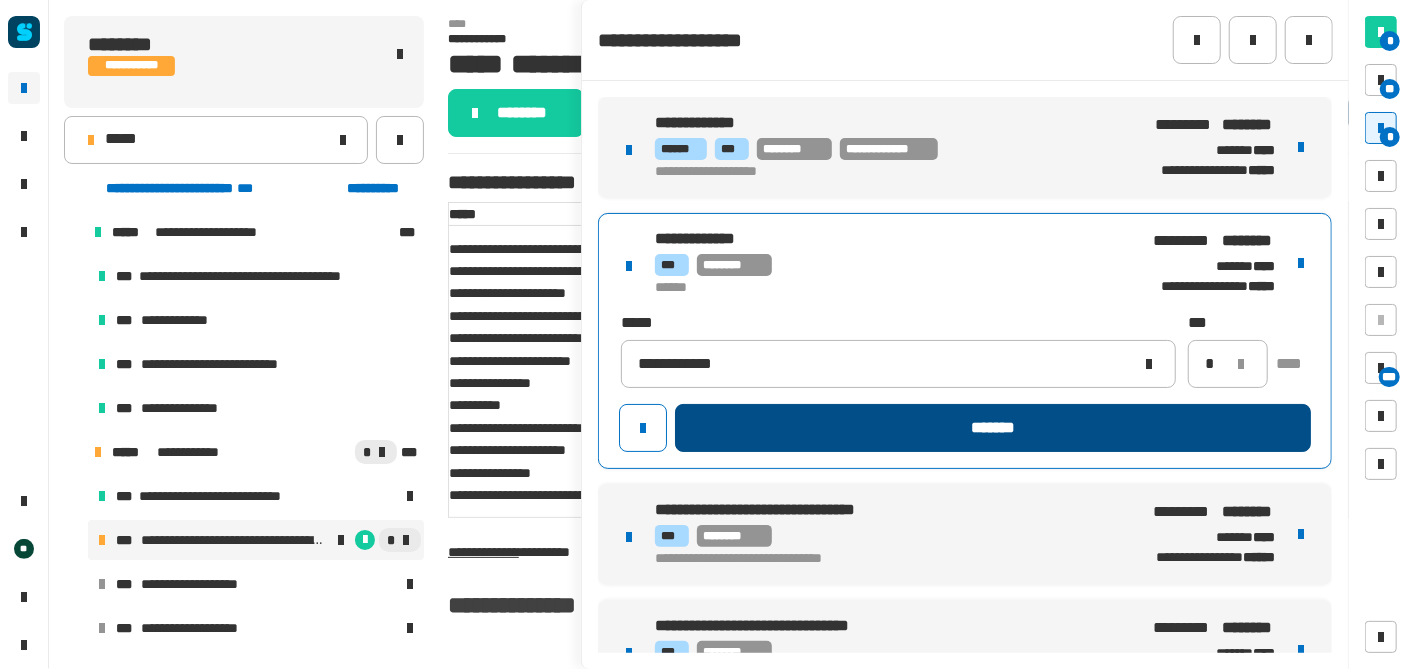 click on "*******" 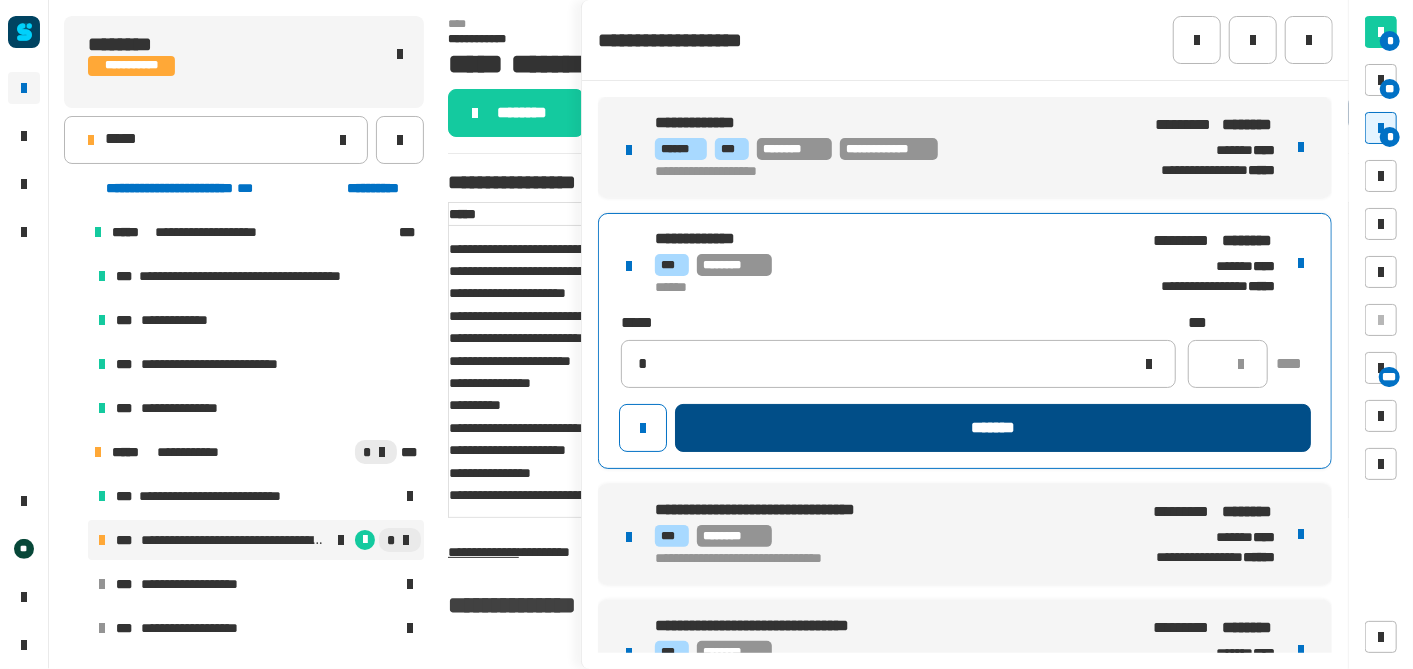 type 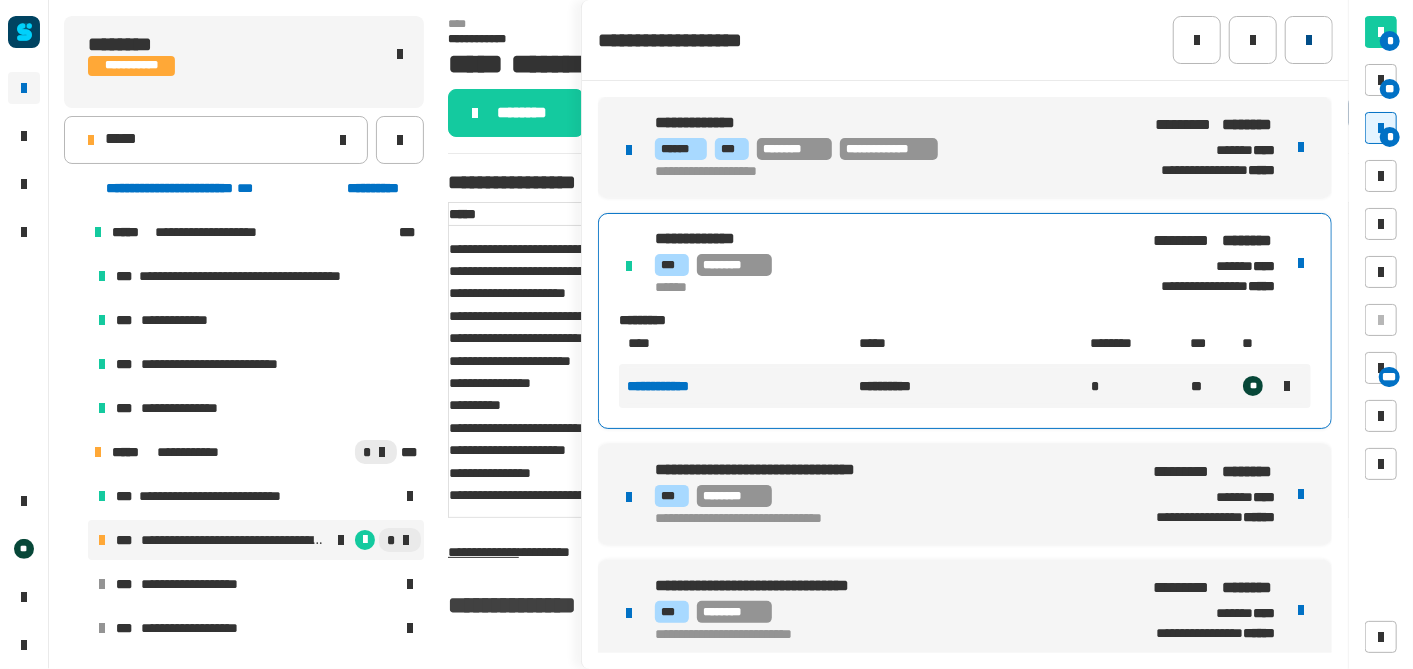 click 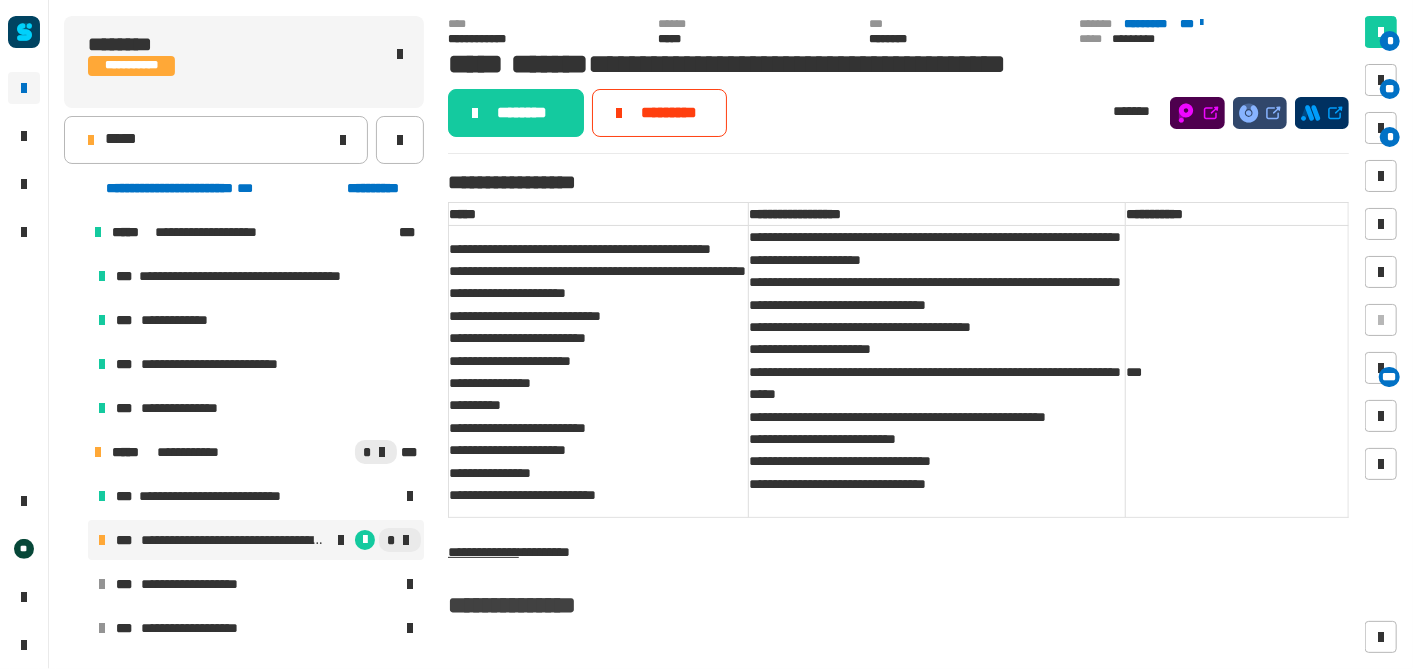 click on "**********" 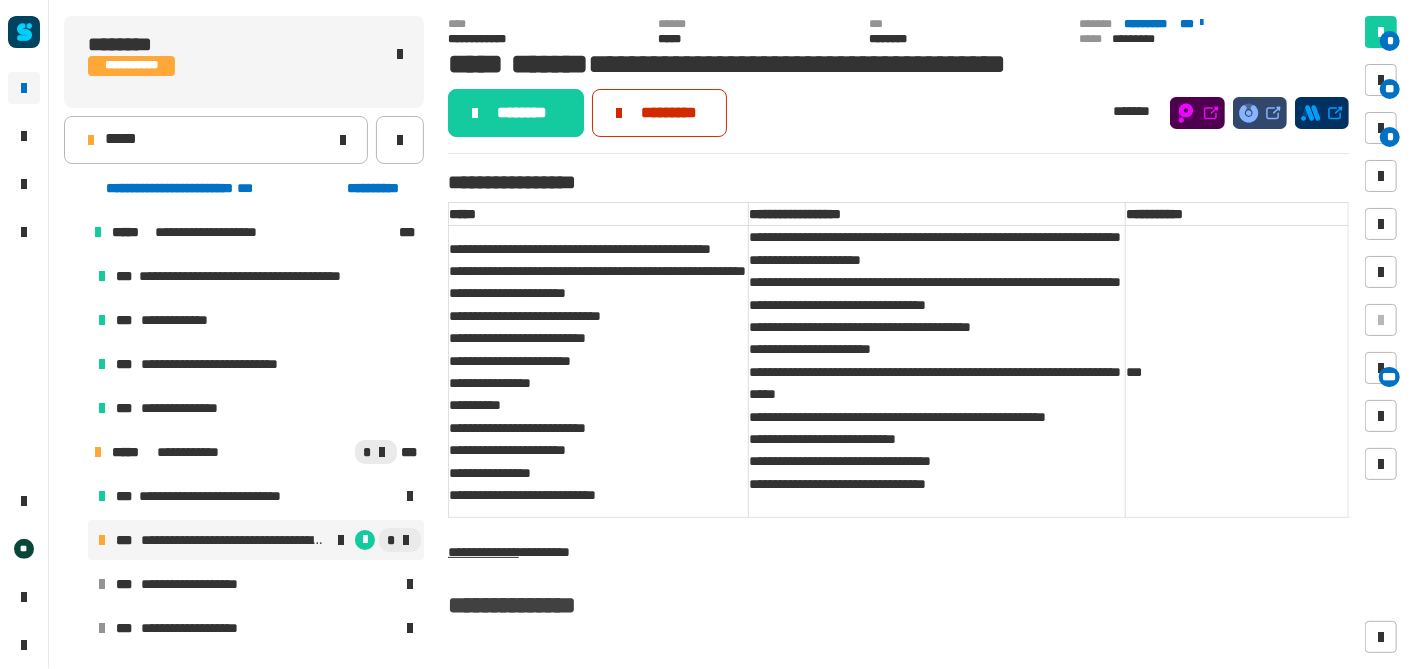 click on "*********" 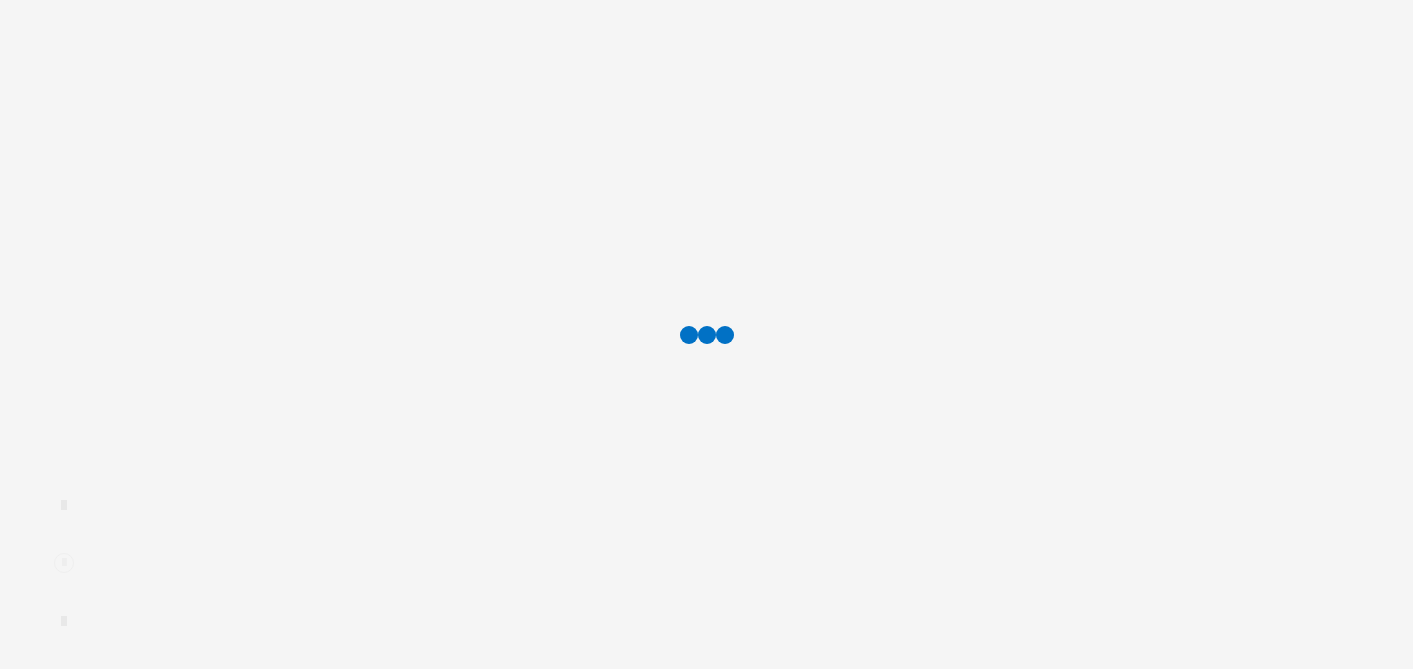 scroll, scrollTop: 0, scrollLeft: 0, axis: both 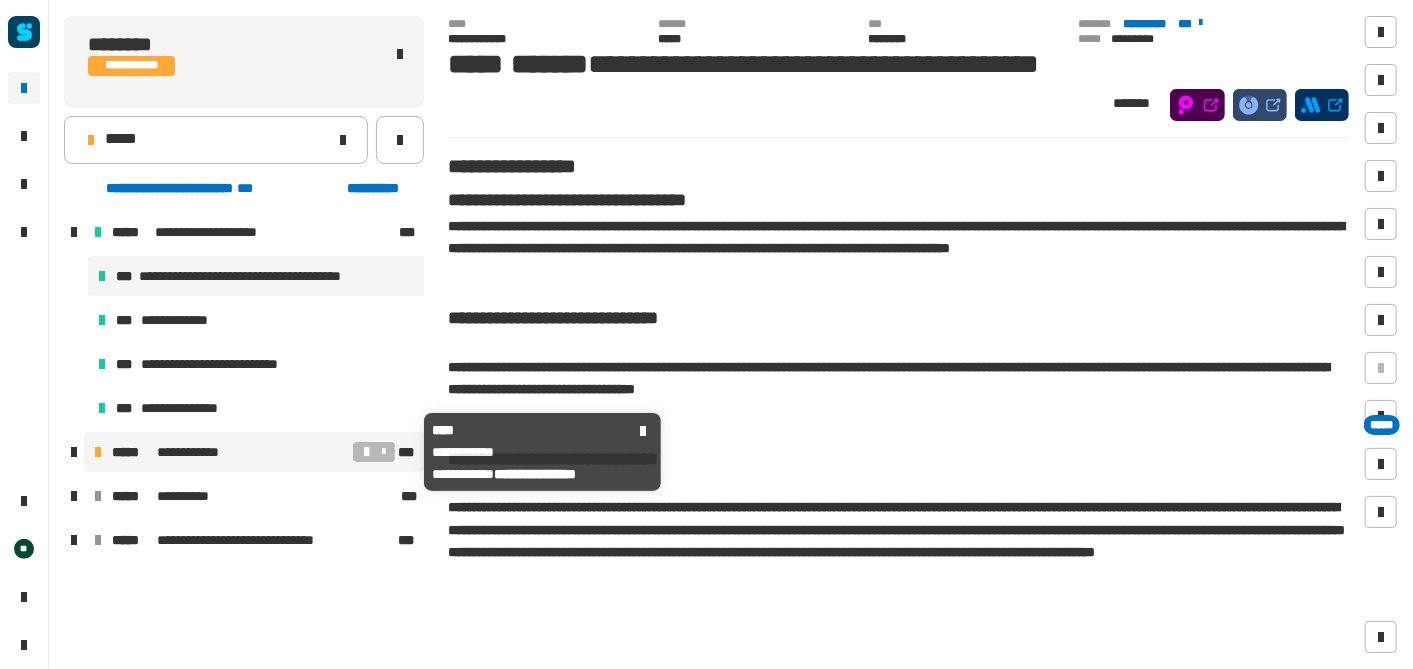 click on "**********" at bounding box center (200, 452) 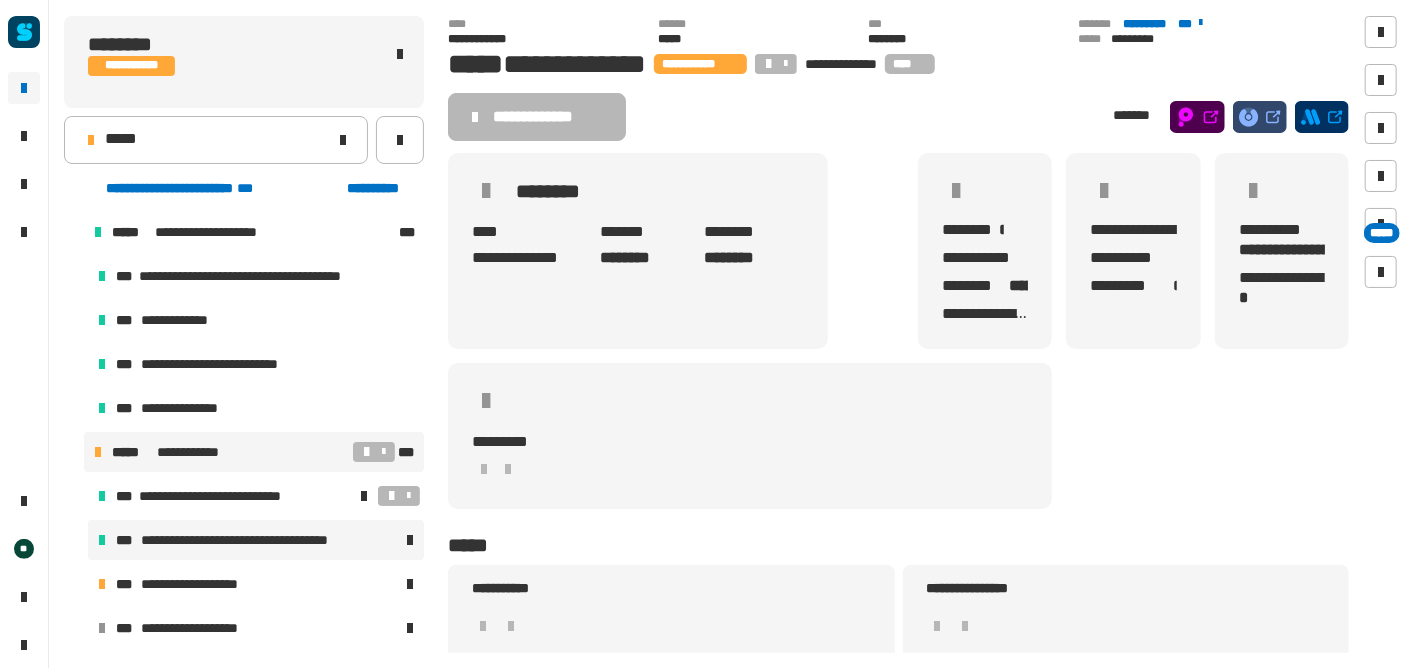 click on "**********" at bounding box center [261, 540] 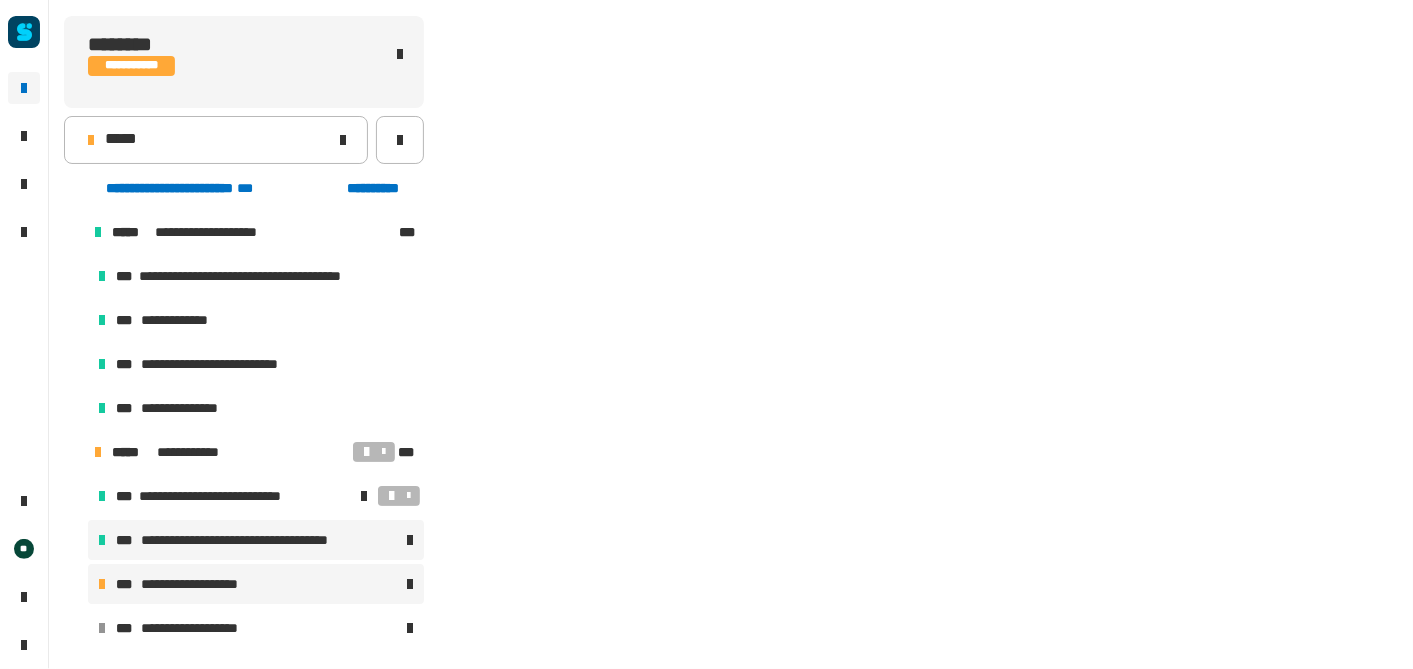 click on "**********" at bounding box center (208, 584) 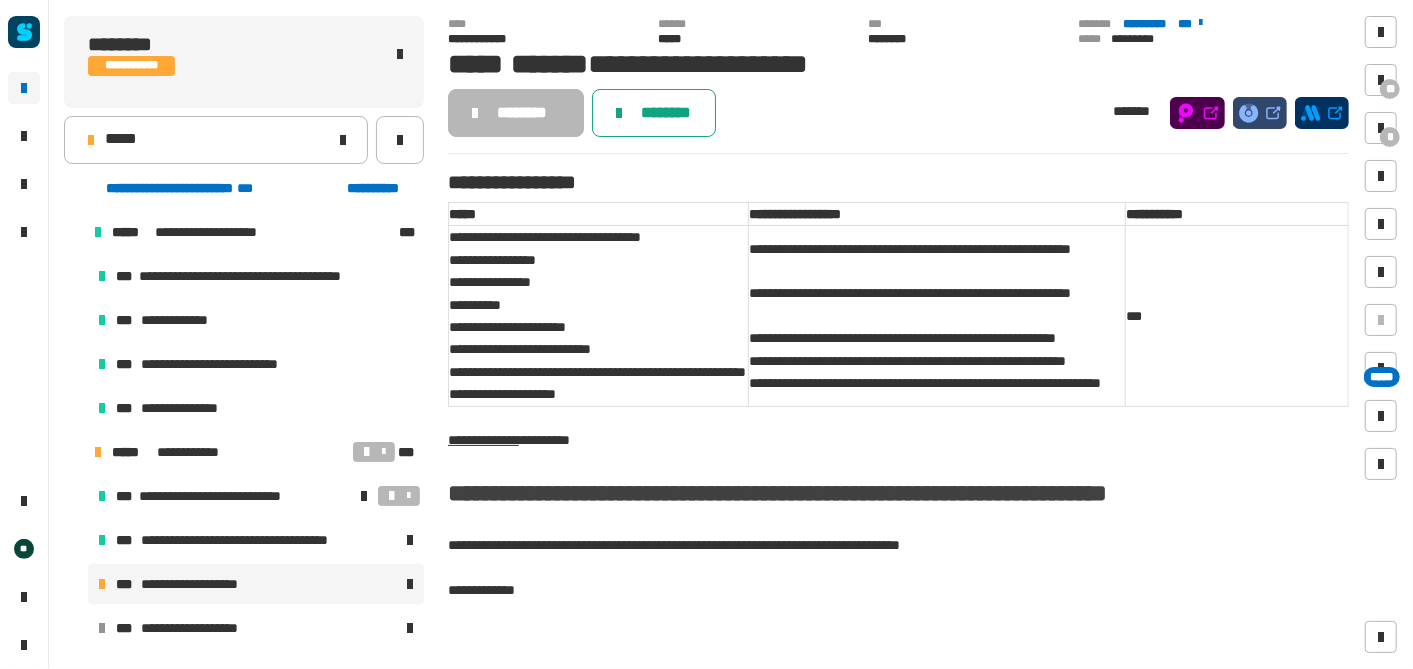 click on "********" 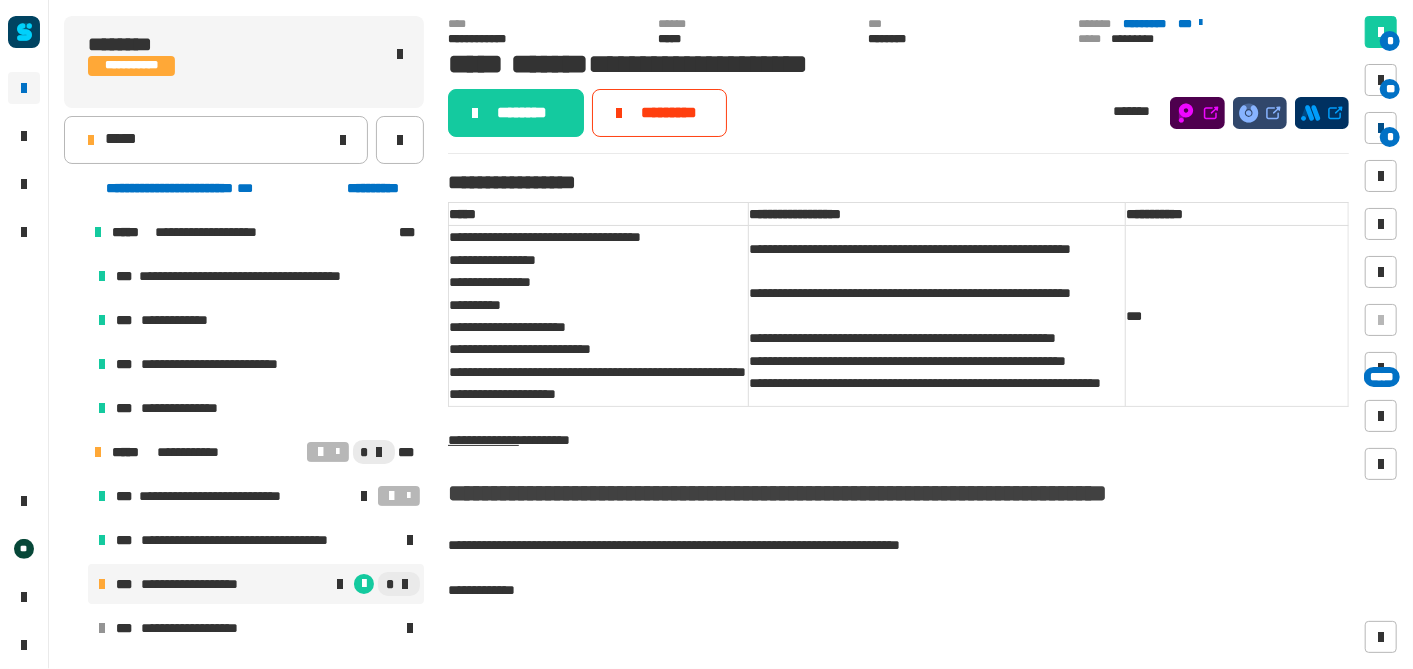 click at bounding box center (1381, 128) 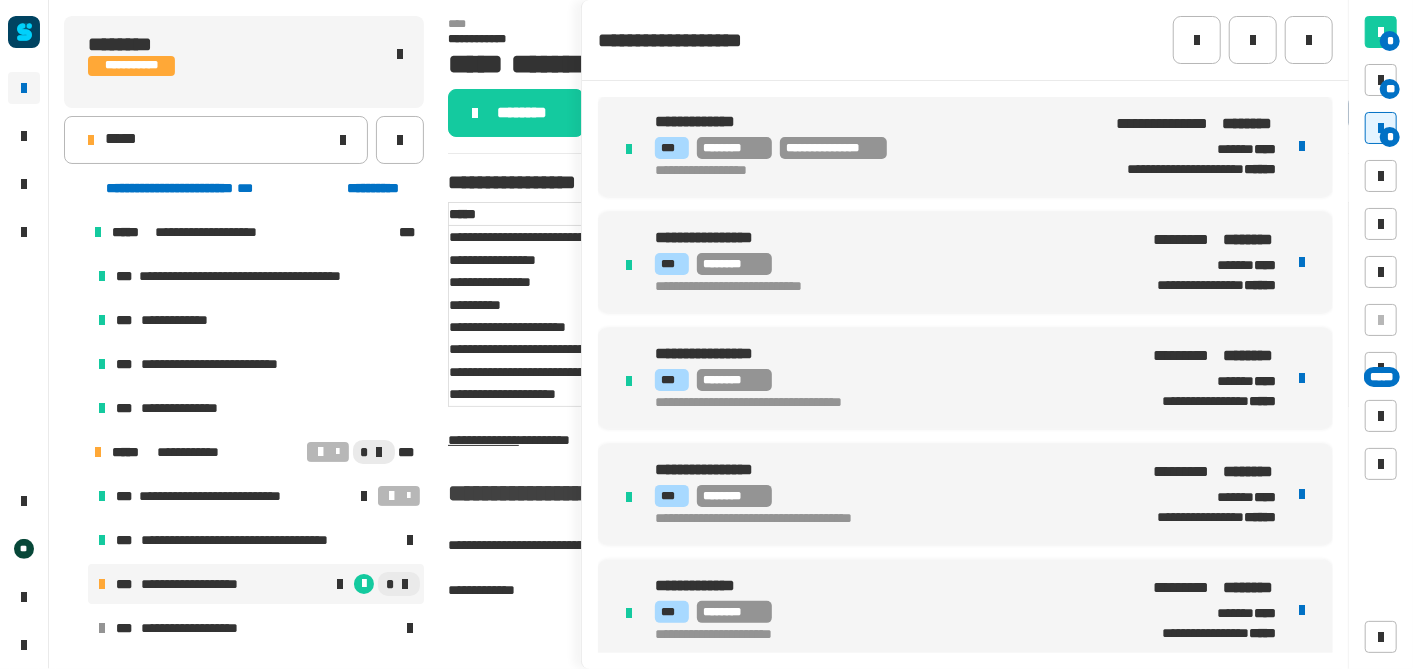 scroll, scrollTop: 0, scrollLeft: 0, axis: both 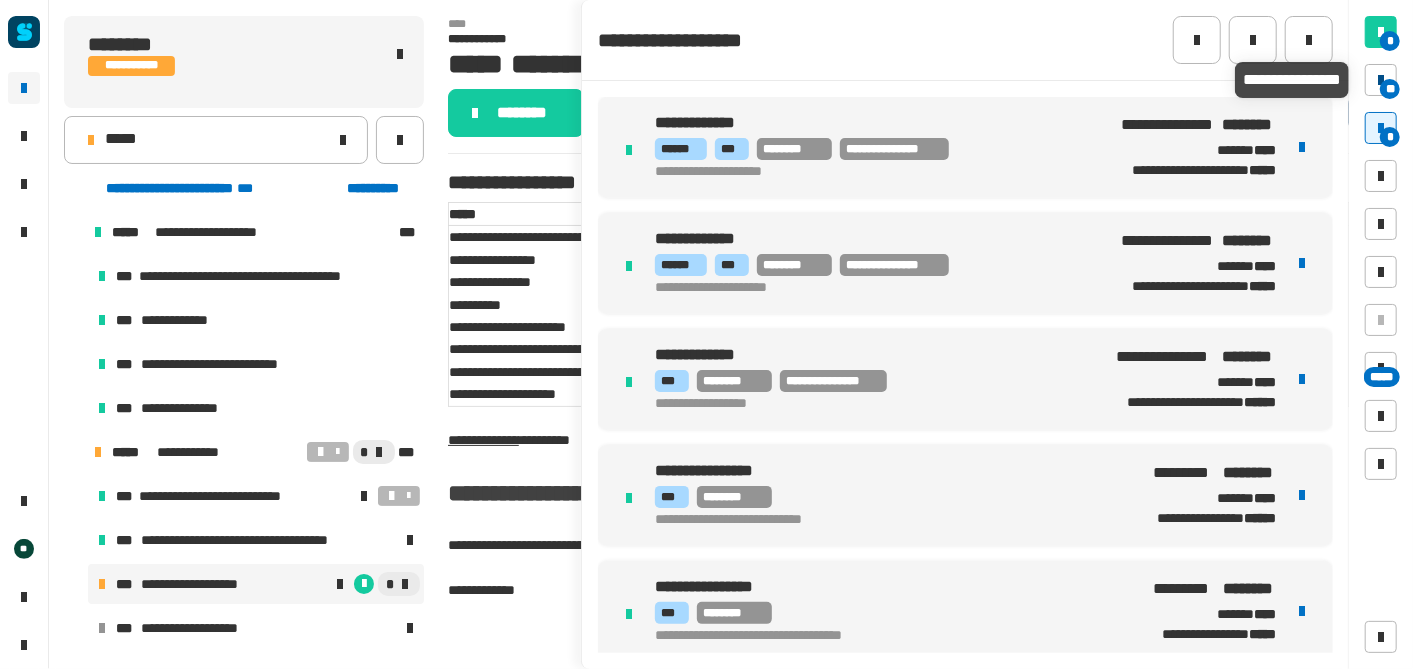 click on "**" at bounding box center [1390, 89] 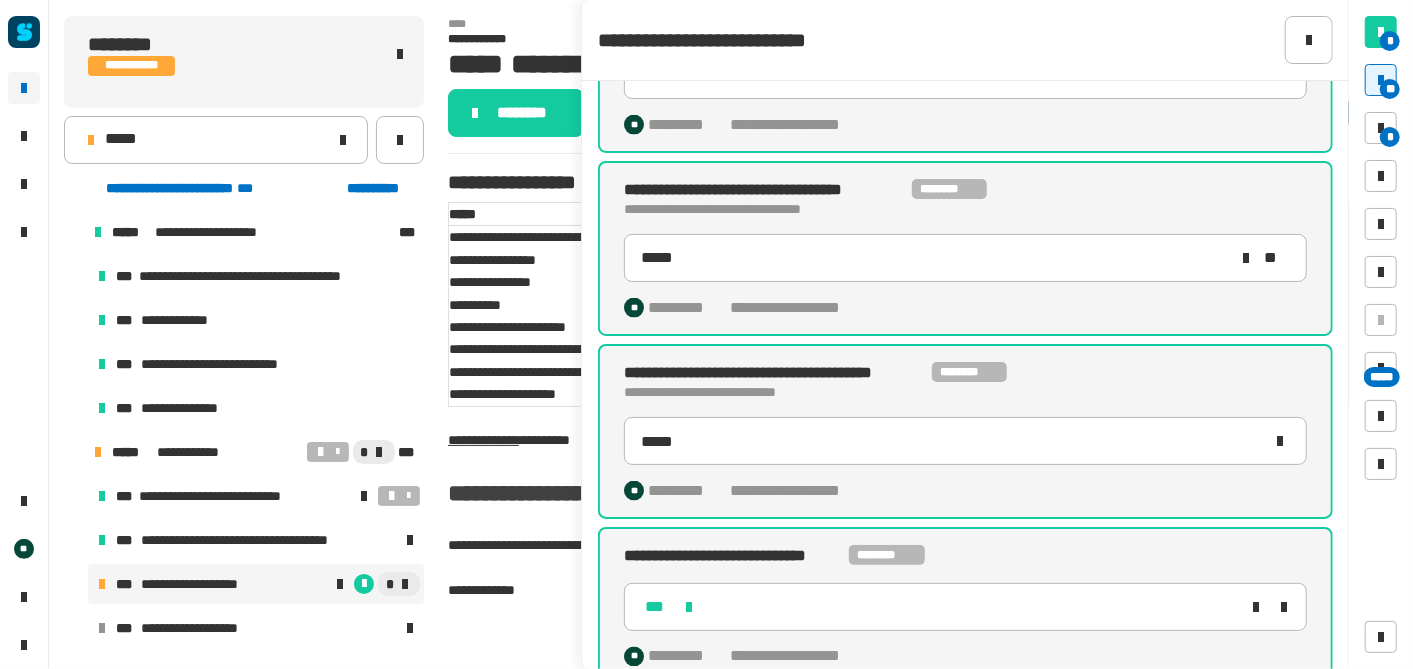 scroll, scrollTop: 1645, scrollLeft: 0, axis: vertical 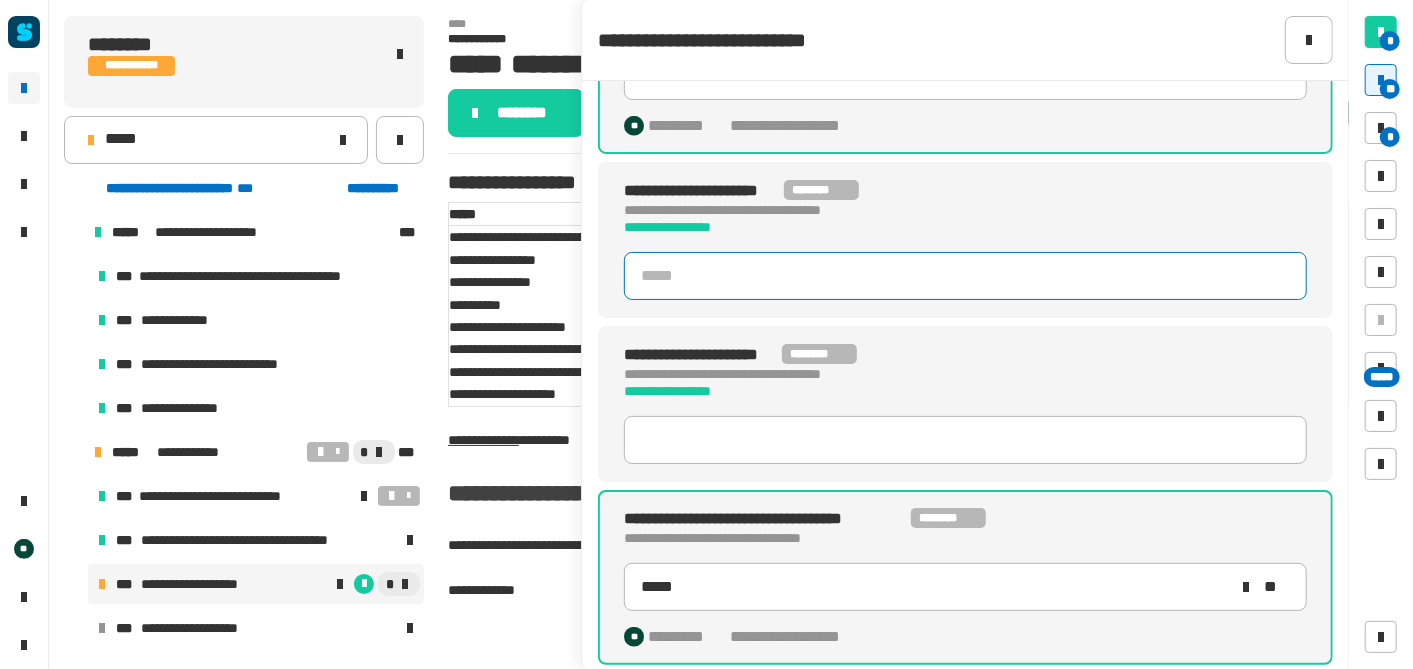 click 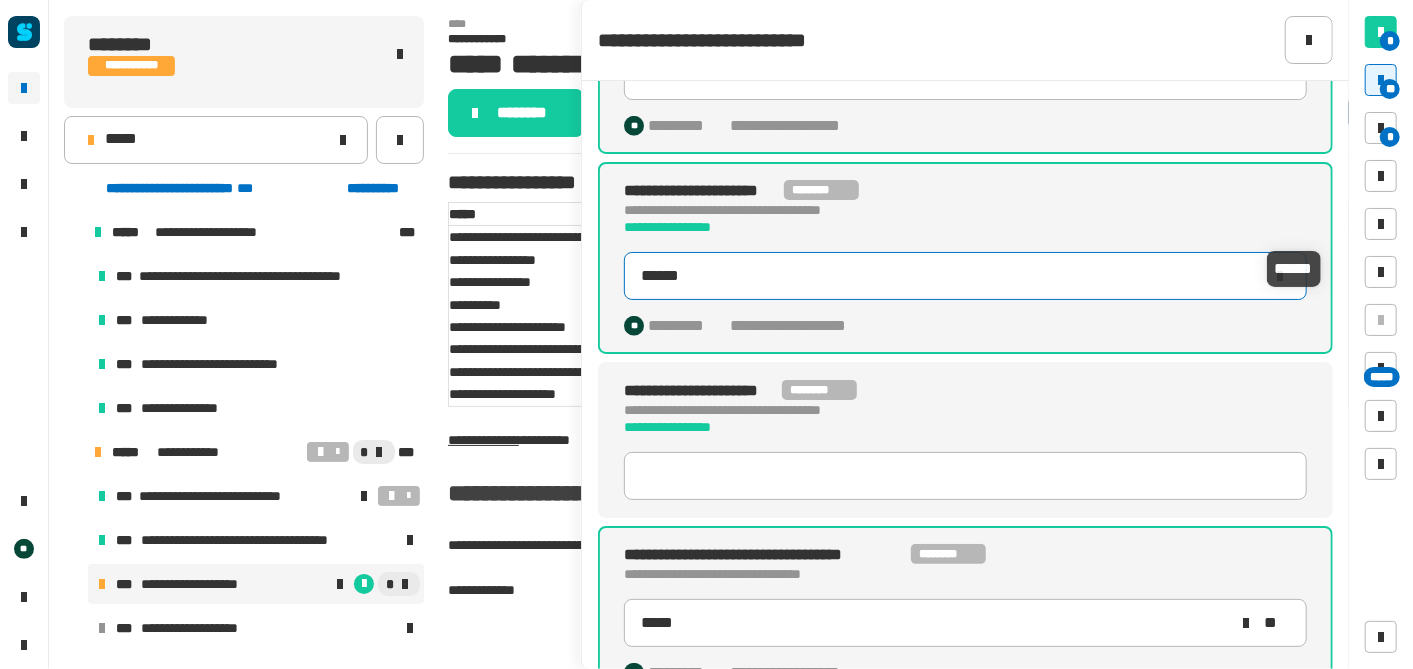 type on "******" 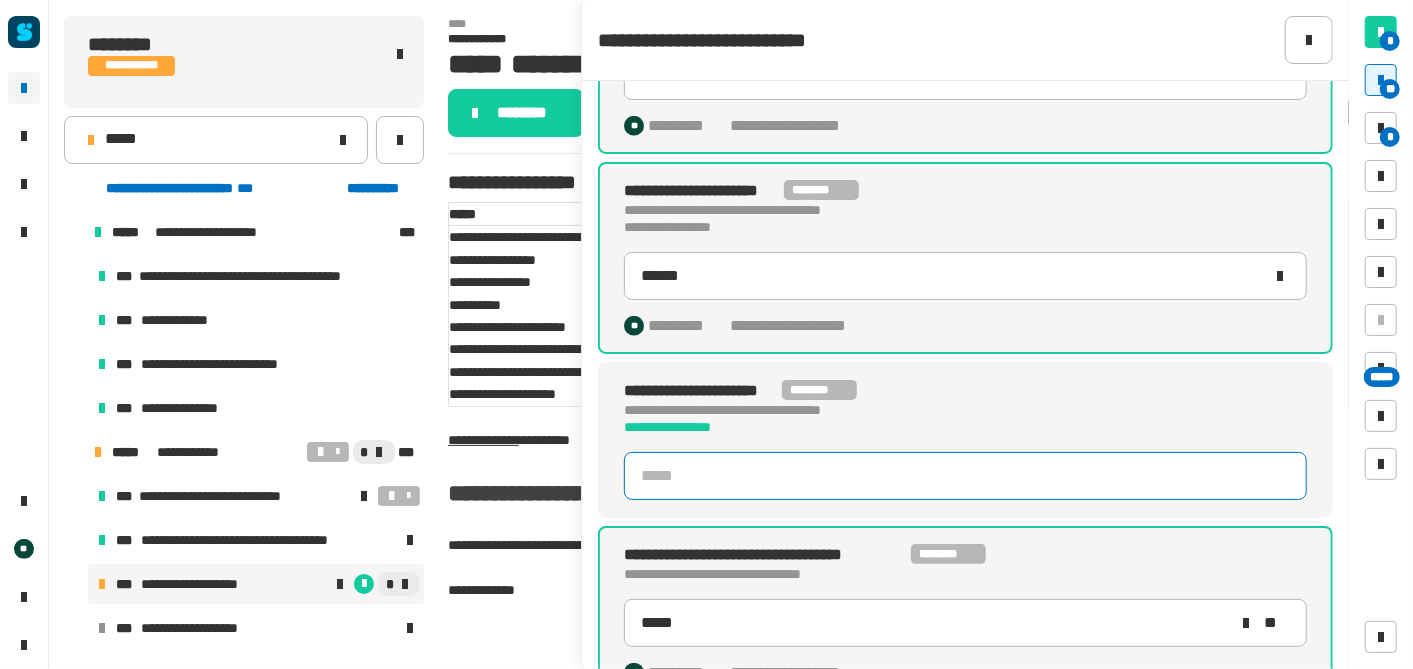 click 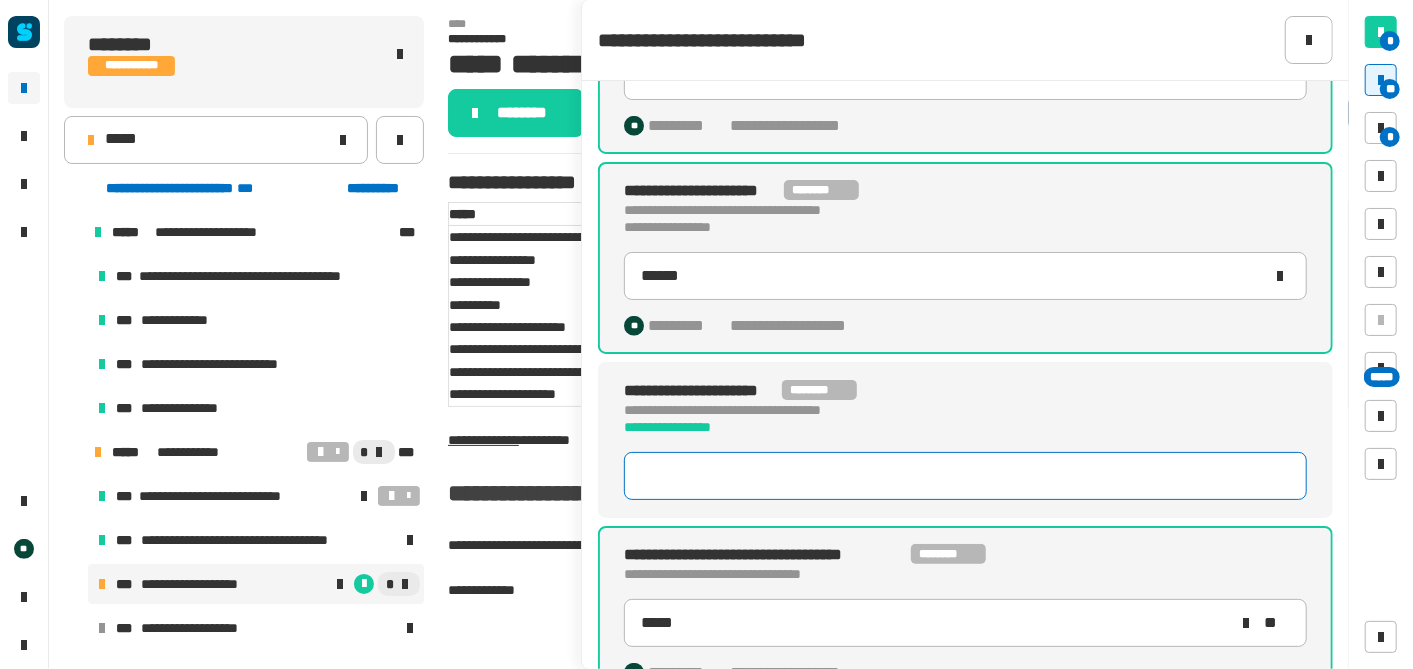 type on "*****" 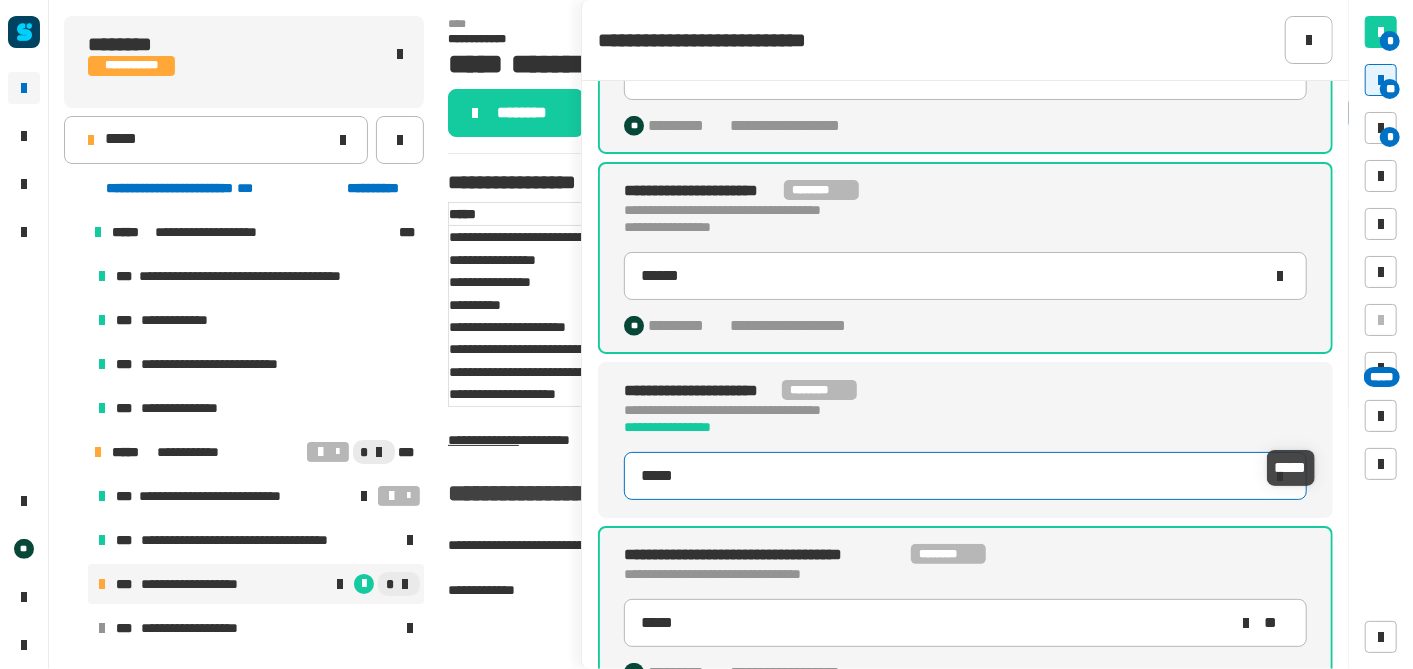 type on "******" 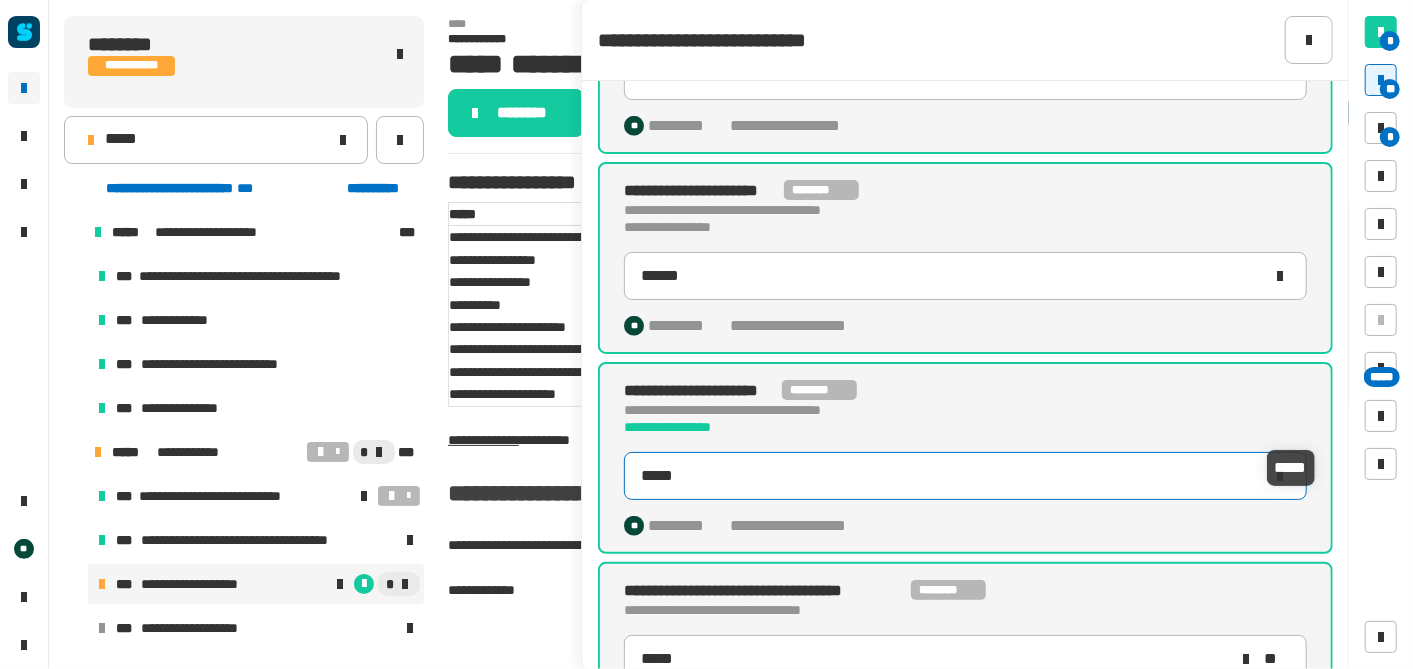 type on "*****" 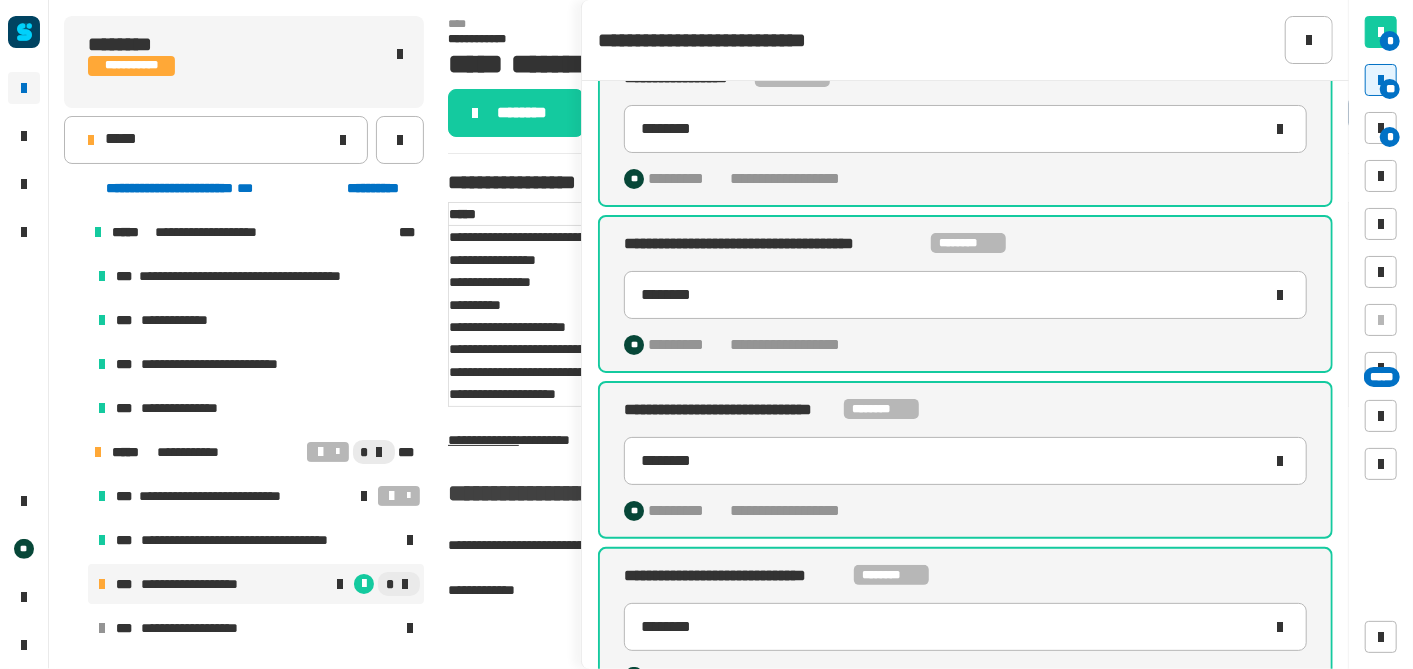 scroll, scrollTop: 0, scrollLeft: 0, axis: both 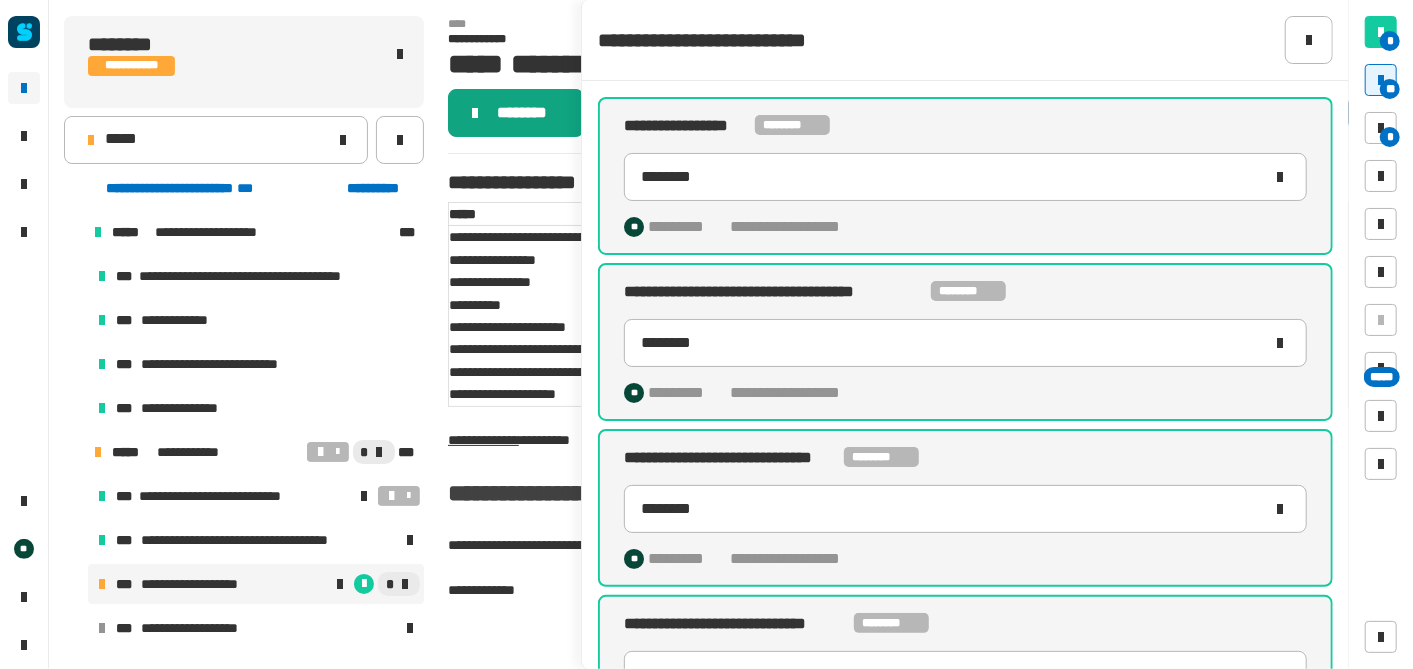 click on "********" 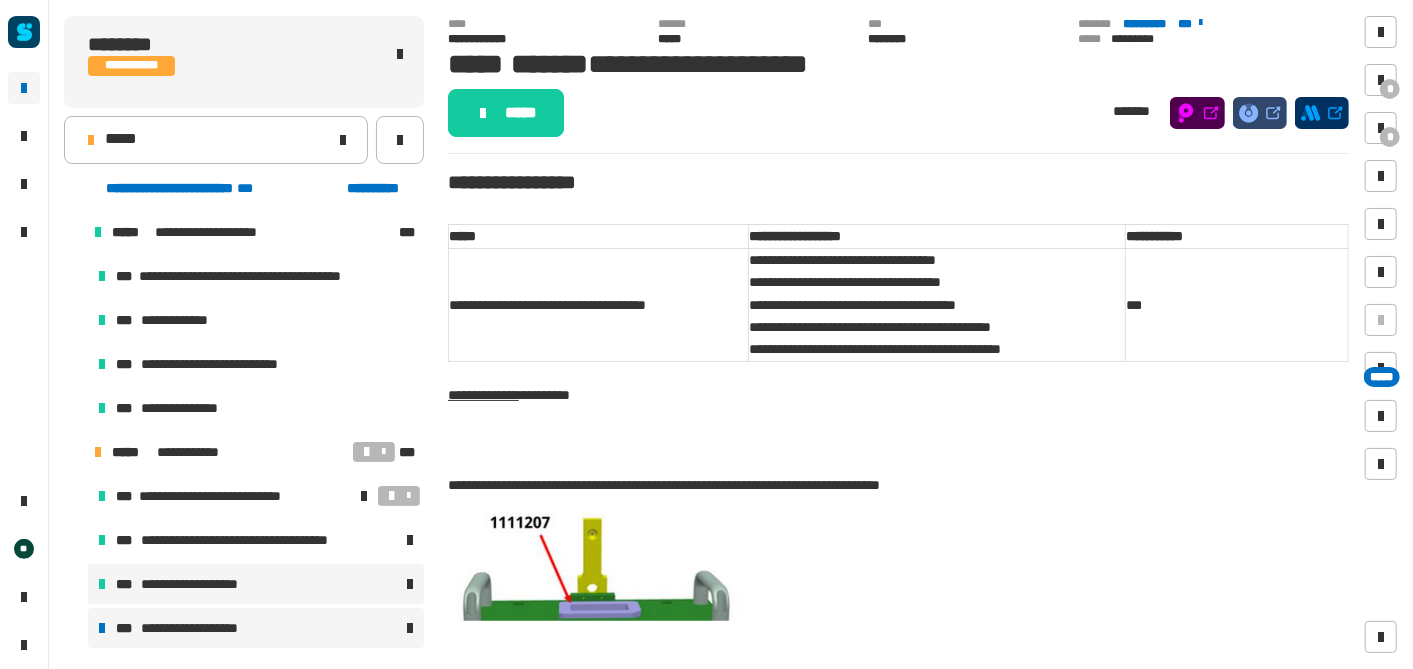 click on "**********" at bounding box center [208, 584] 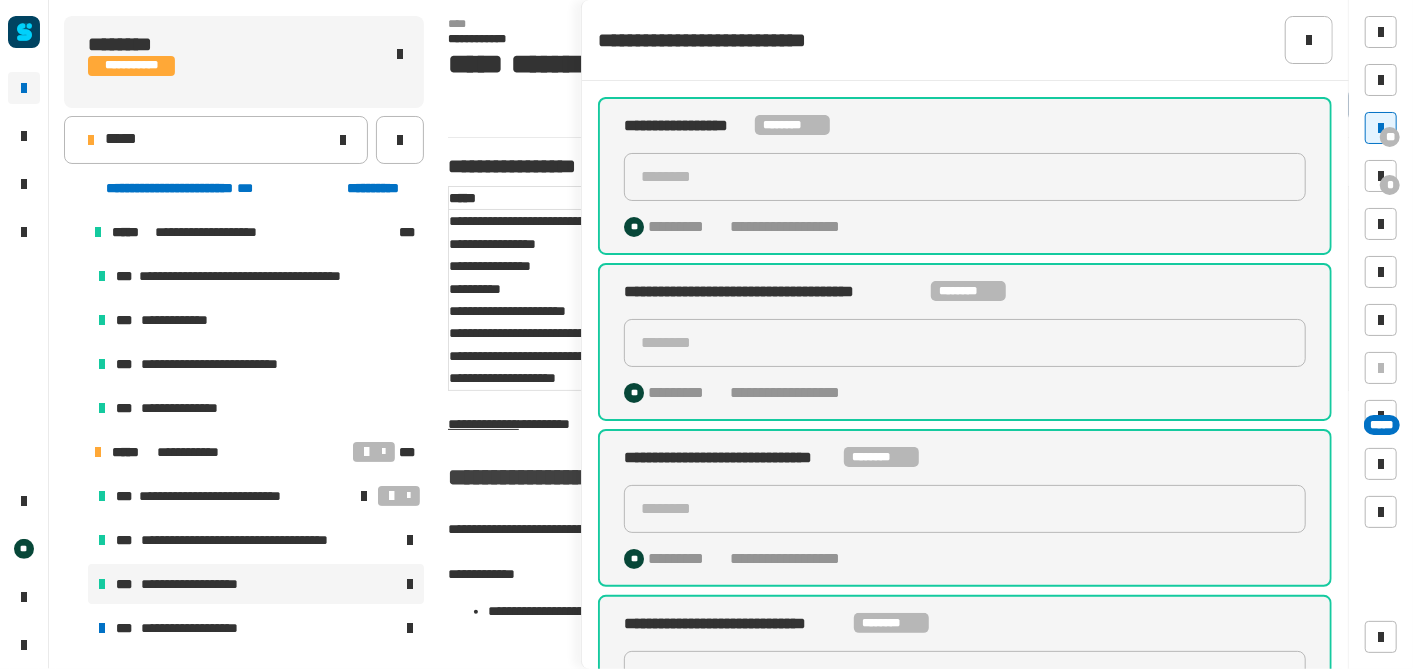 click on "**" at bounding box center [1390, 137] 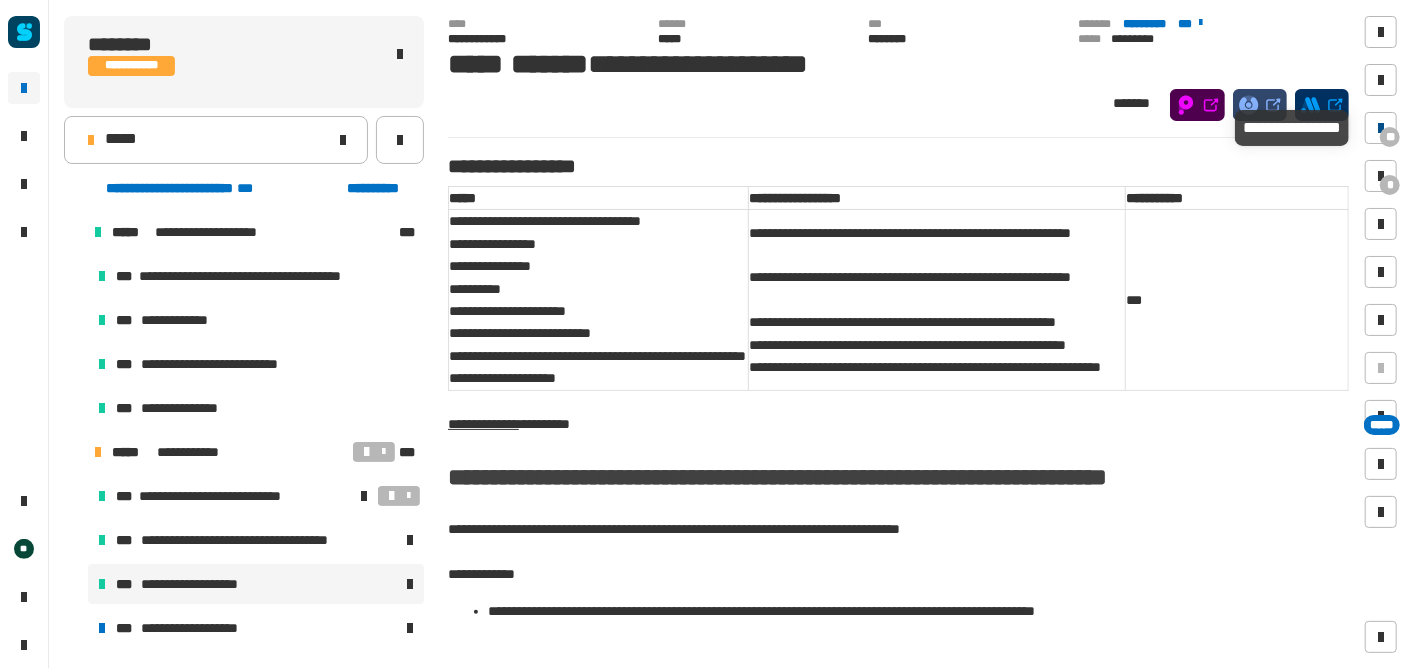 click on "**" at bounding box center [1390, 137] 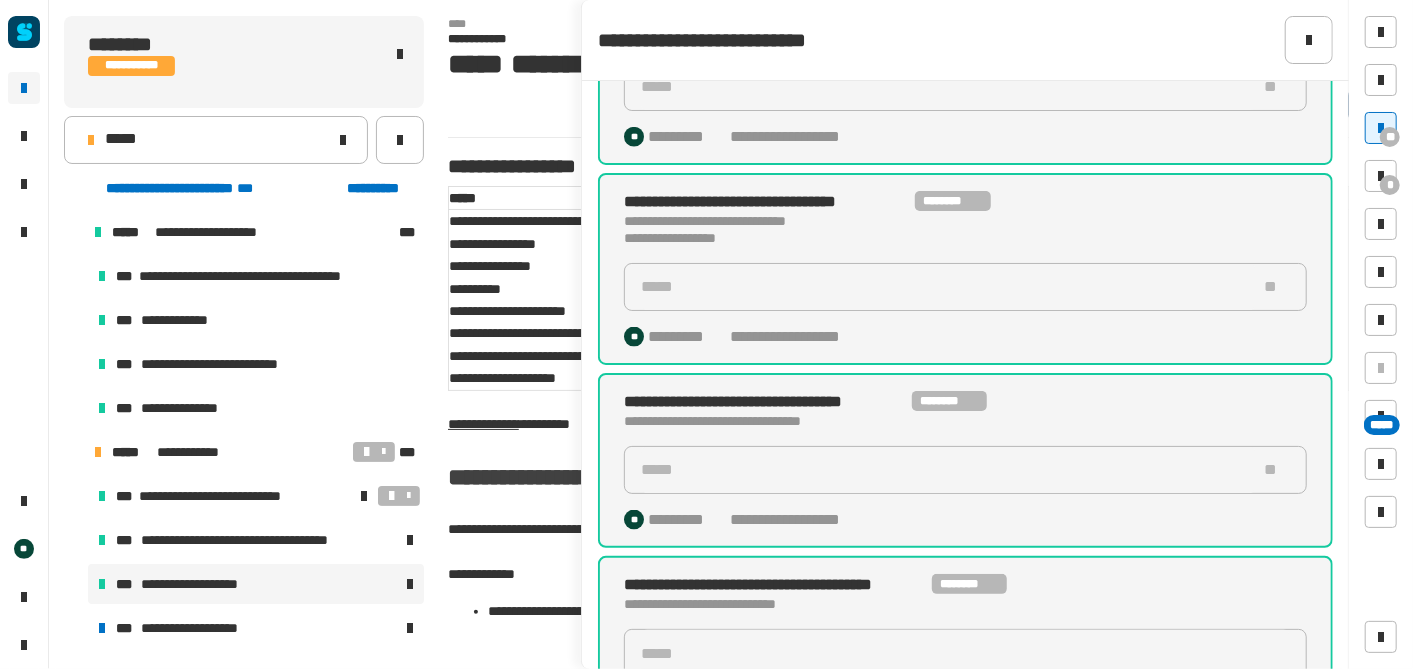 scroll, scrollTop: 1413, scrollLeft: 0, axis: vertical 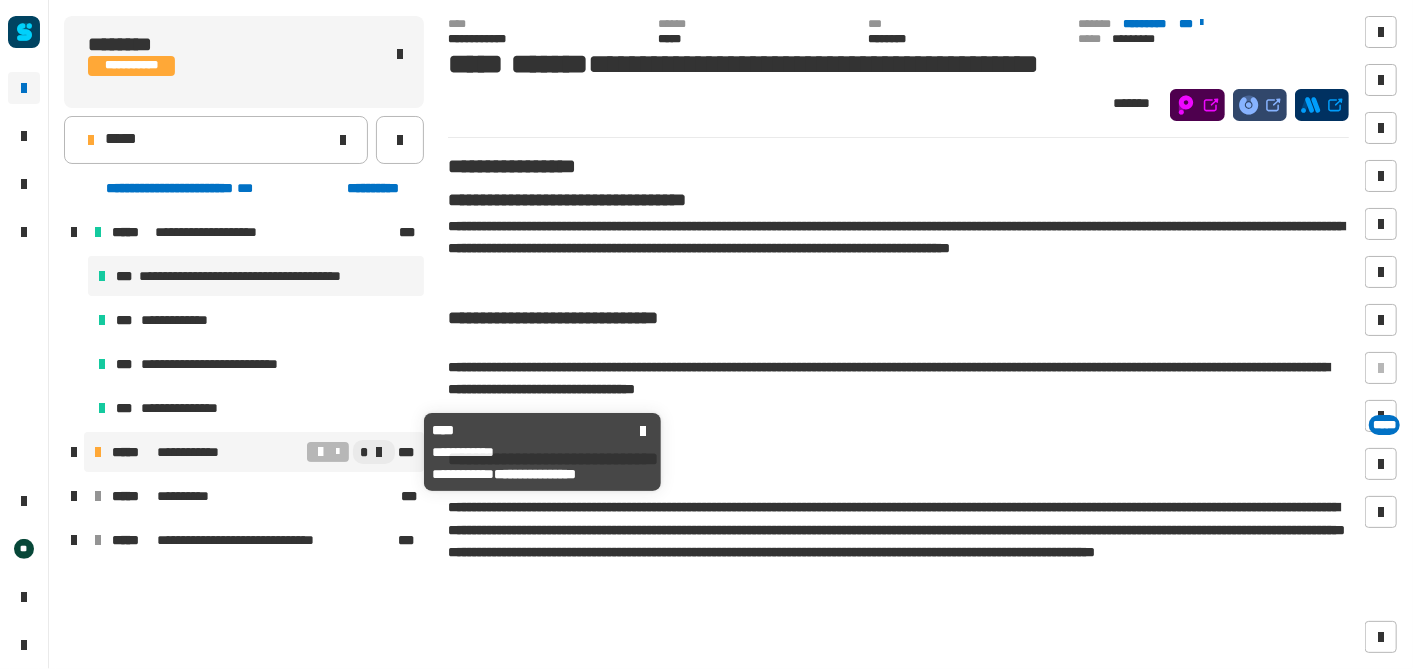 click on "**********" at bounding box center [200, 452] 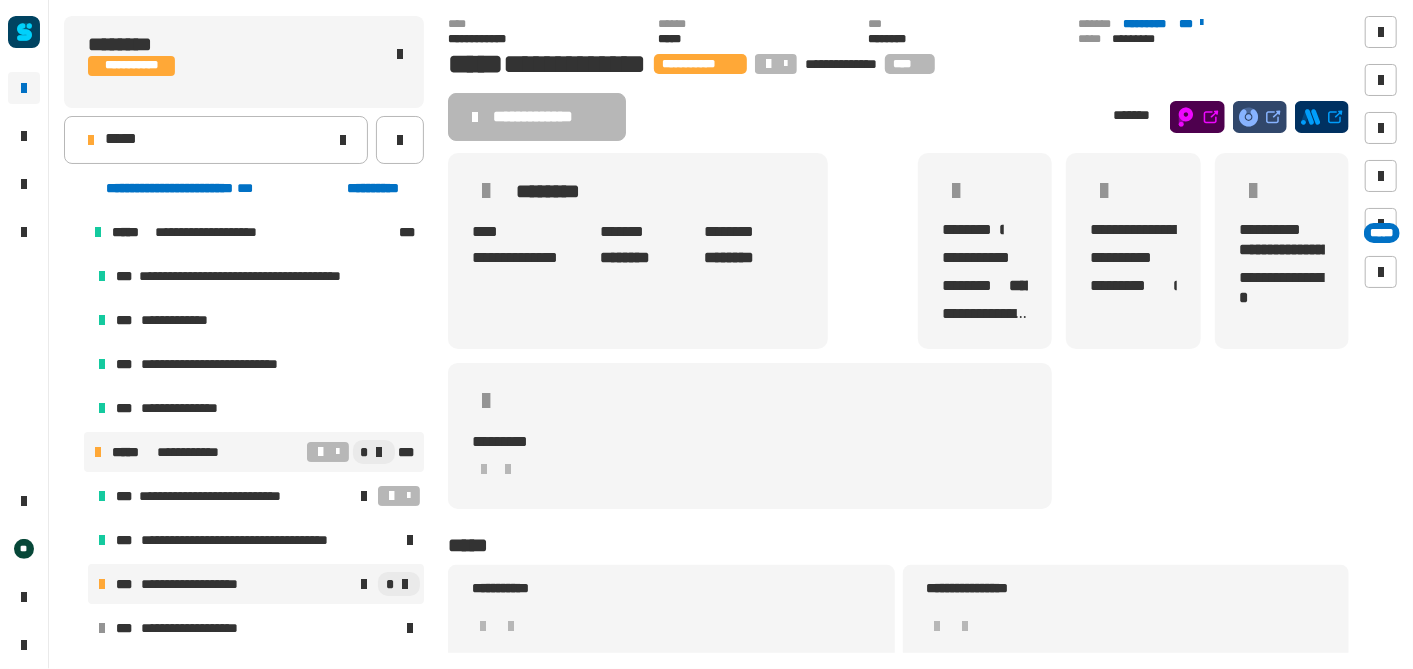 click on "**********" at bounding box center (256, 584) 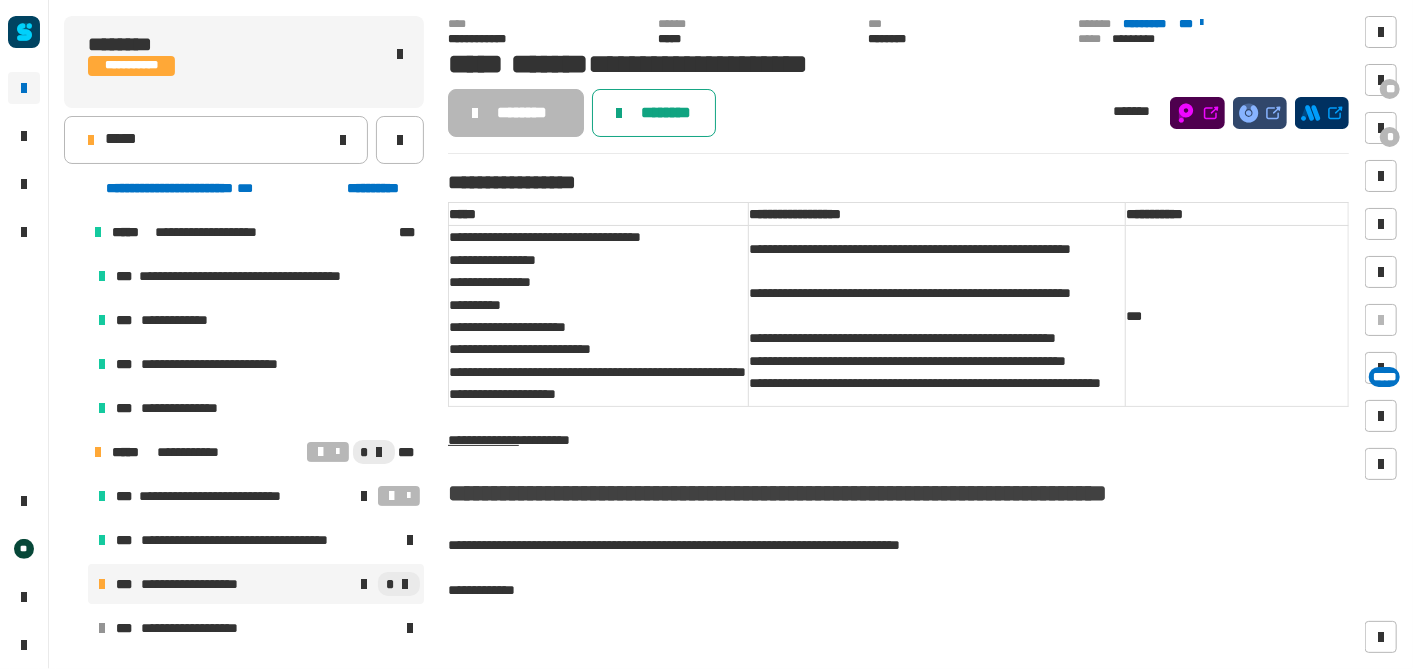click on "********" 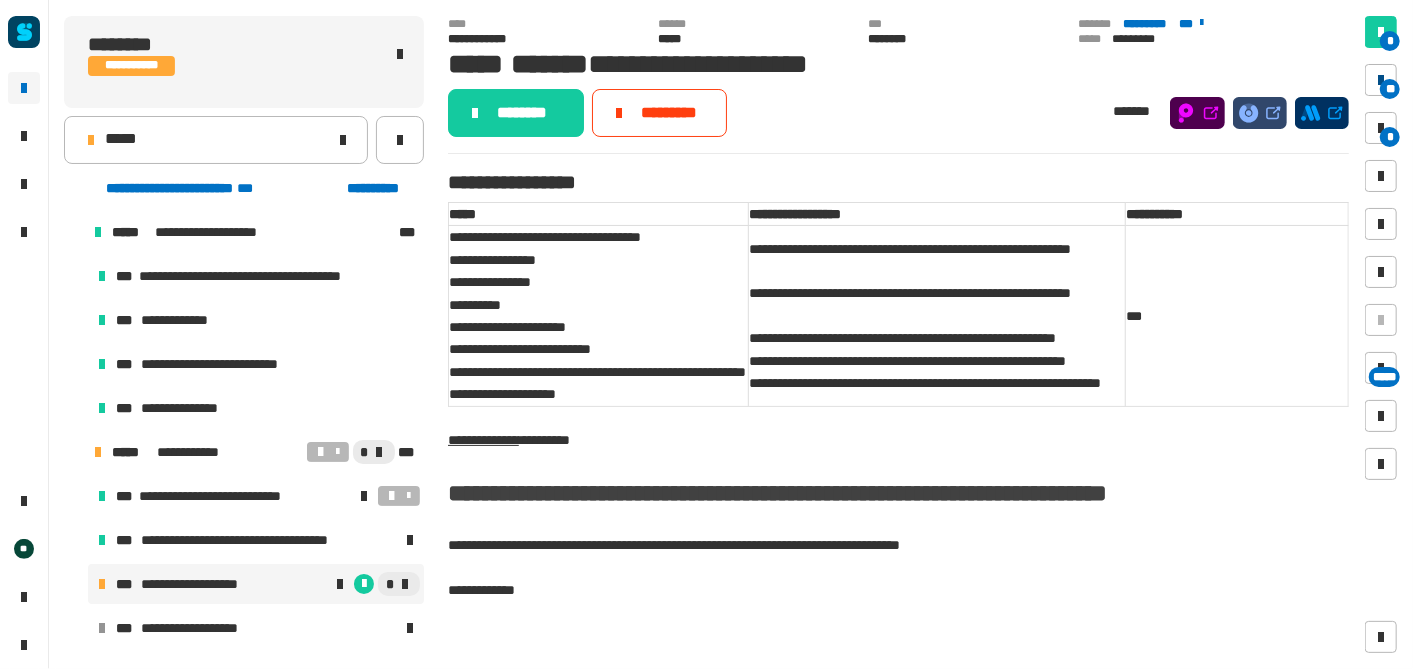 click on "**" at bounding box center [1390, 89] 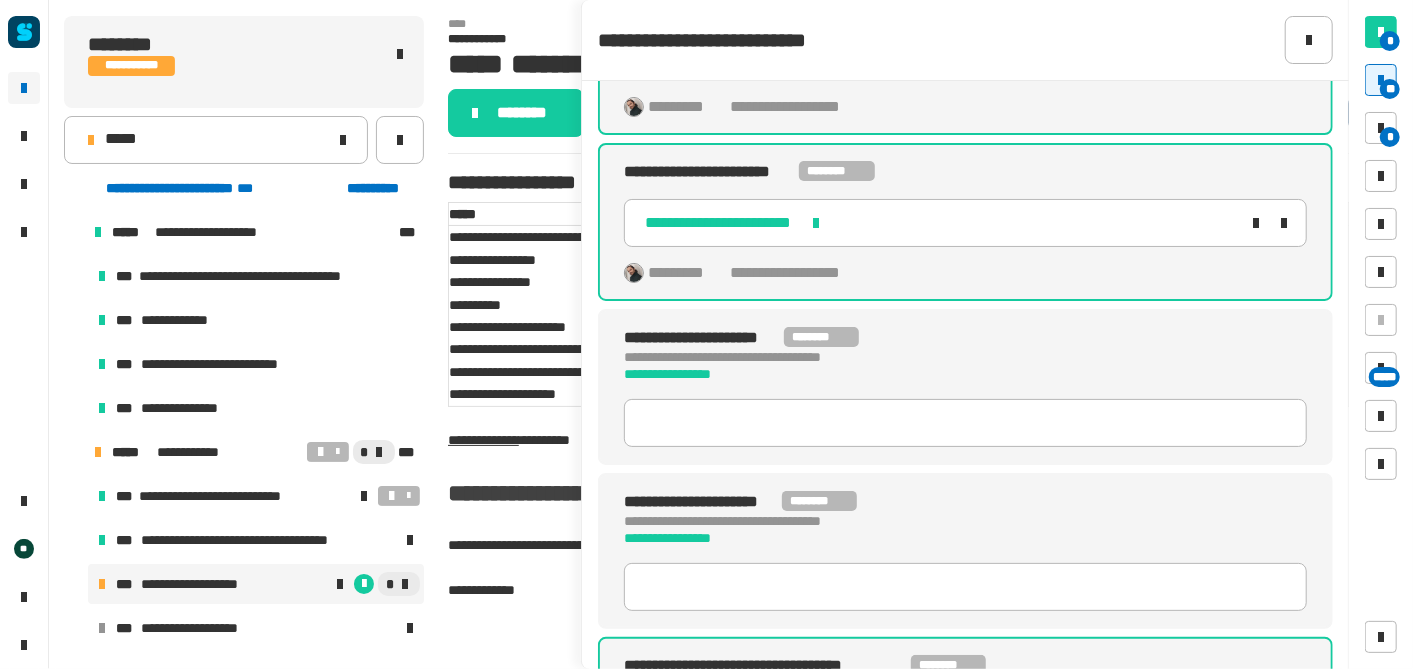 scroll, scrollTop: 924, scrollLeft: 0, axis: vertical 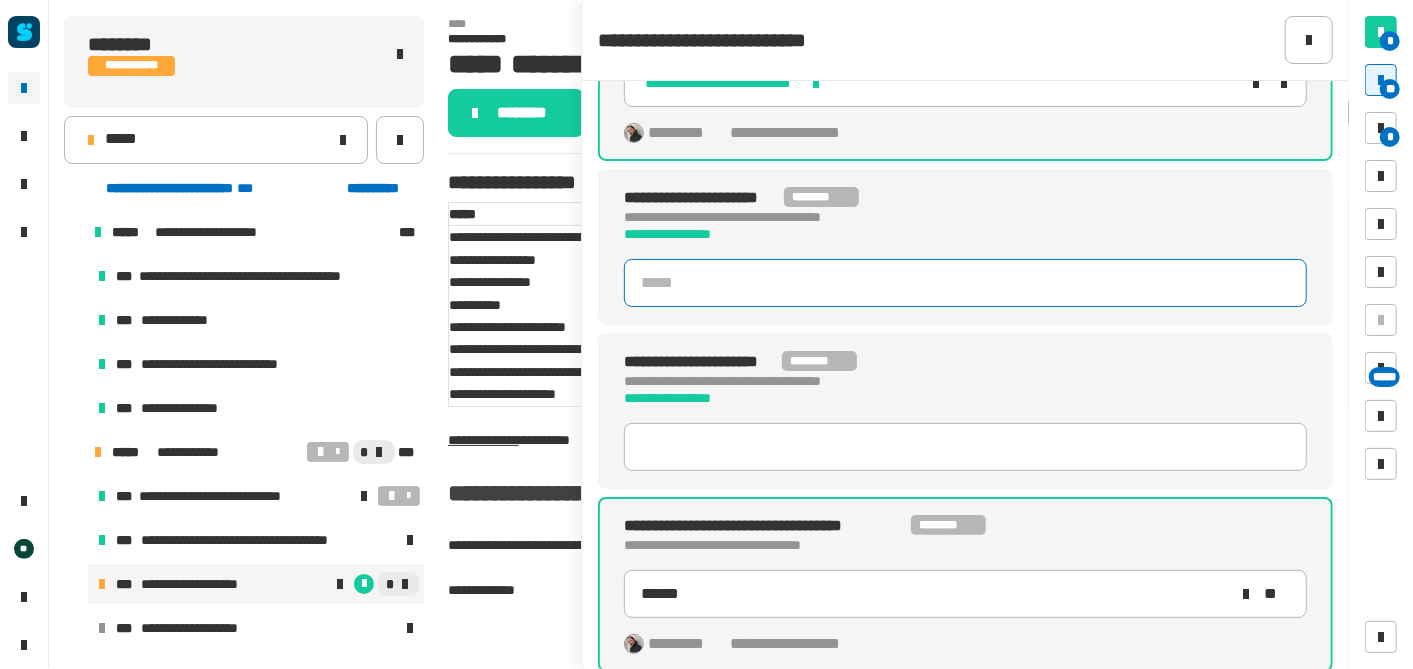 click 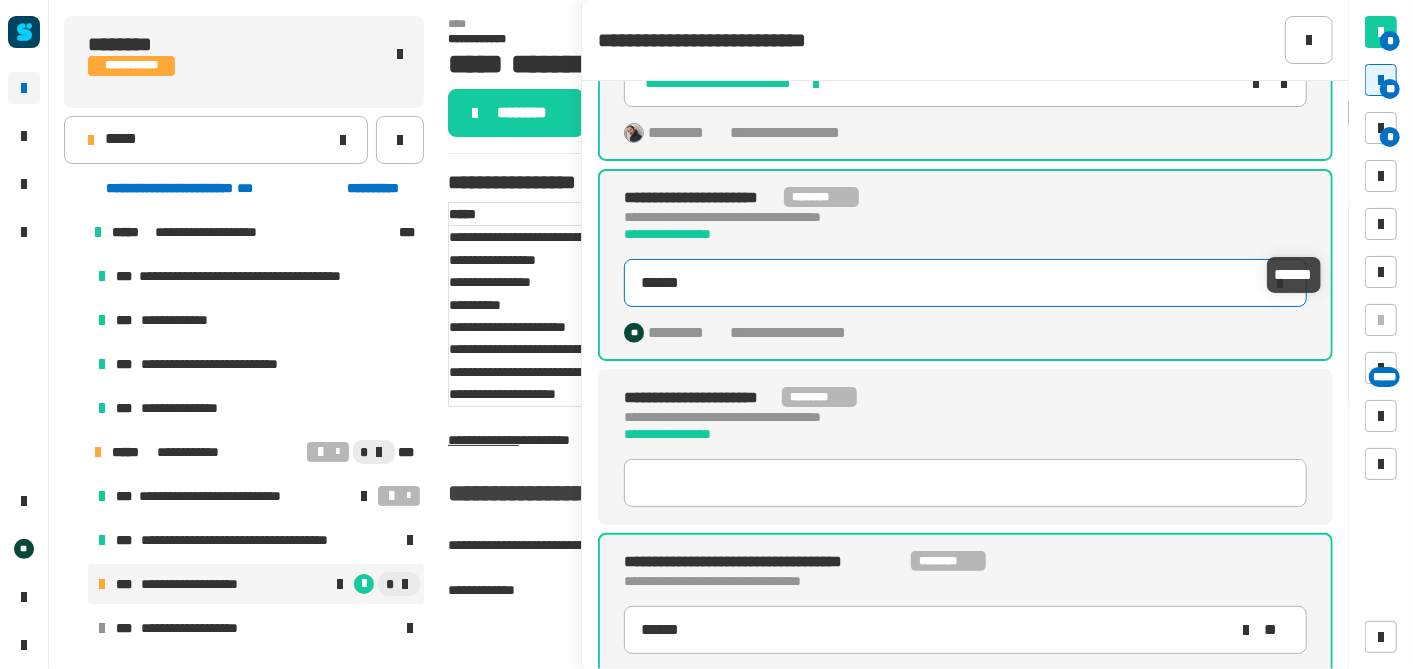 type on "******" 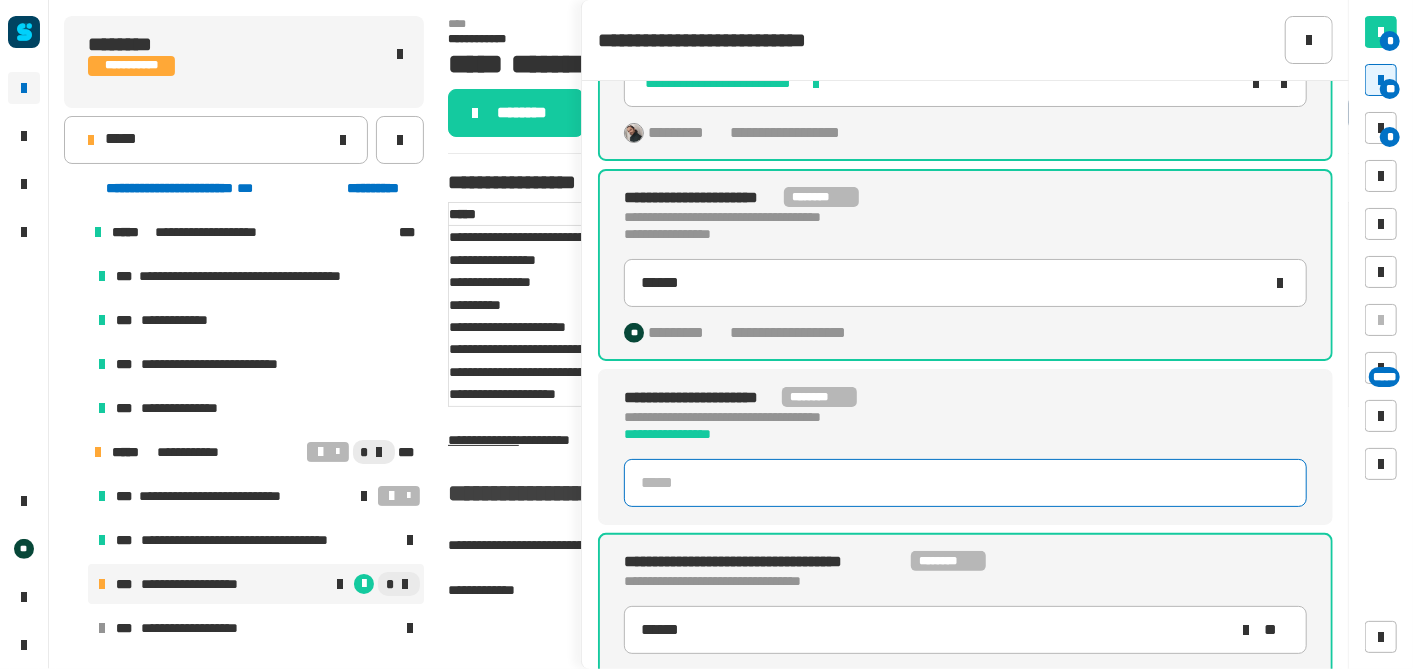 click 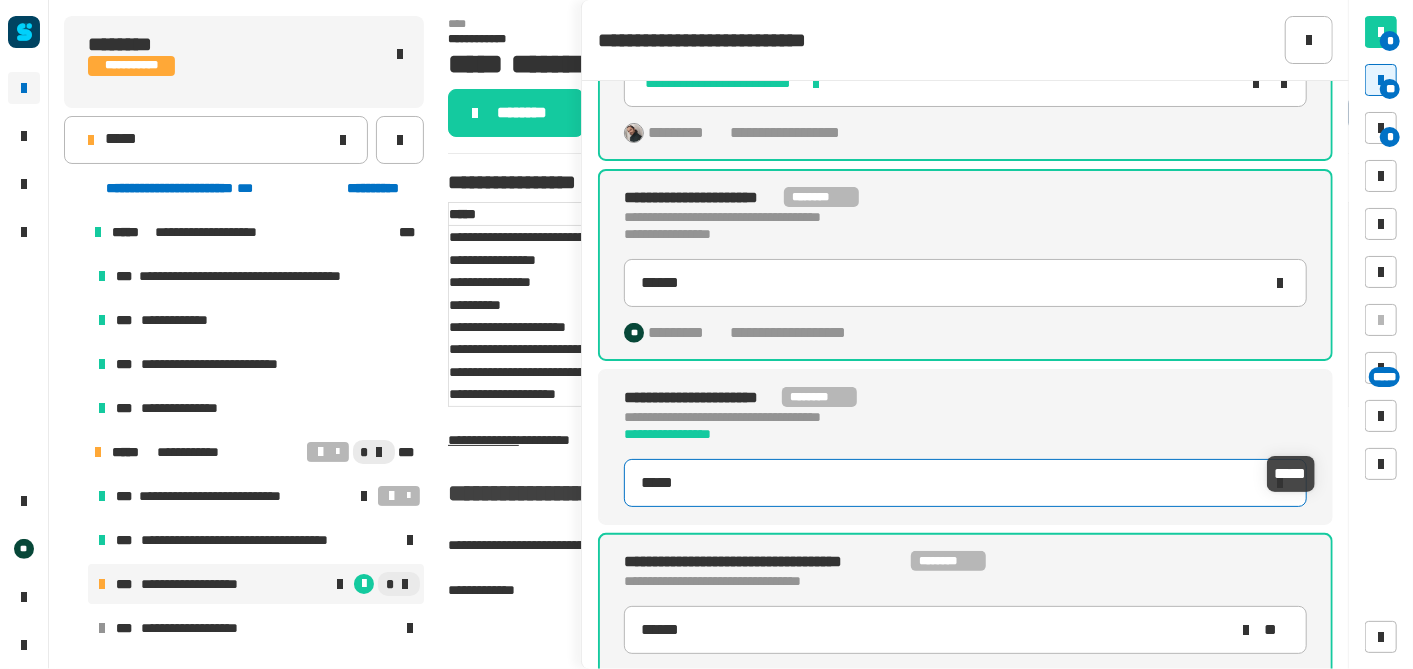 type on "*****" 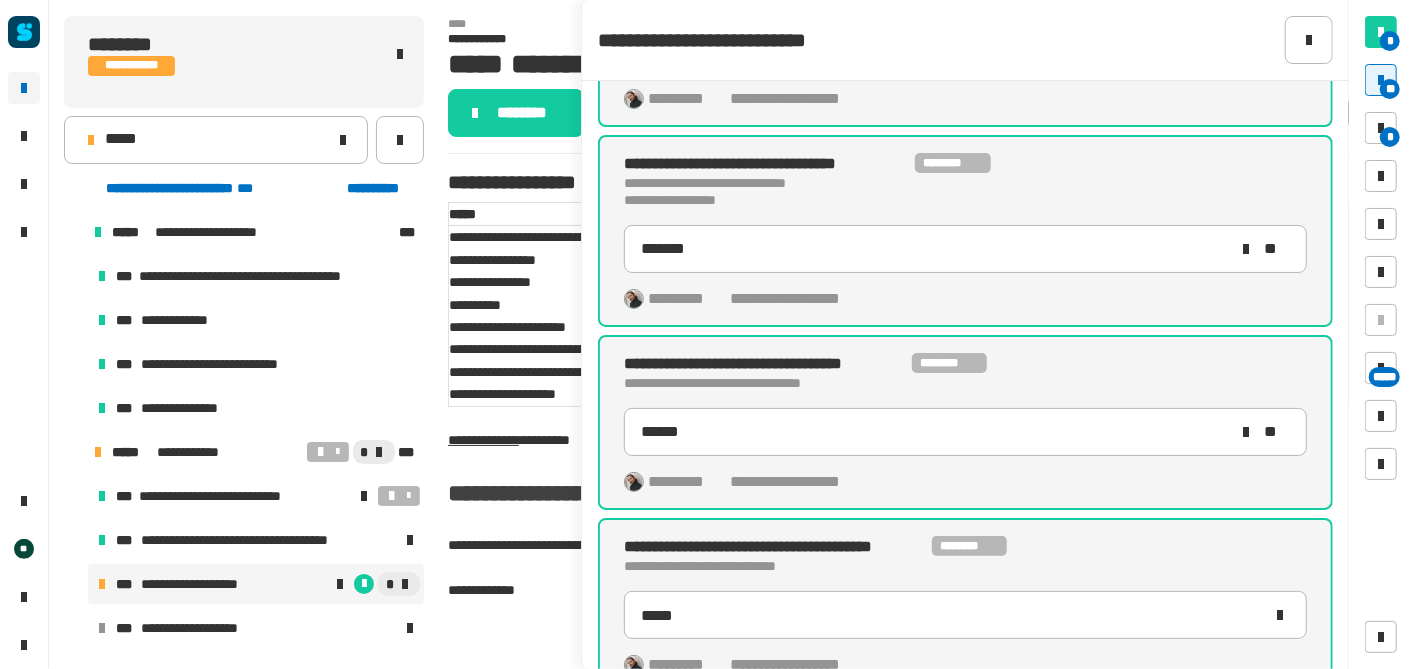 scroll, scrollTop: 1717, scrollLeft: 0, axis: vertical 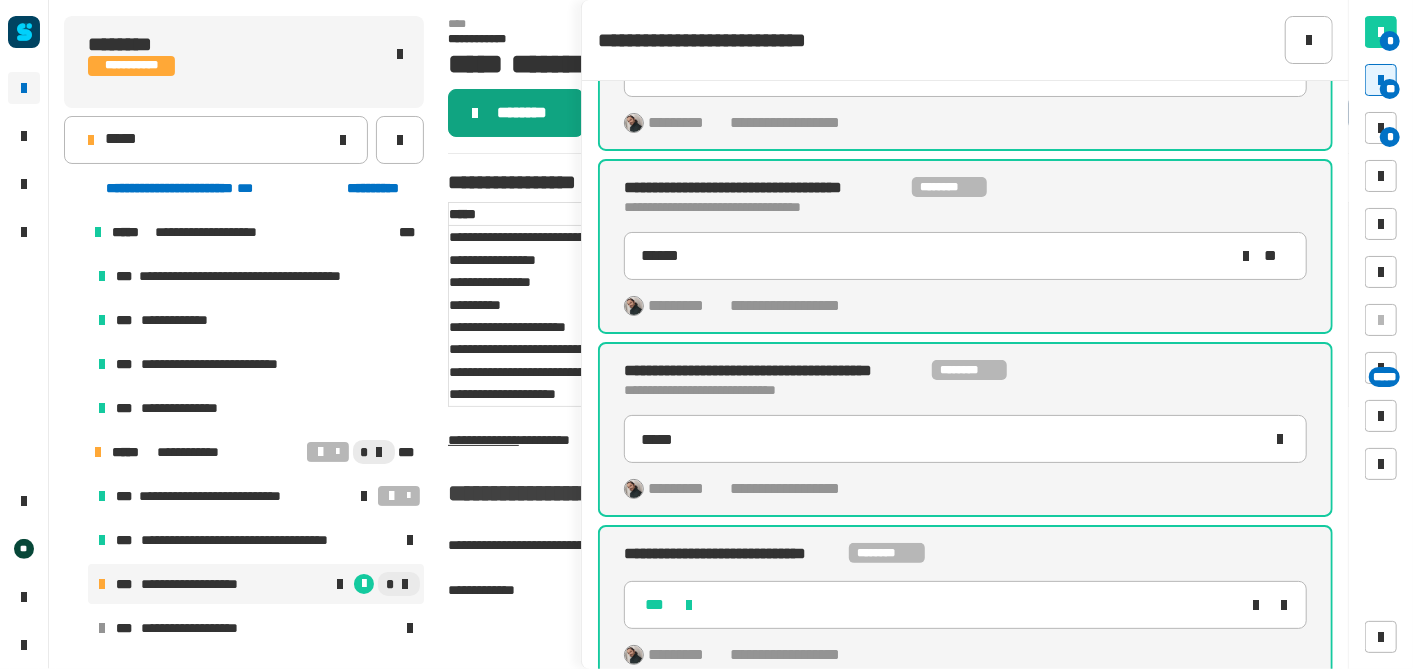click on "********" 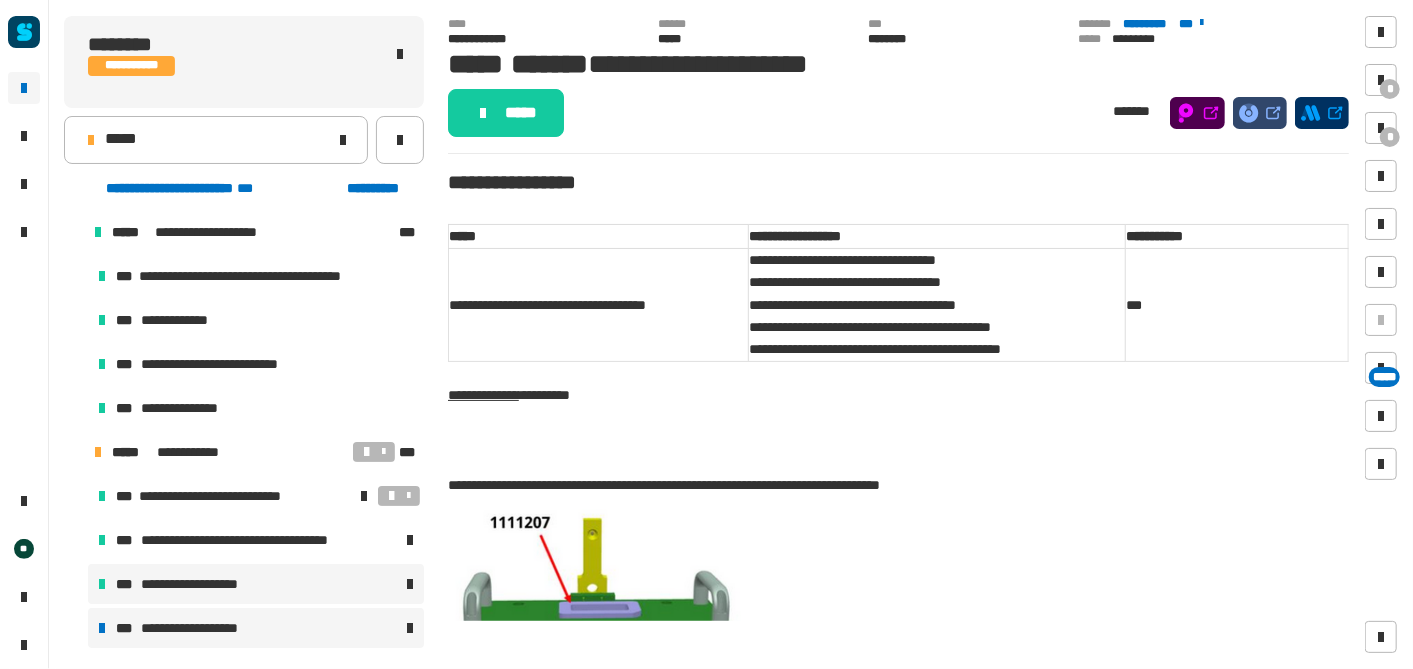 click on "**********" at bounding box center (256, 584) 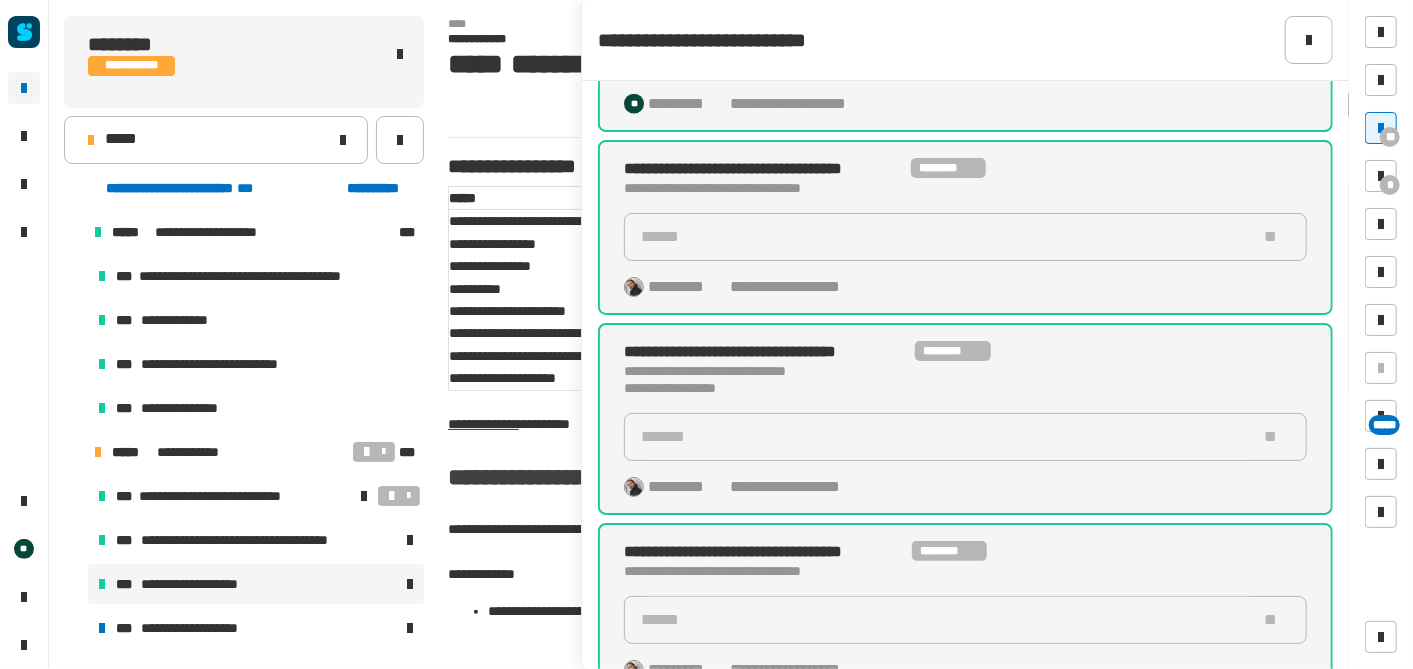 scroll, scrollTop: 1355, scrollLeft: 0, axis: vertical 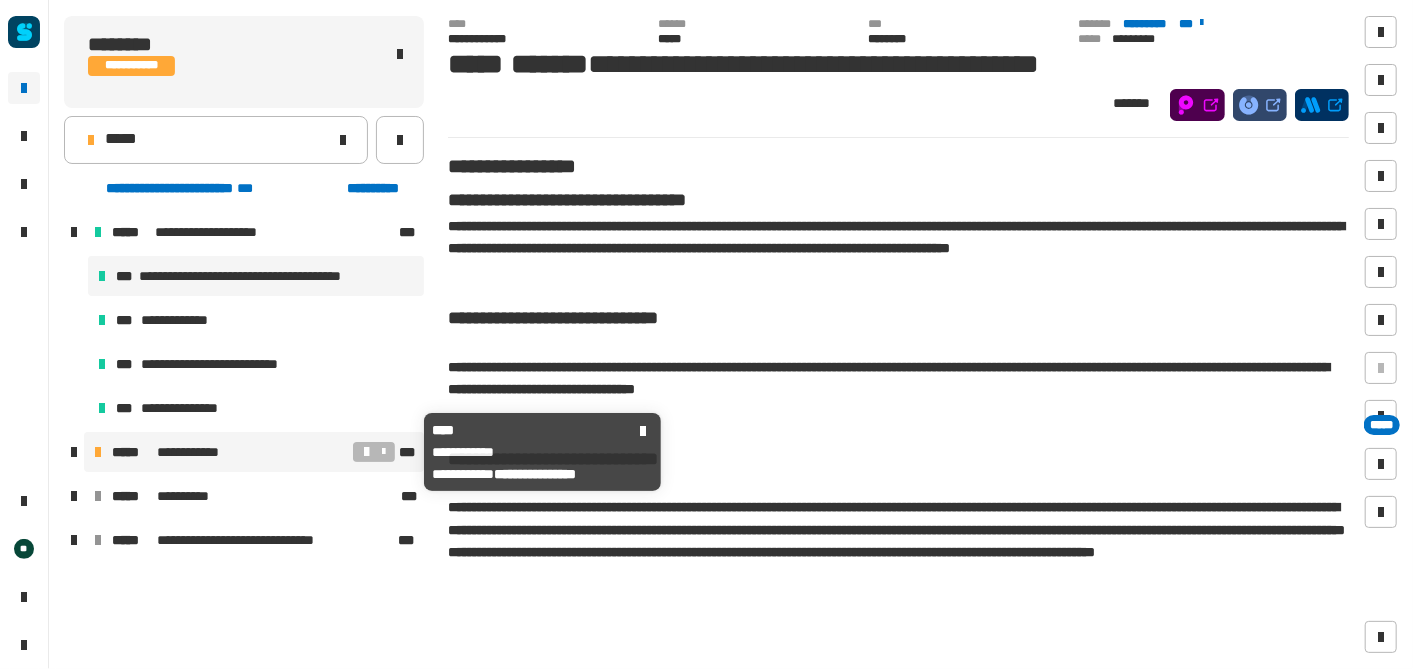 click on "**********" at bounding box center (200, 452) 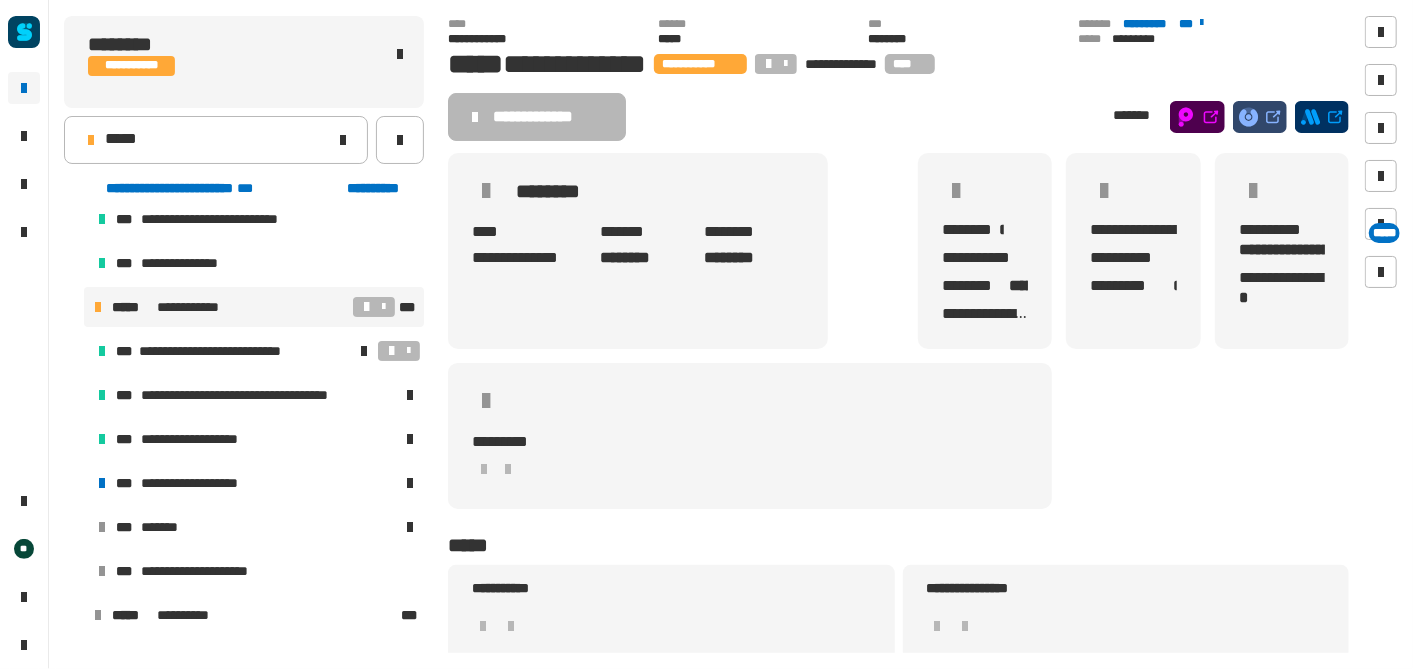 scroll, scrollTop: 157, scrollLeft: 0, axis: vertical 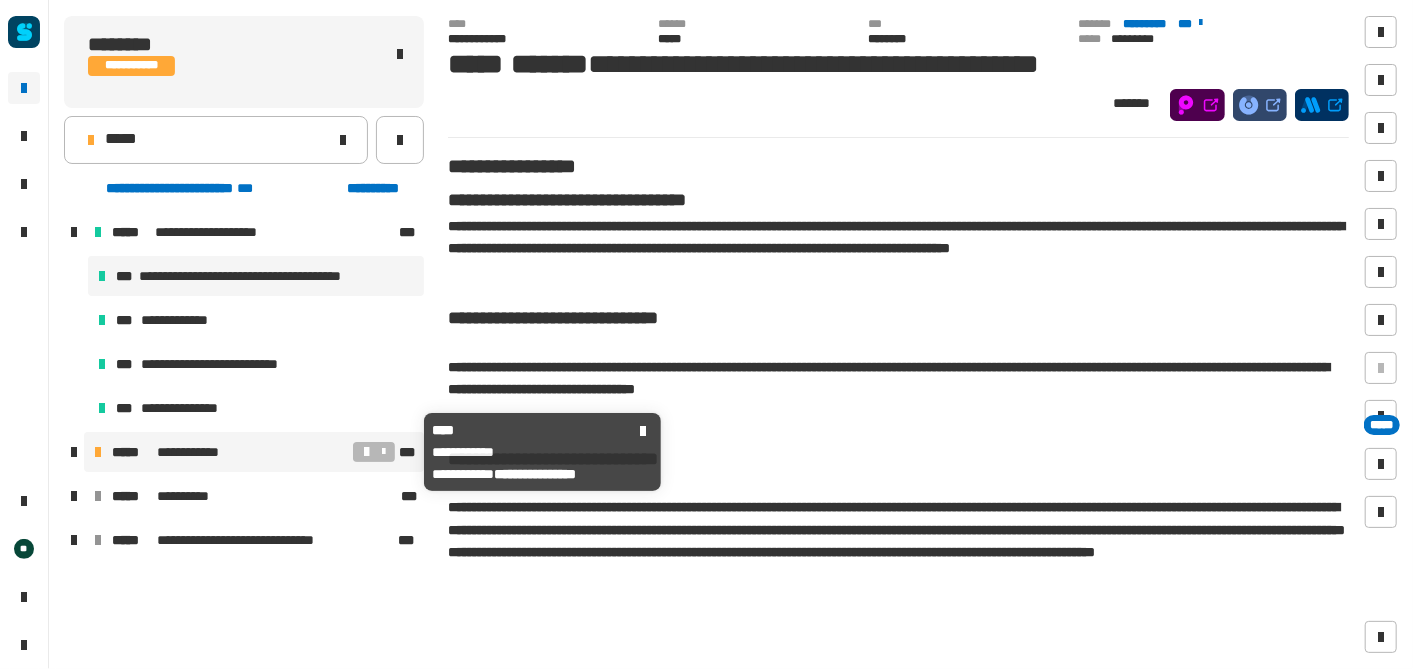 click on "**********" at bounding box center (200, 452) 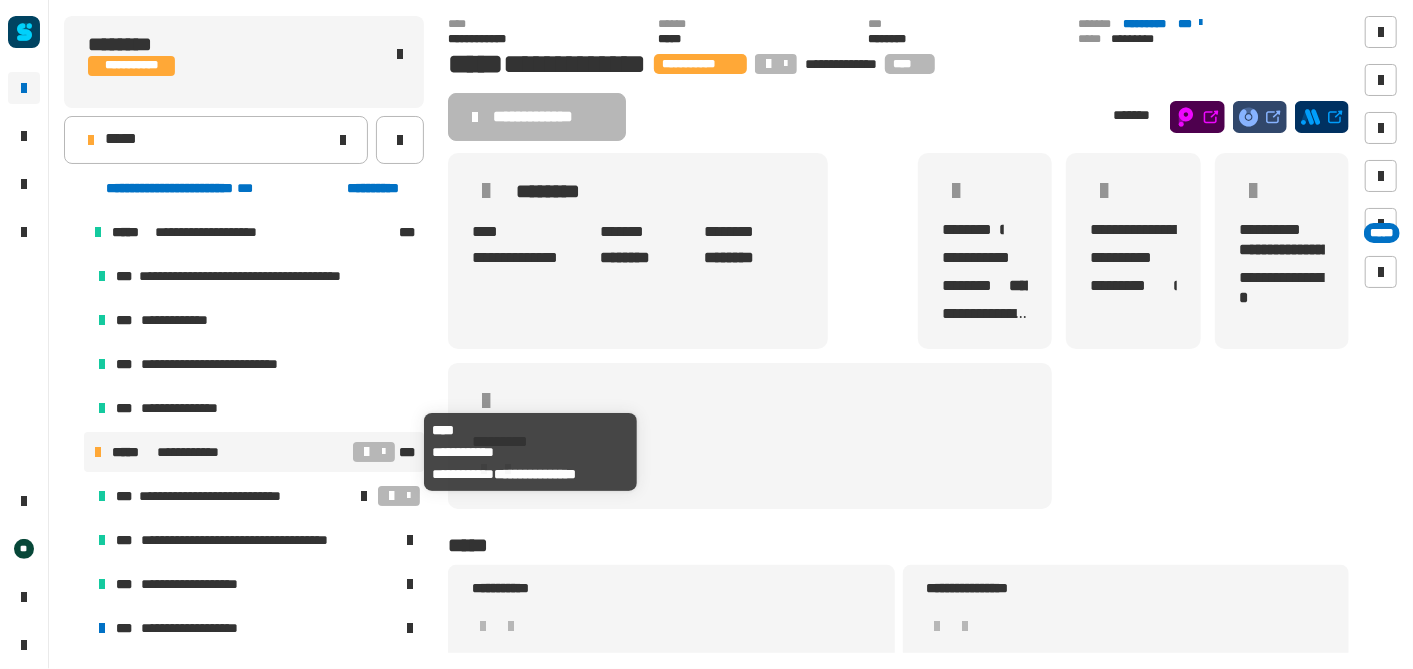 scroll, scrollTop: 92, scrollLeft: 0, axis: vertical 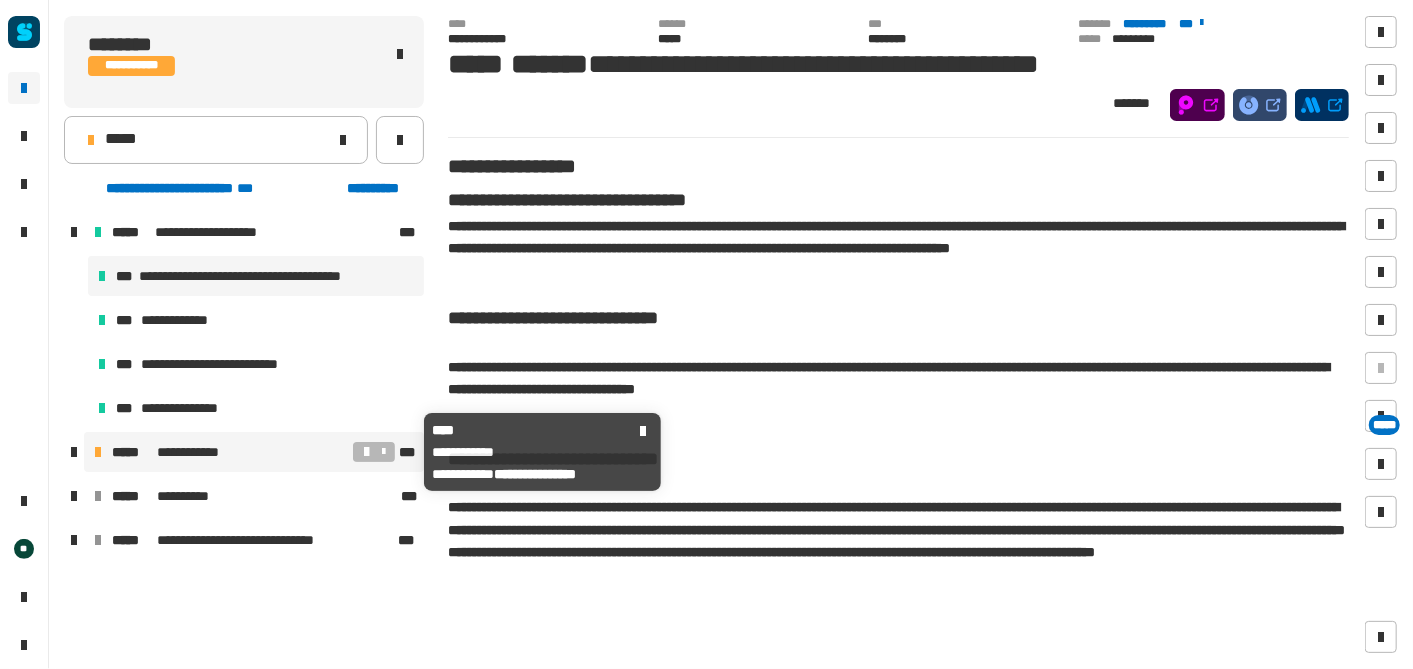 click on "**********" at bounding box center [230, 452] 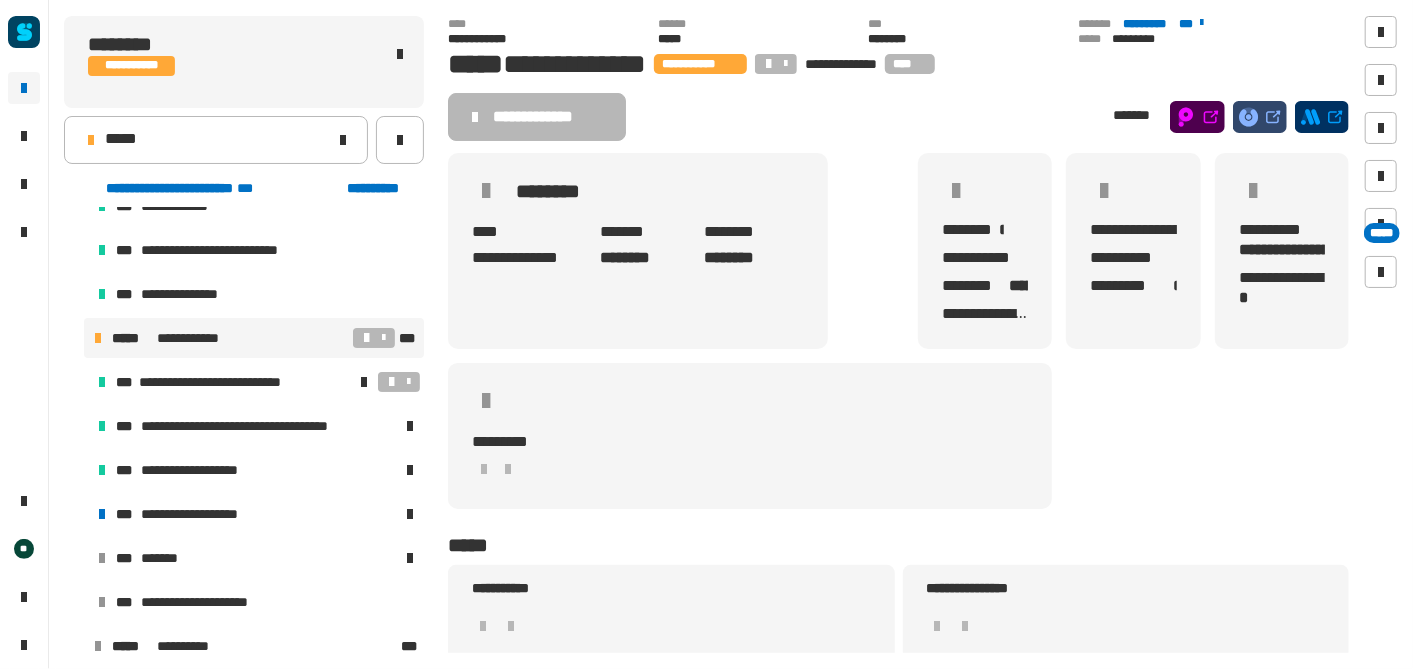 scroll, scrollTop: 115, scrollLeft: 0, axis: vertical 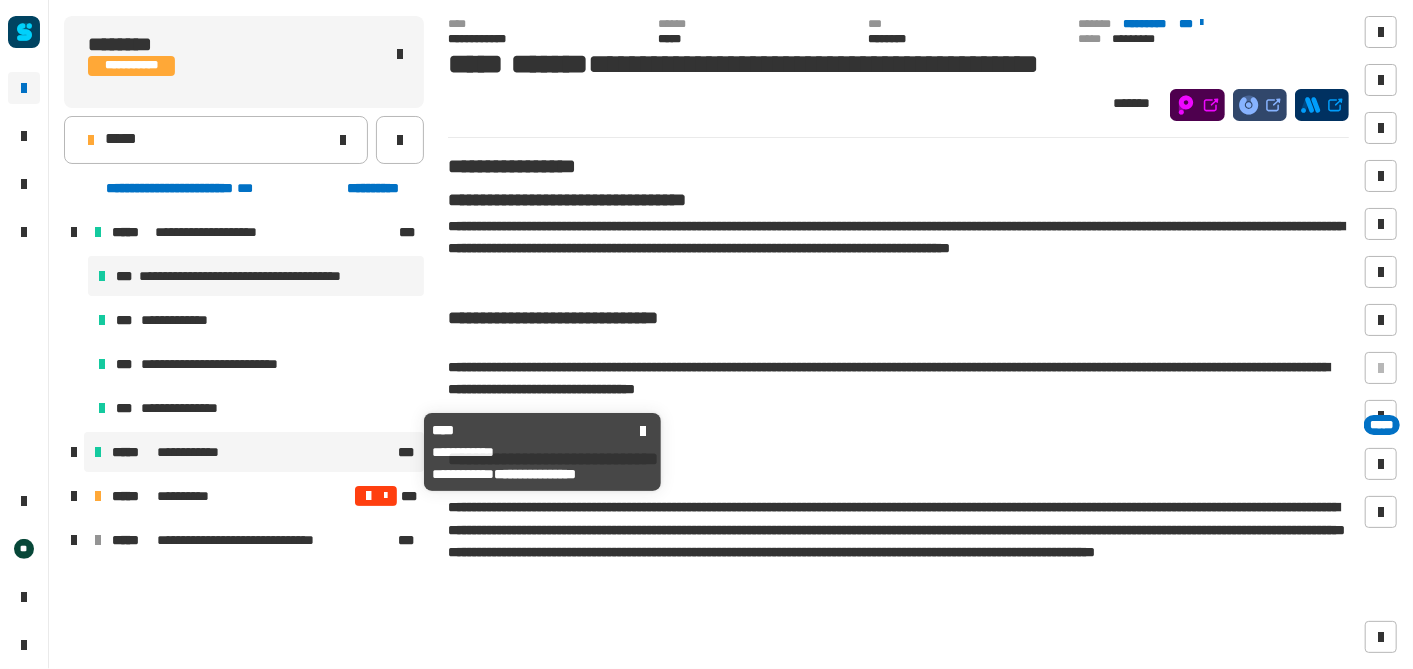 click on "**********" at bounding box center (200, 452) 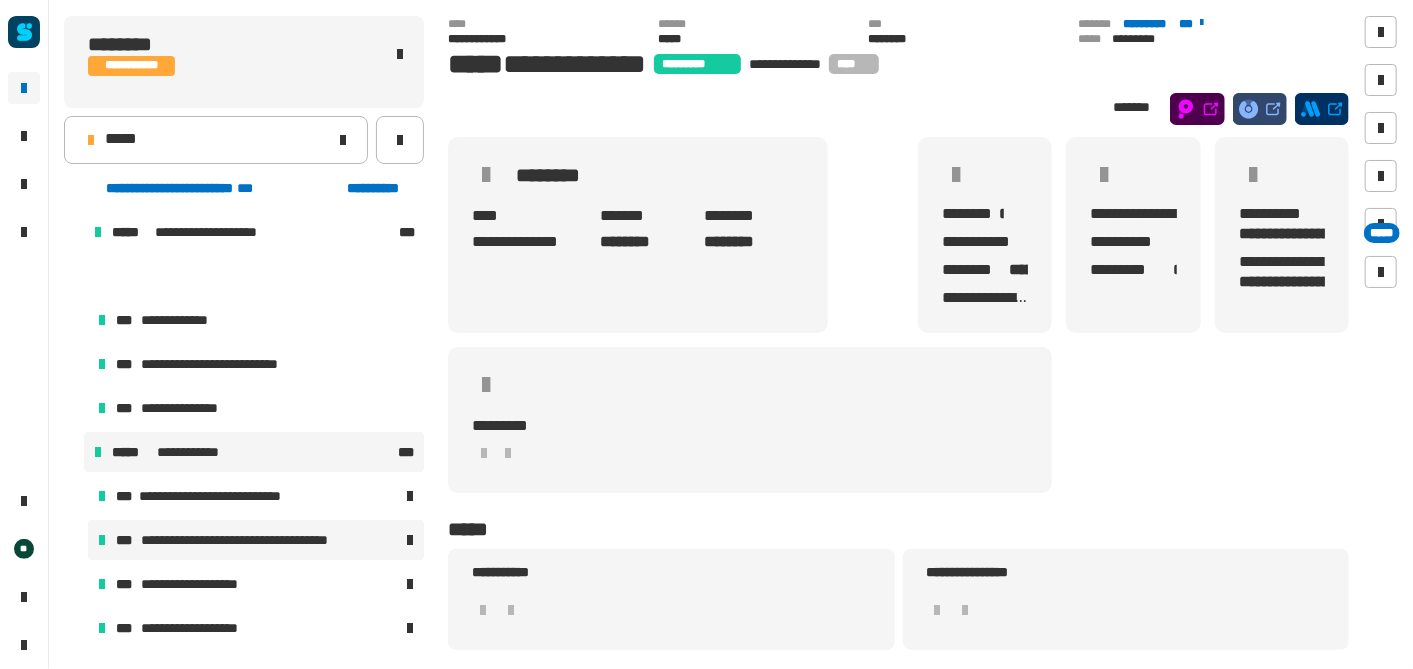 scroll, scrollTop: 170, scrollLeft: 0, axis: vertical 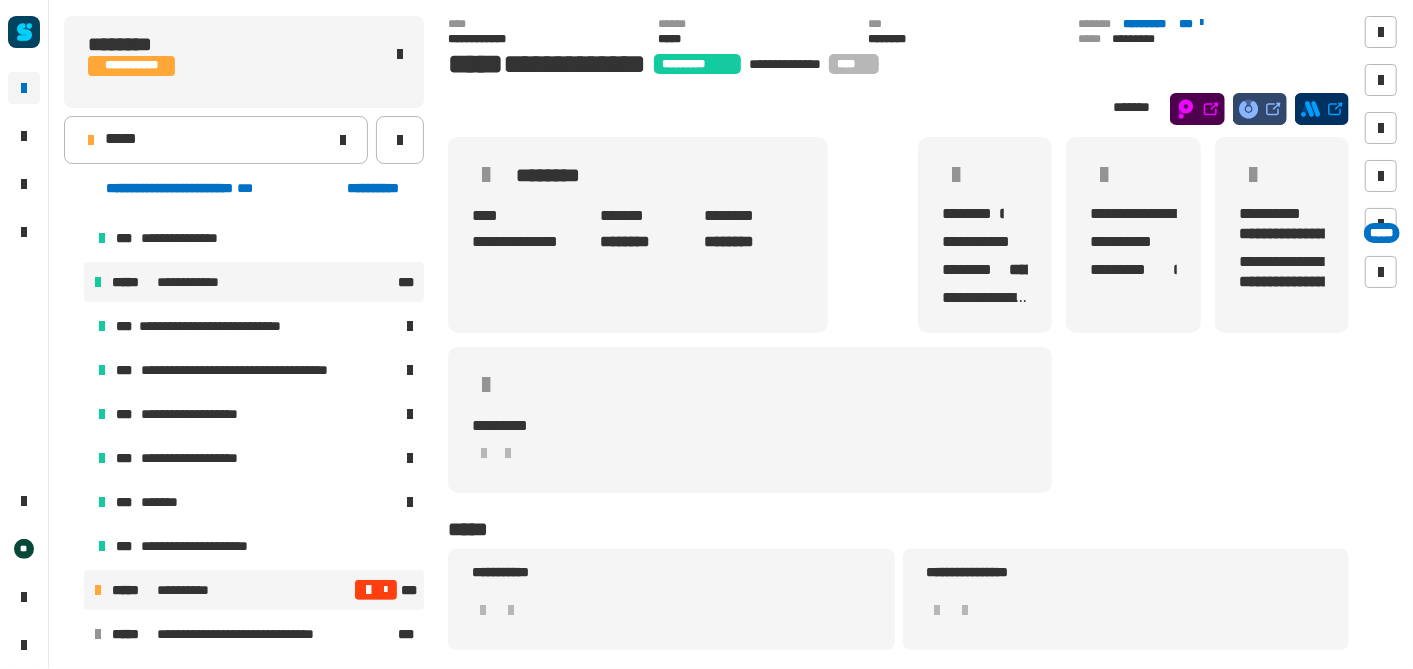 click on "**********" at bounding box center [188, 590] 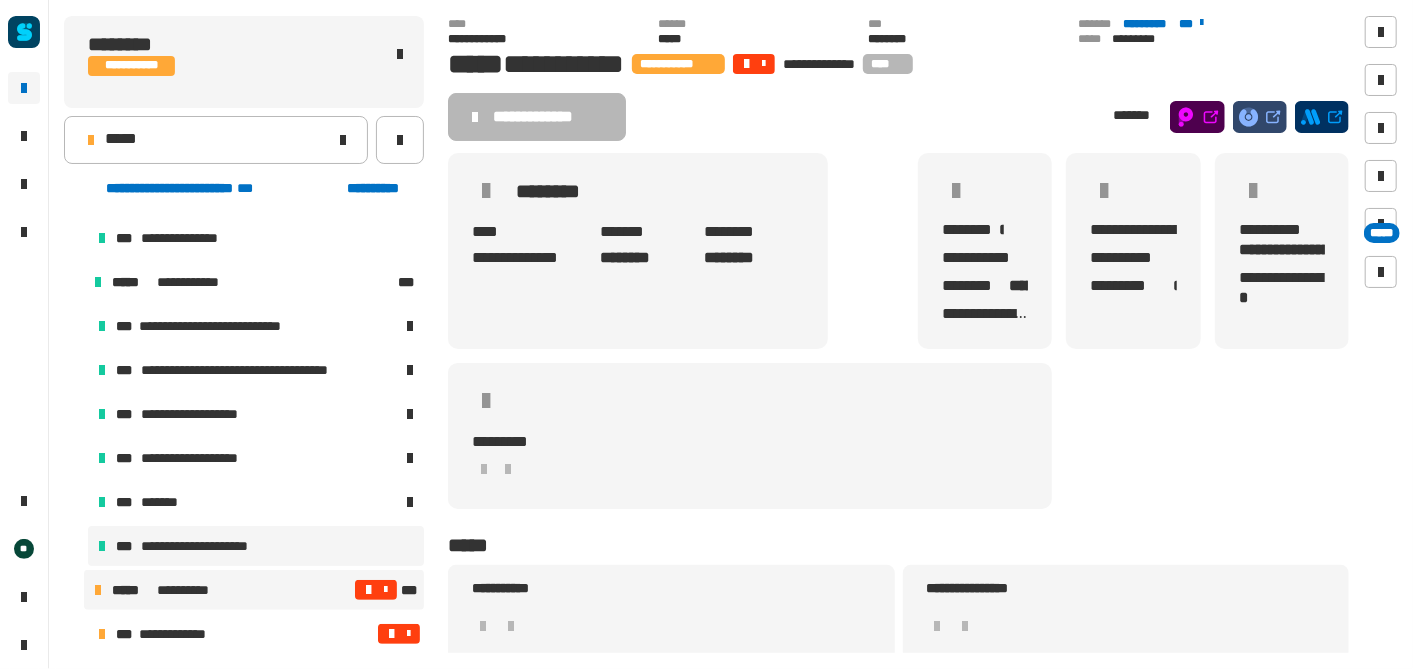 scroll, scrollTop: 214, scrollLeft: 0, axis: vertical 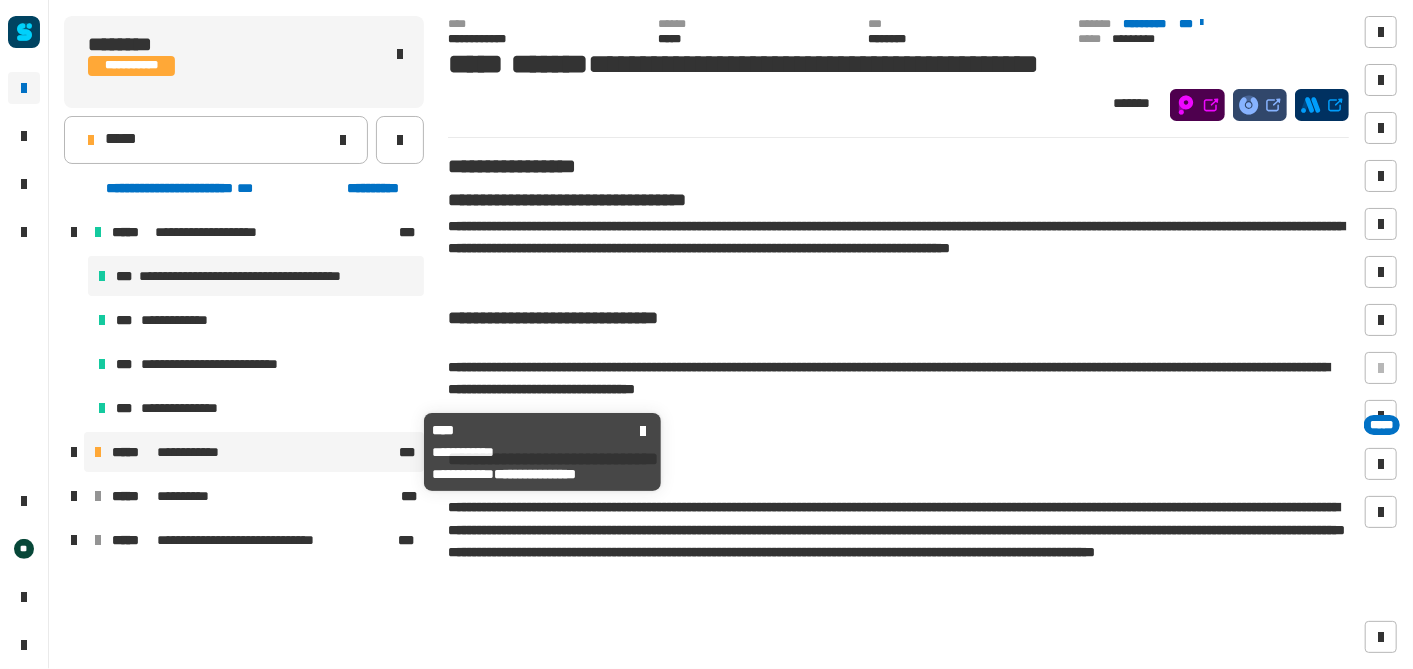 click on "*****" at bounding box center [132, 452] 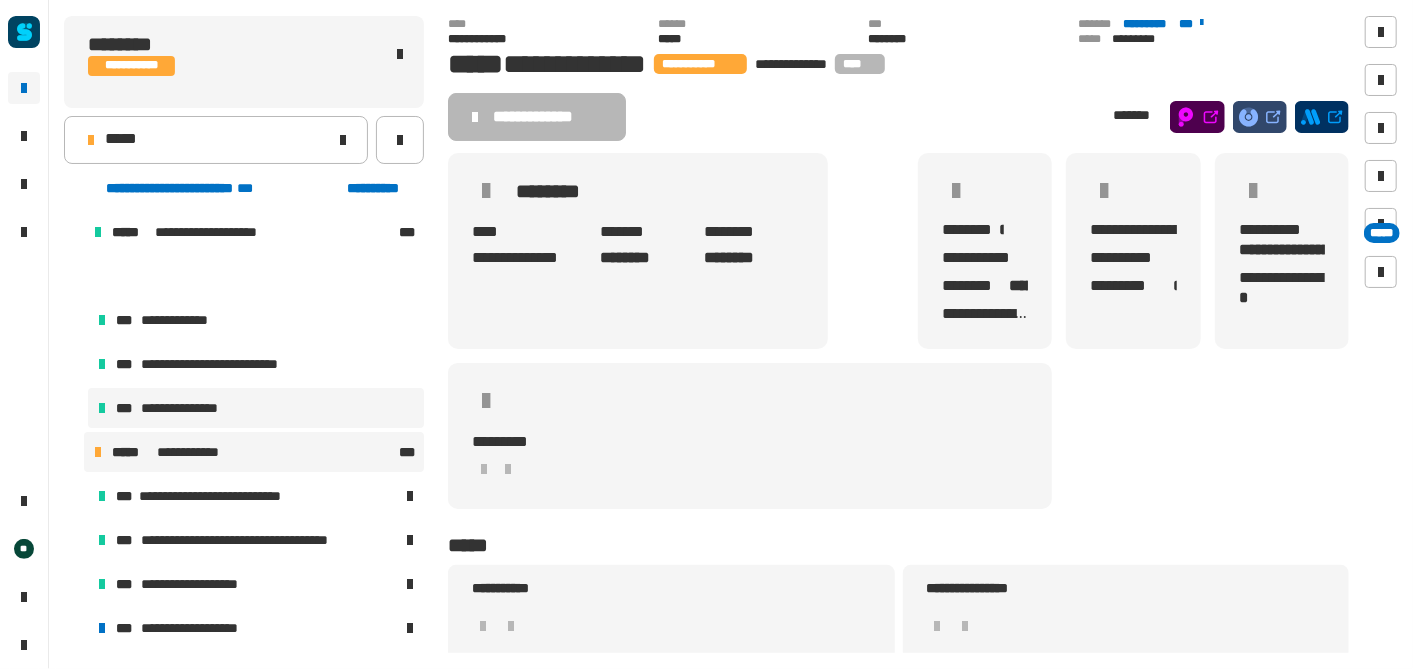 scroll, scrollTop: 145, scrollLeft: 0, axis: vertical 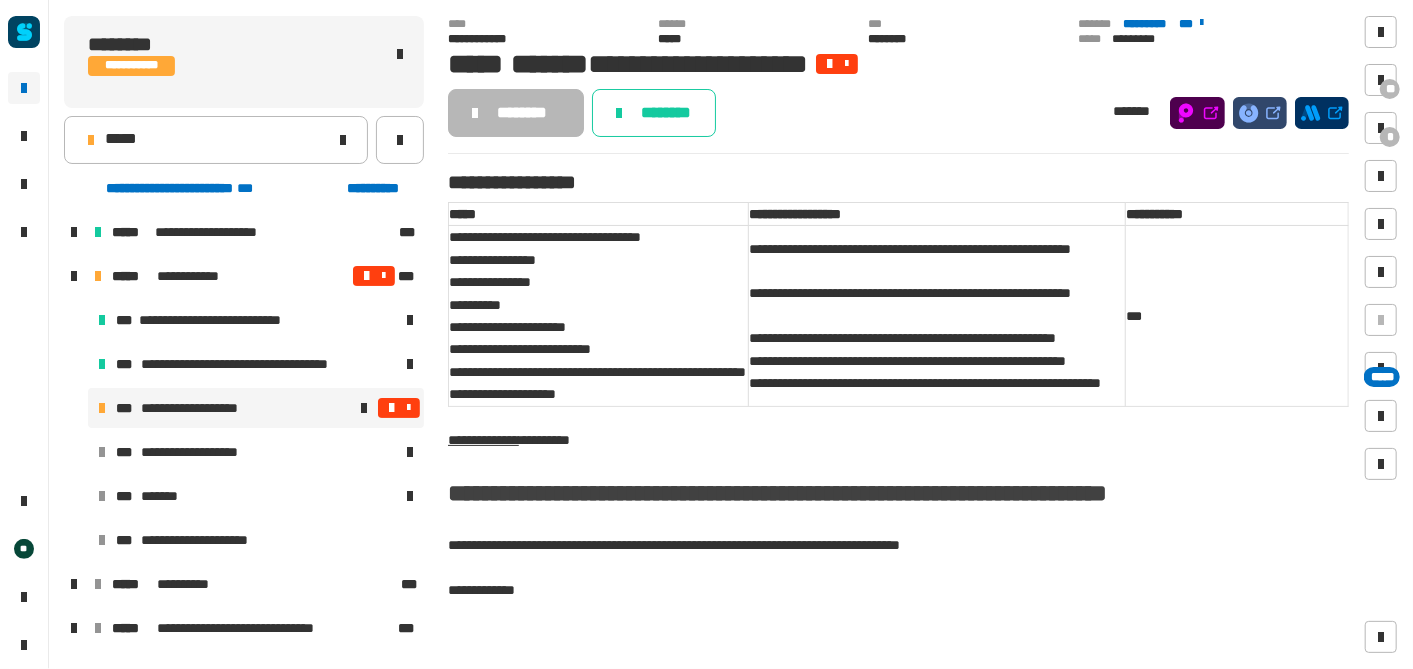 click on "**********" at bounding box center (256, 408) 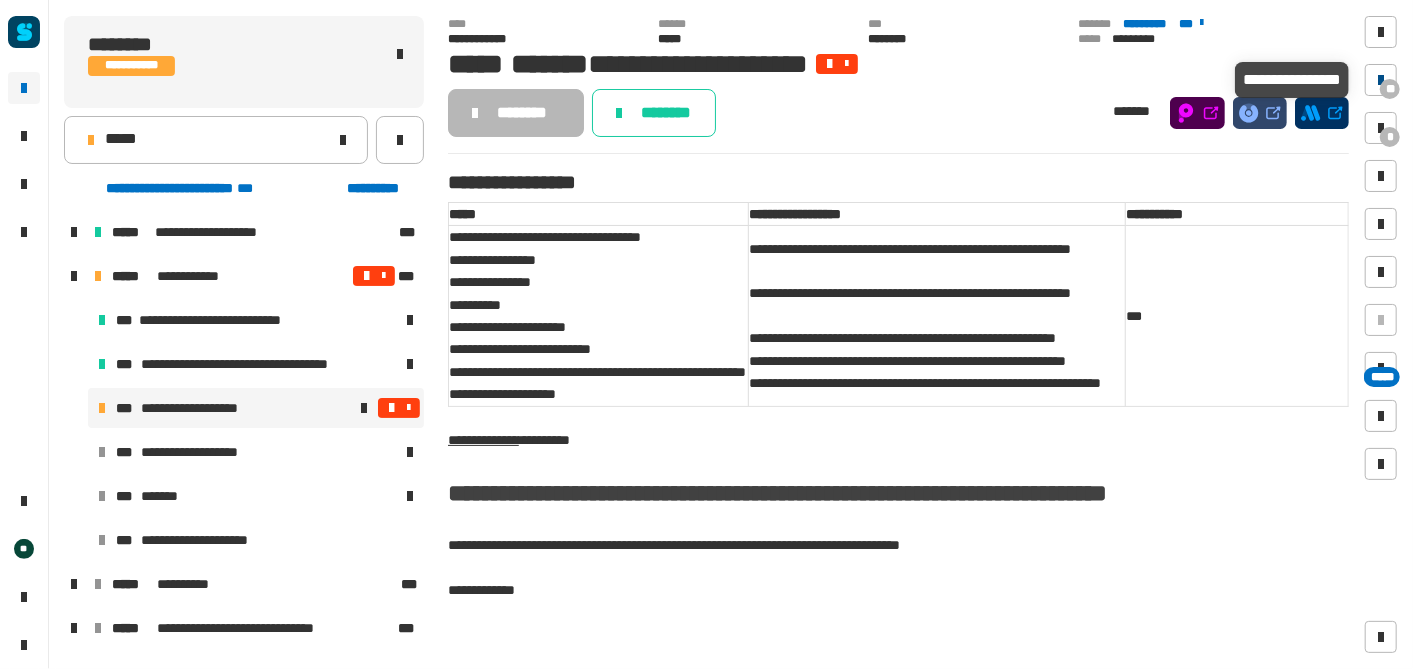 click on "**" at bounding box center [1390, 89] 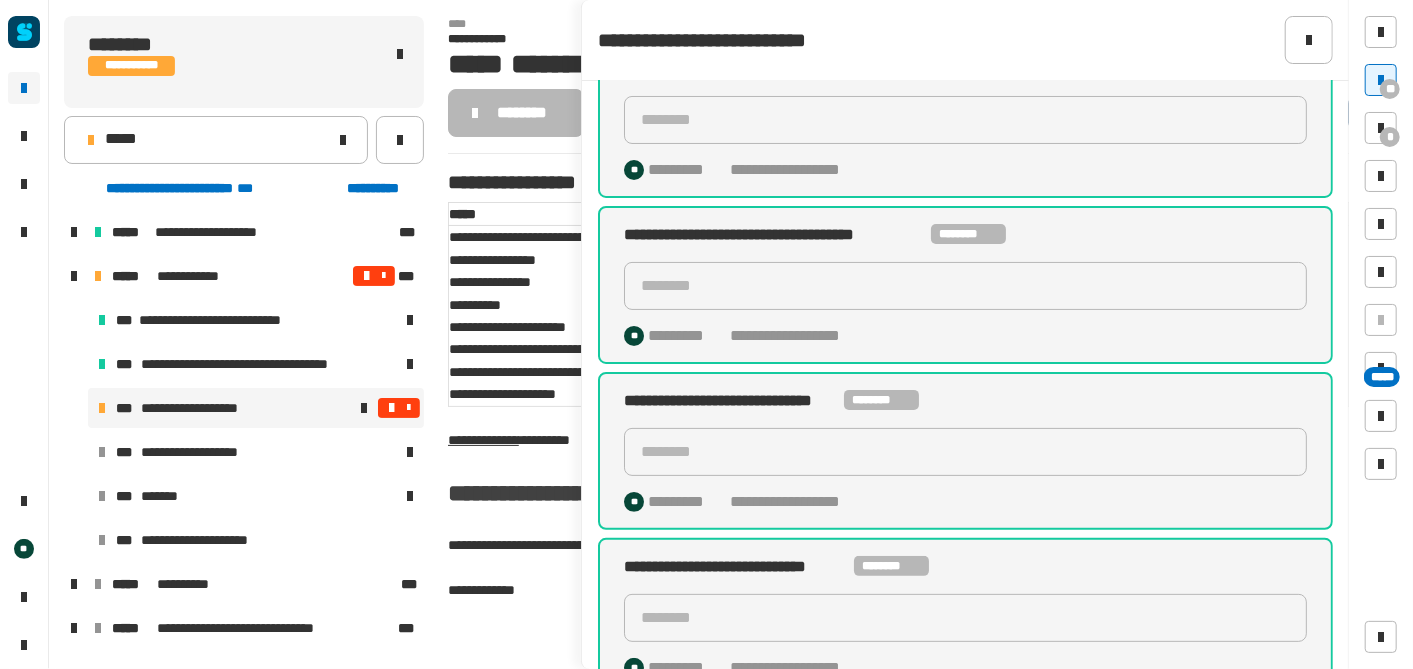 scroll, scrollTop: 0, scrollLeft: 0, axis: both 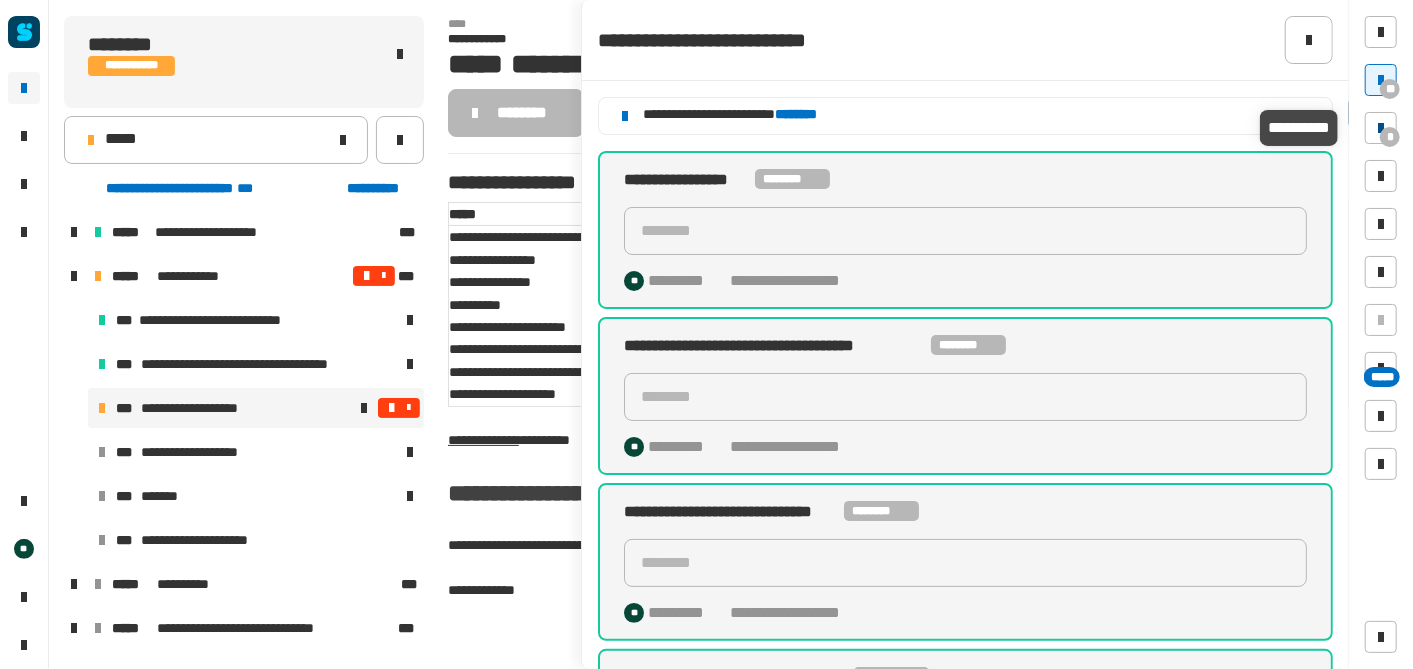 click at bounding box center (1381, 128) 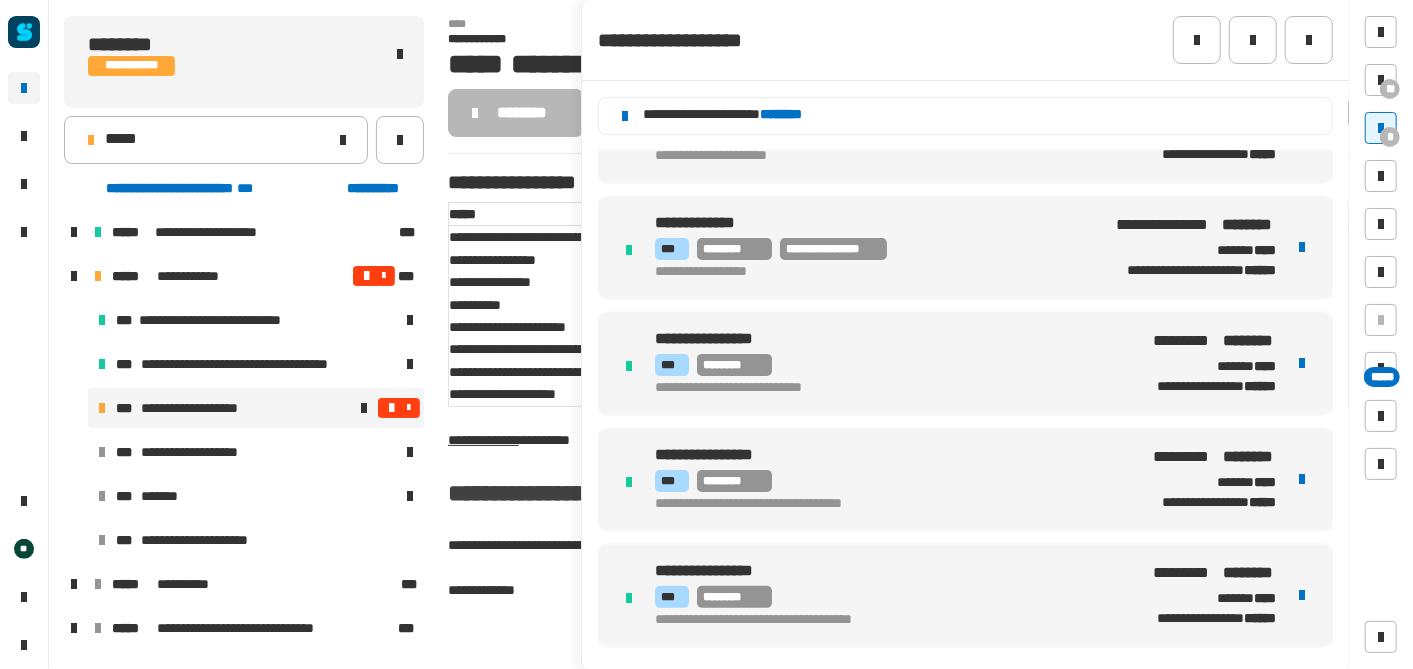 scroll, scrollTop: 290, scrollLeft: 0, axis: vertical 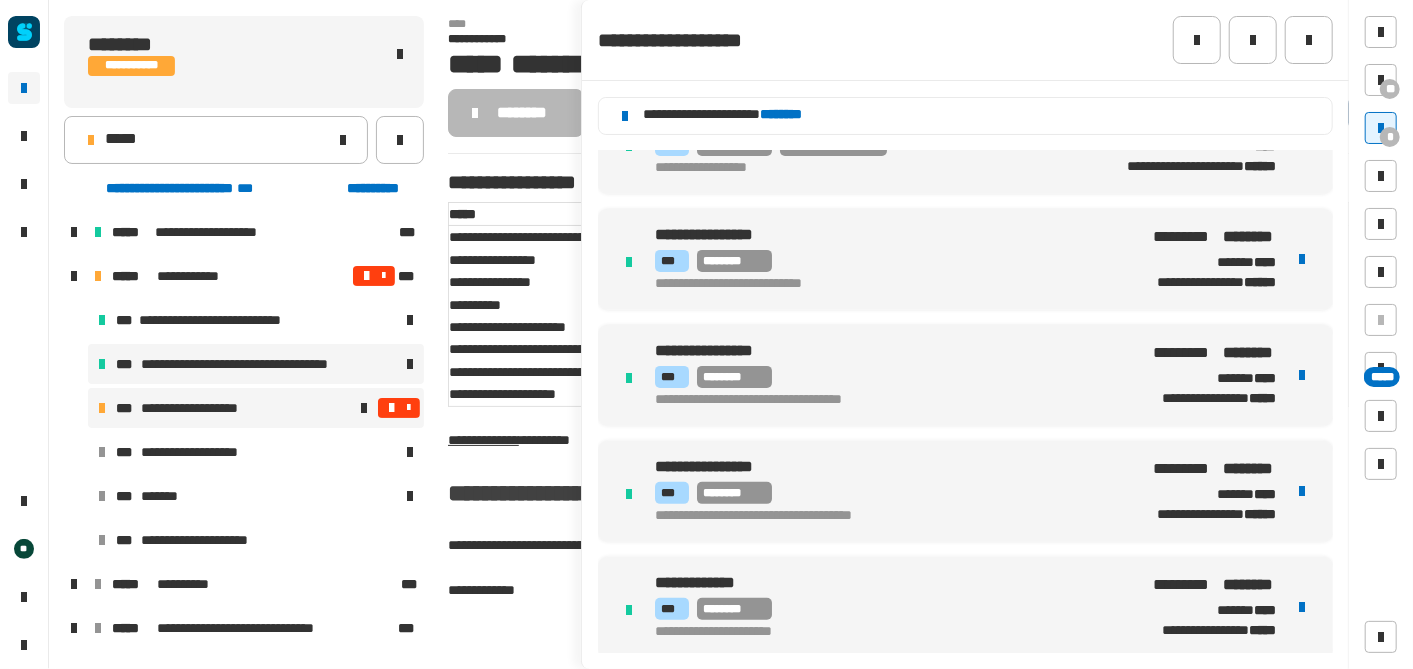 click on "**********" at bounding box center (261, 364) 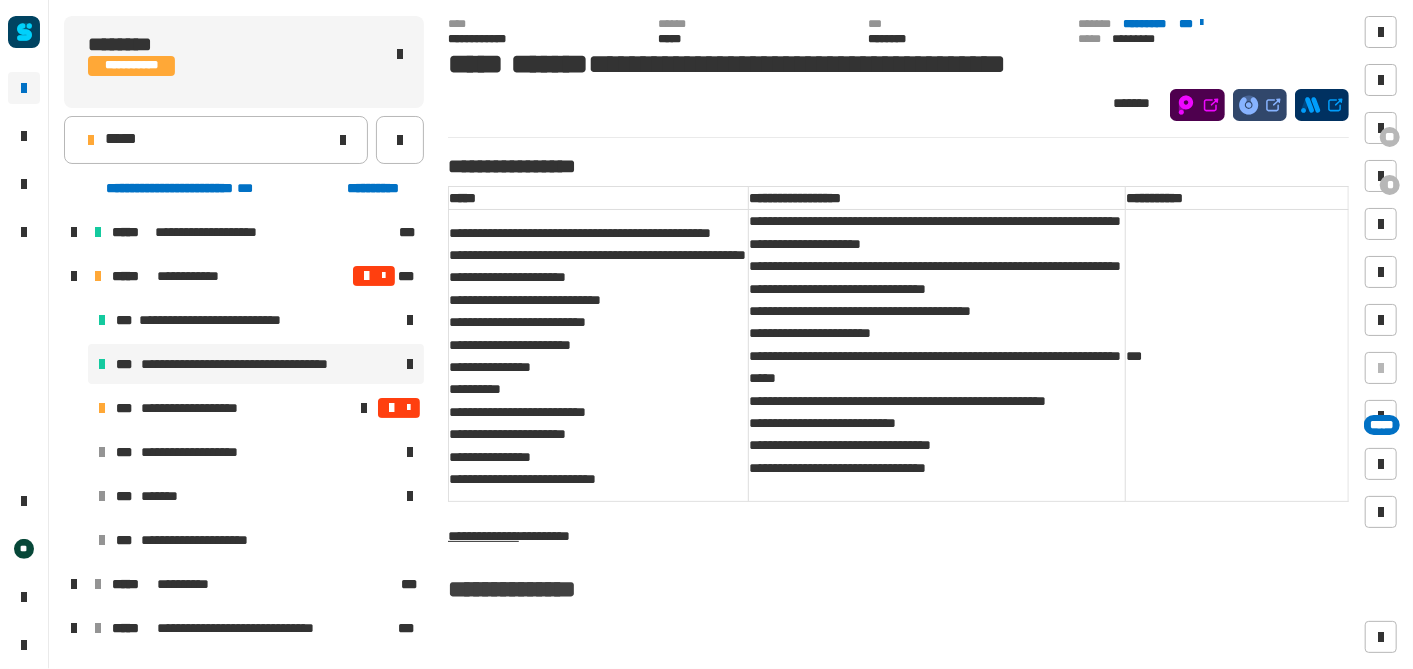 click on "**********" at bounding box center (208, 408) 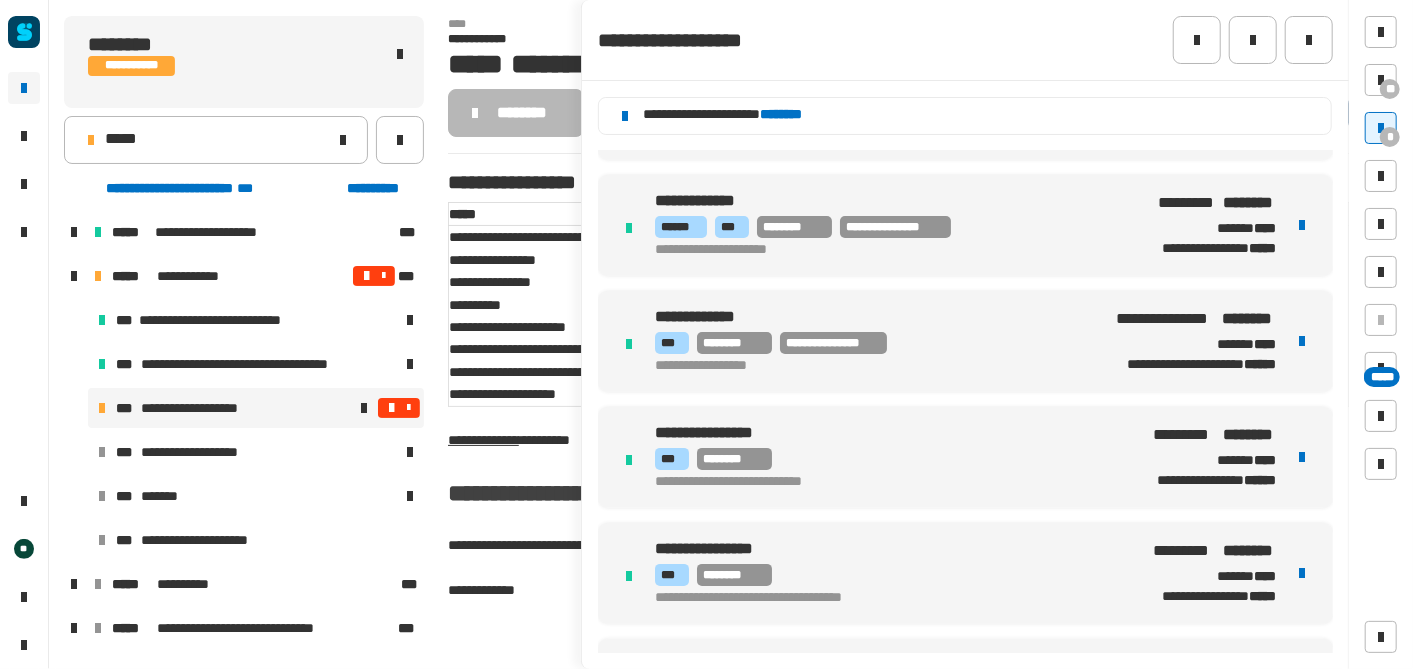 scroll, scrollTop: 94, scrollLeft: 0, axis: vertical 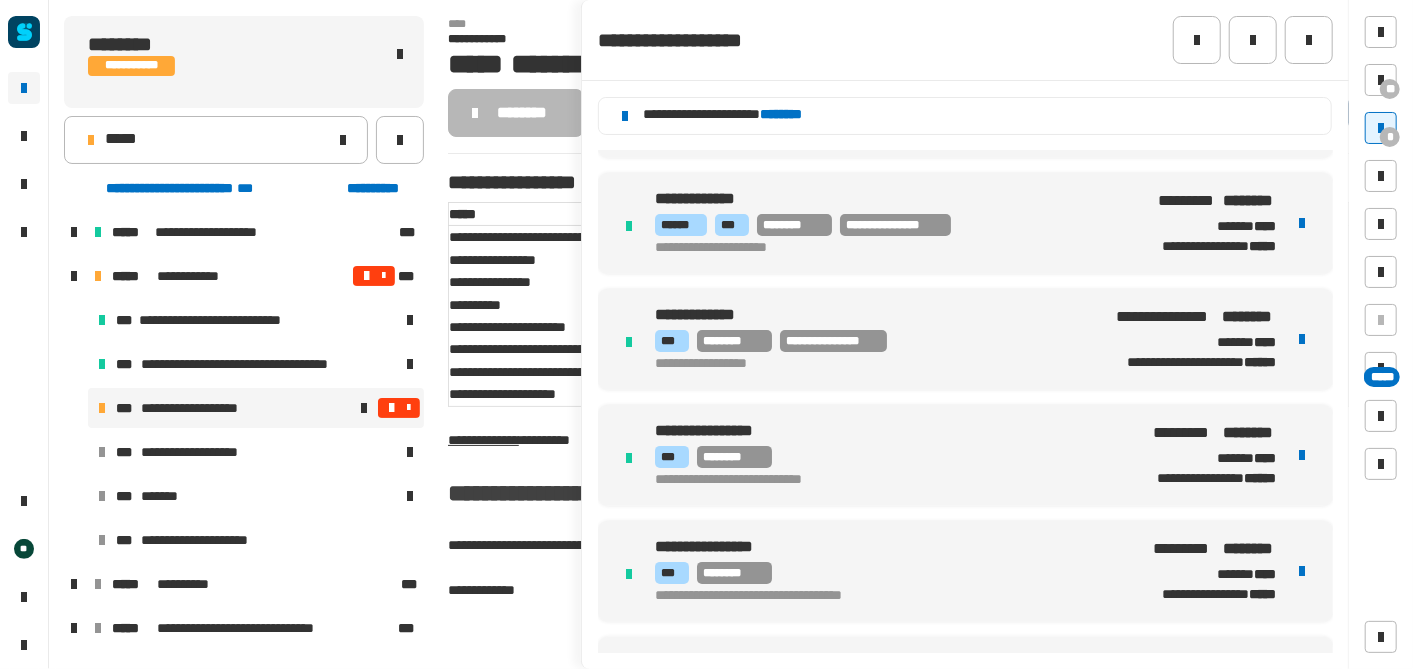 click on "** * *****" 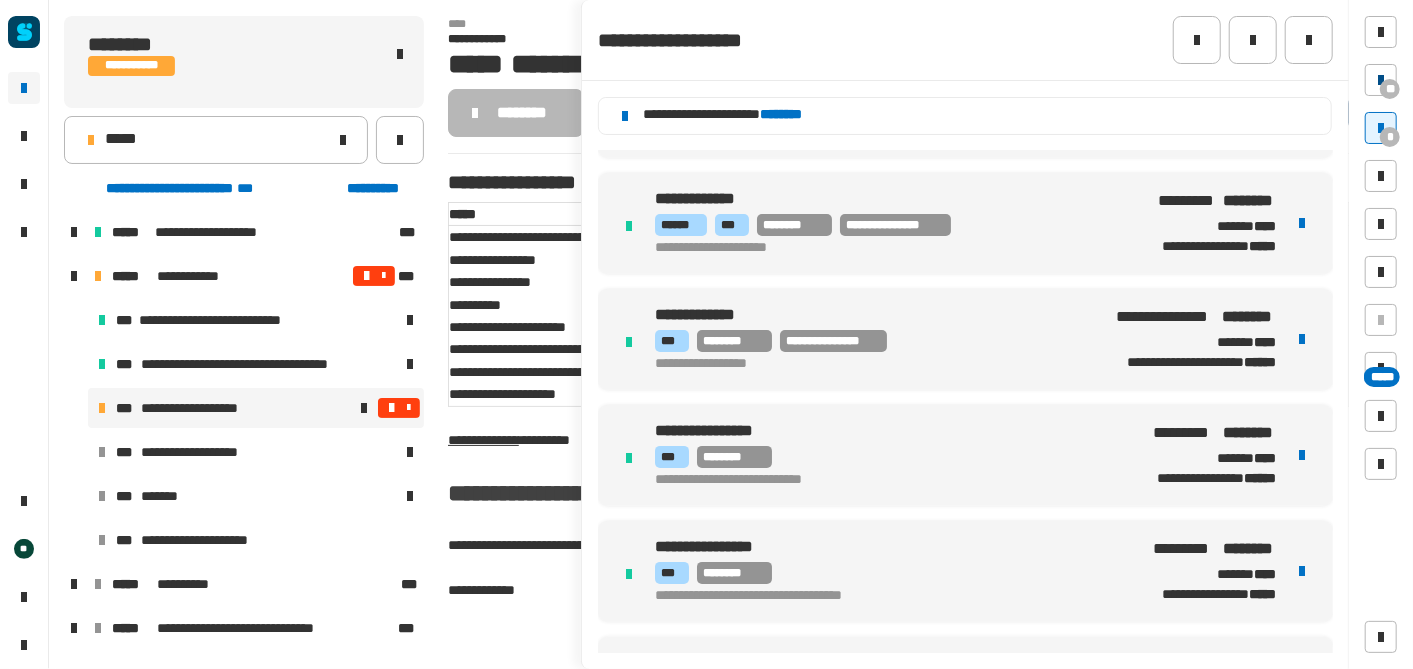 click on "**" at bounding box center (1390, 89) 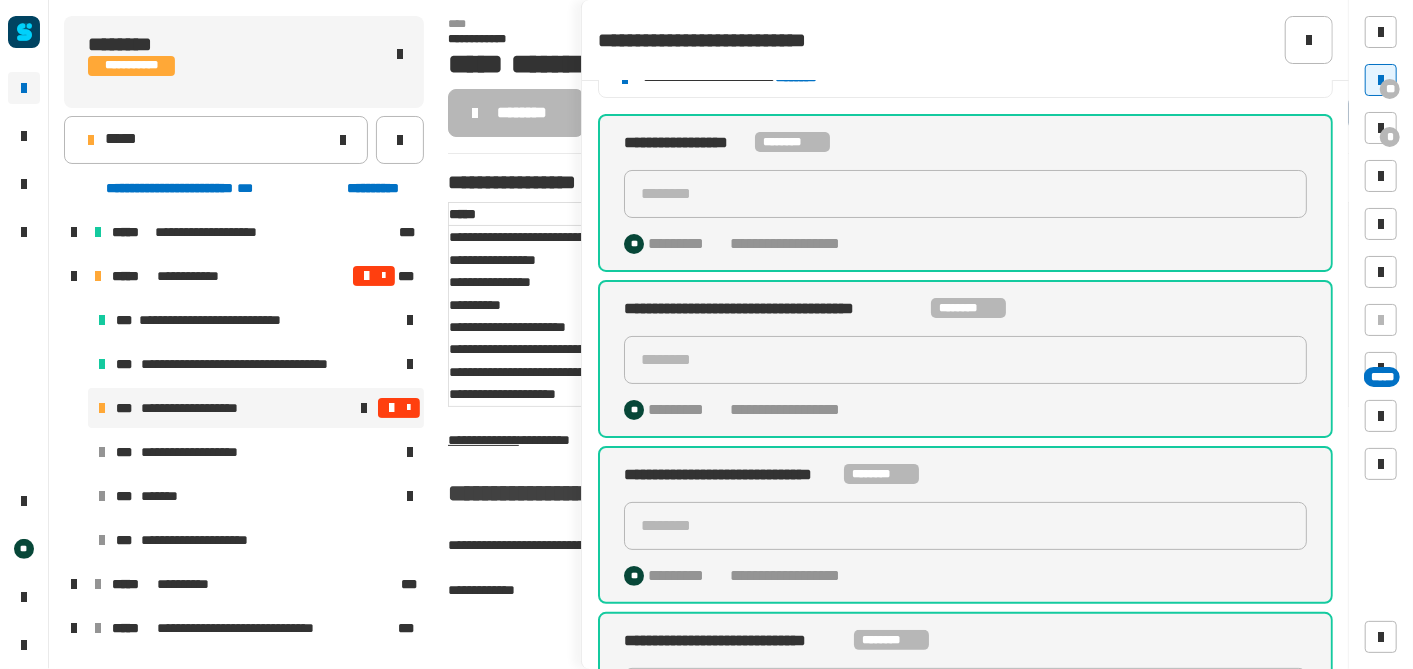 scroll, scrollTop: 0, scrollLeft: 0, axis: both 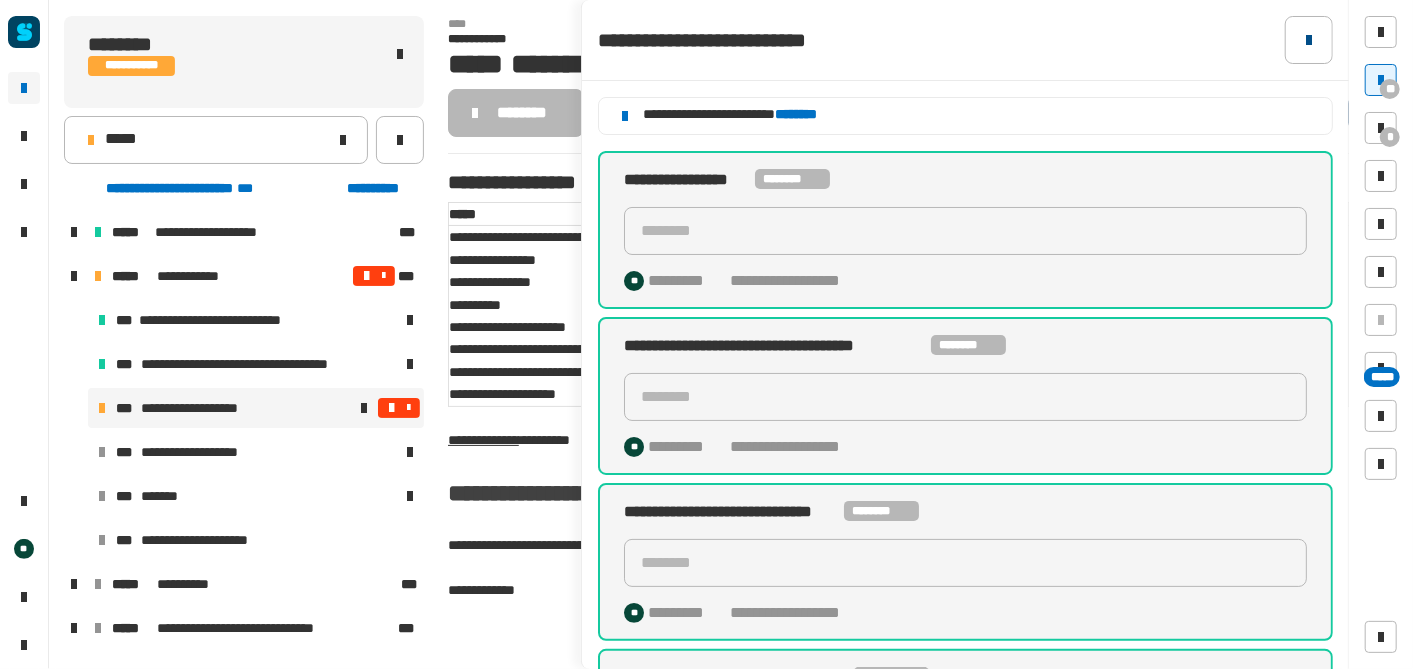 click 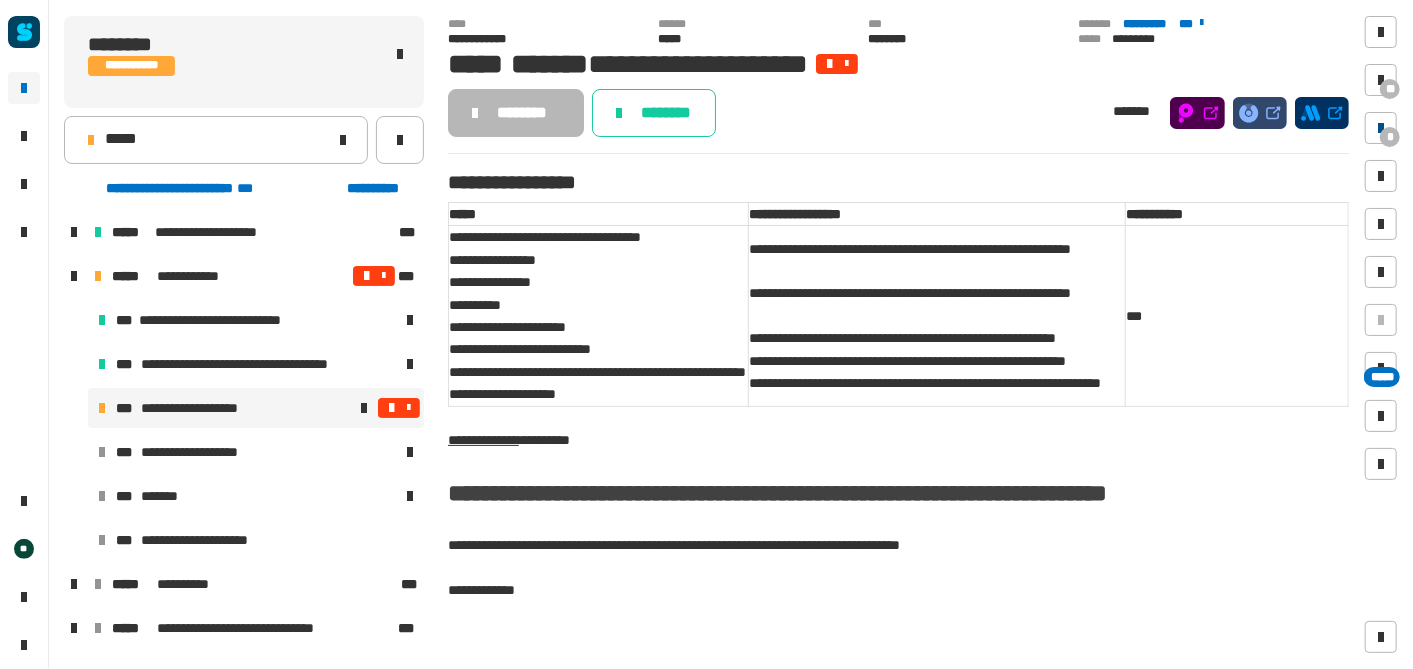 click on "*" at bounding box center [1390, 137] 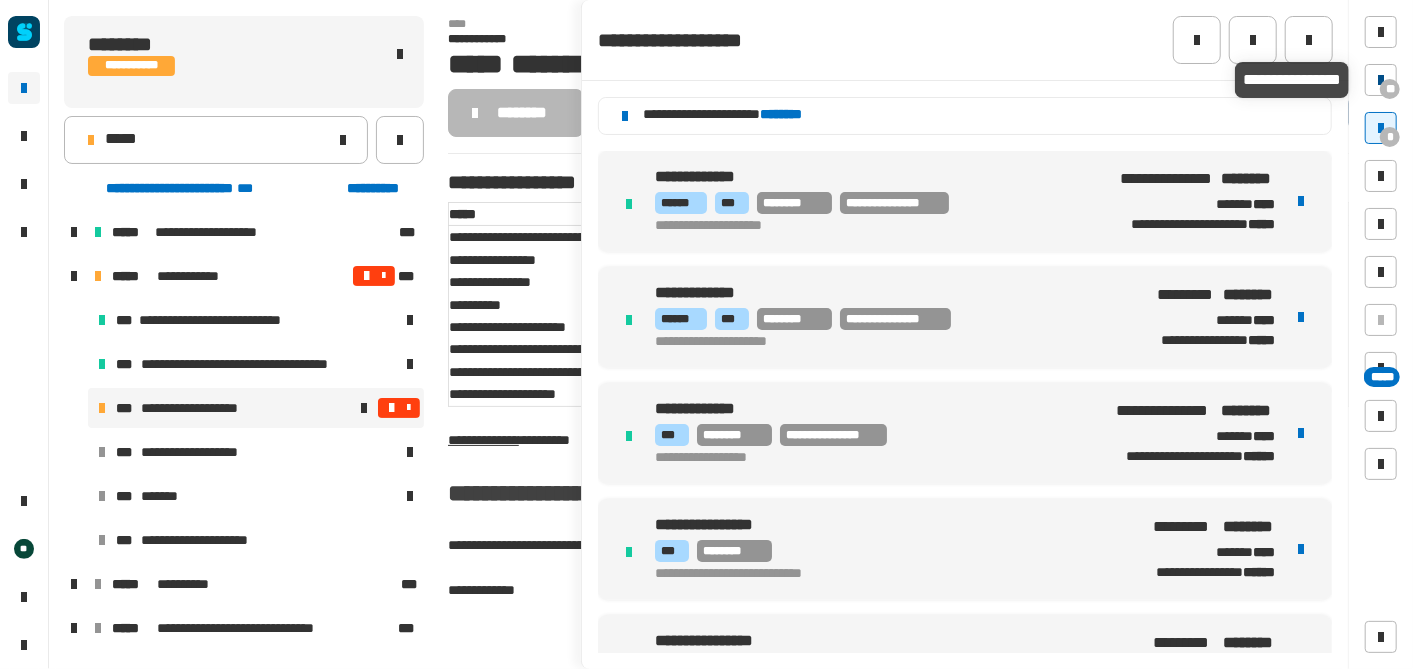 click at bounding box center [1381, 80] 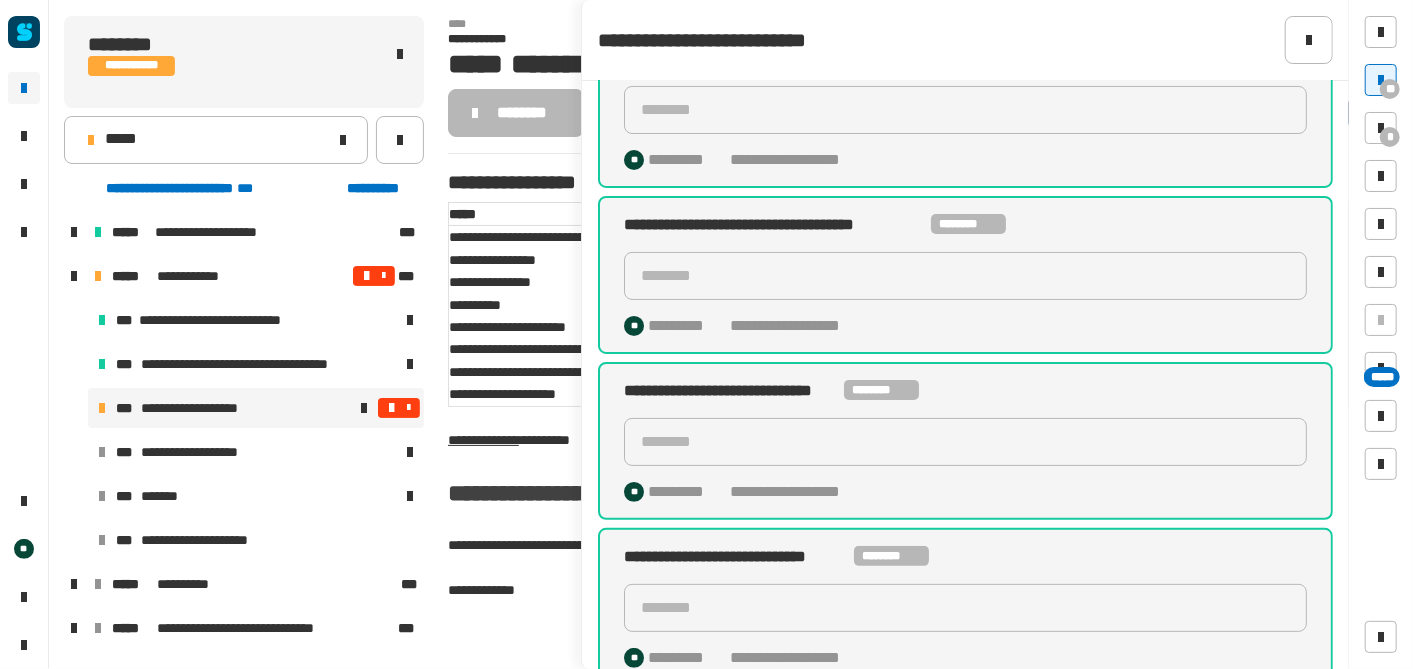scroll, scrollTop: 0, scrollLeft: 0, axis: both 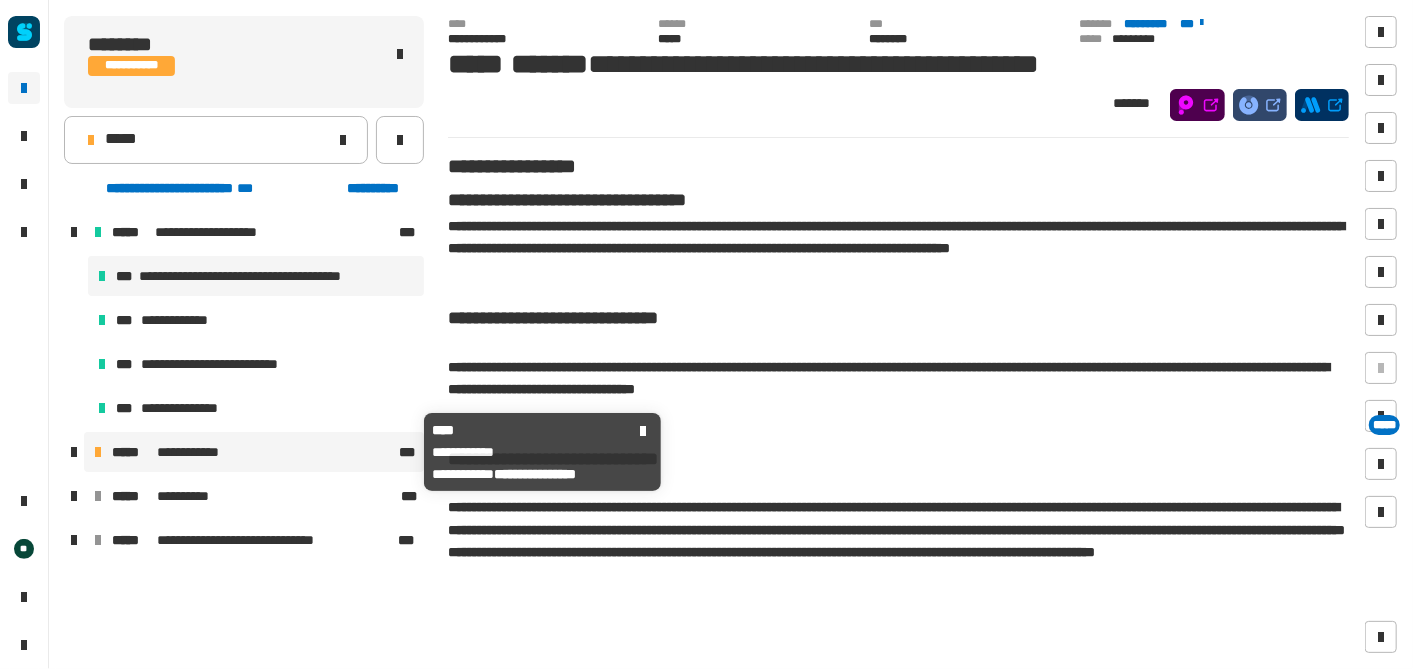 click on "**********" at bounding box center (200, 452) 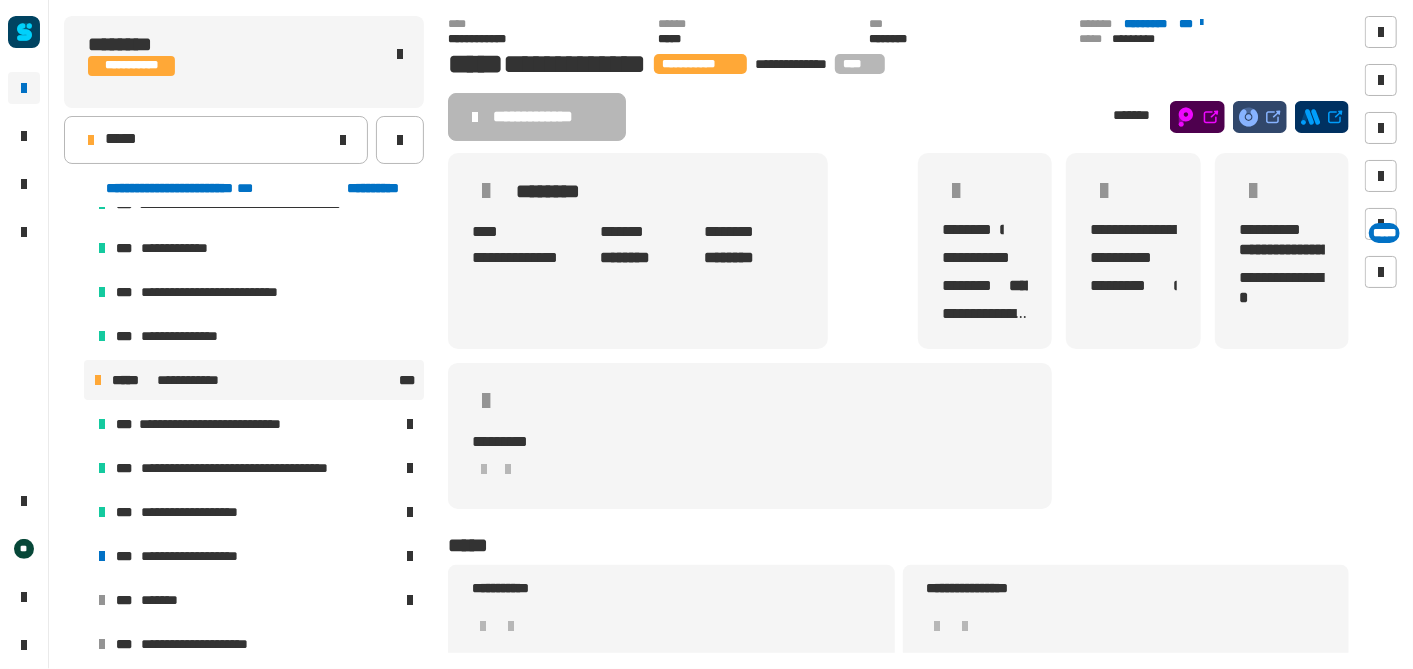 scroll, scrollTop: 73, scrollLeft: 0, axis: vertical 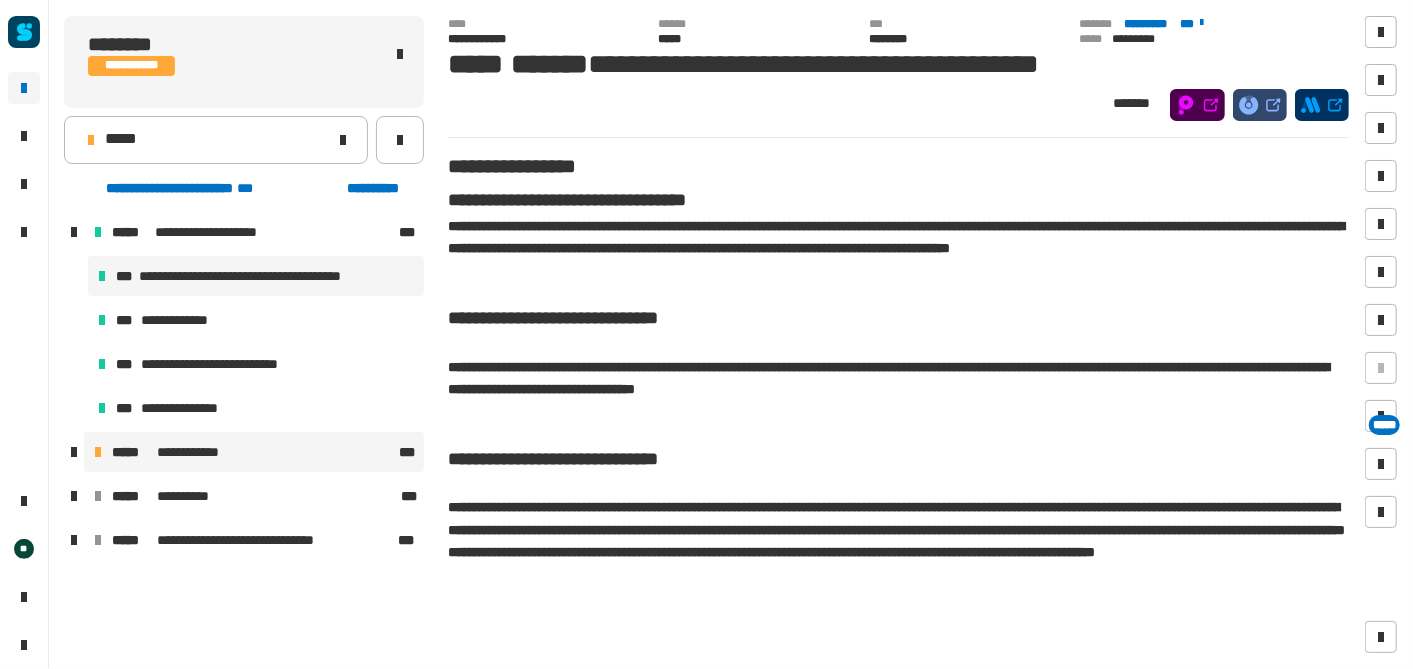 click on "**********" at bounding box center [254, 452] 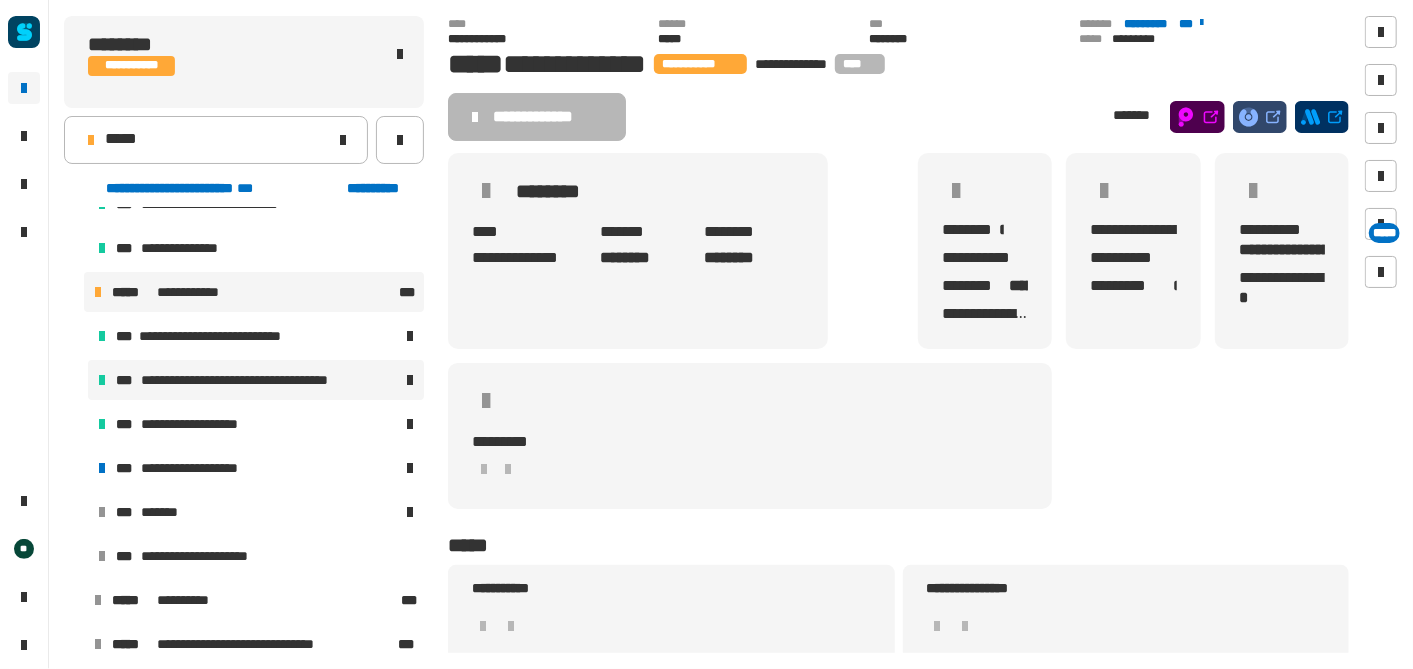 scroll, scrollTop: 170, scrollLeft: 0, axis: vertical 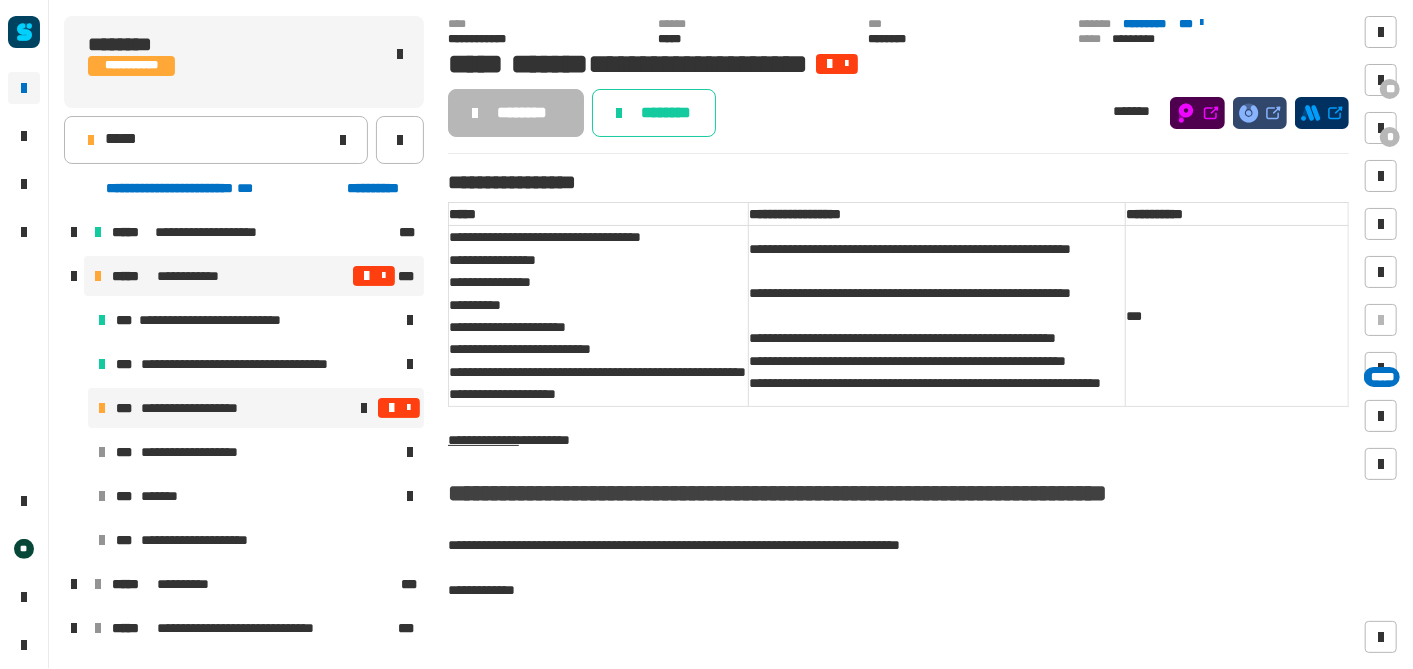 click at bounding box center [367, 276] 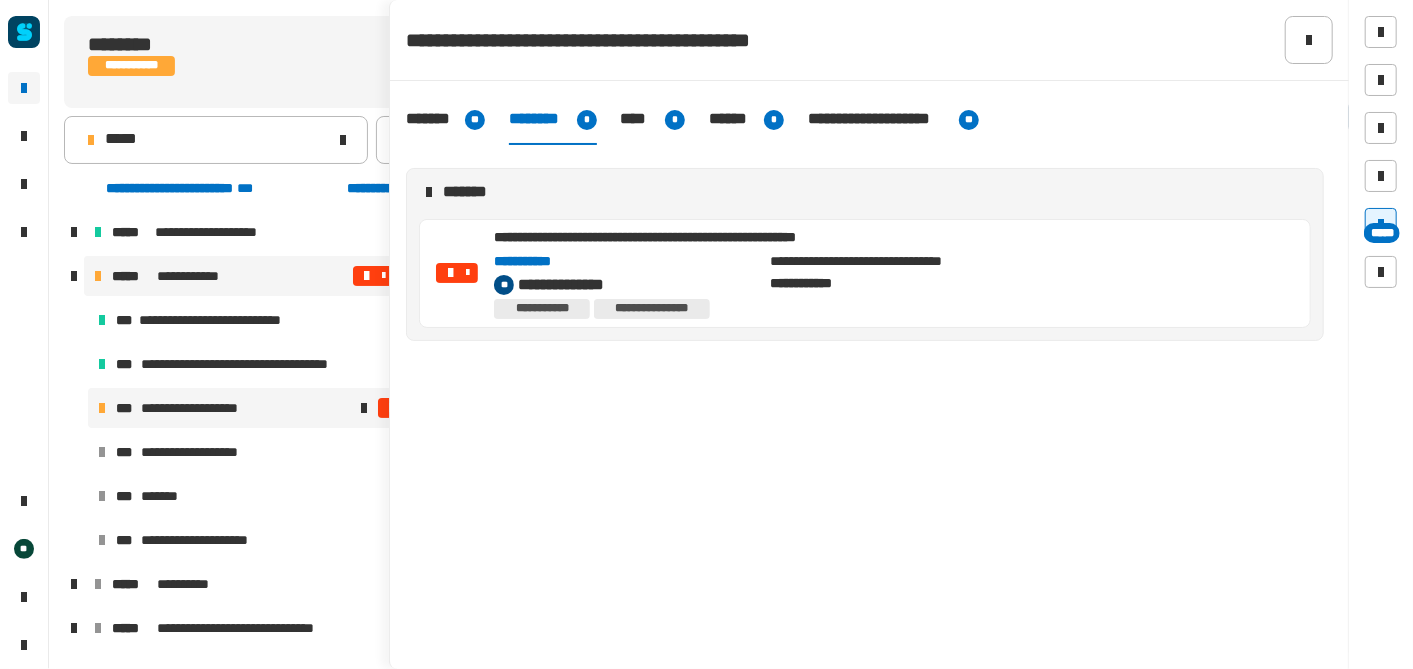 click on "**********" at bounding box center [208, 408] 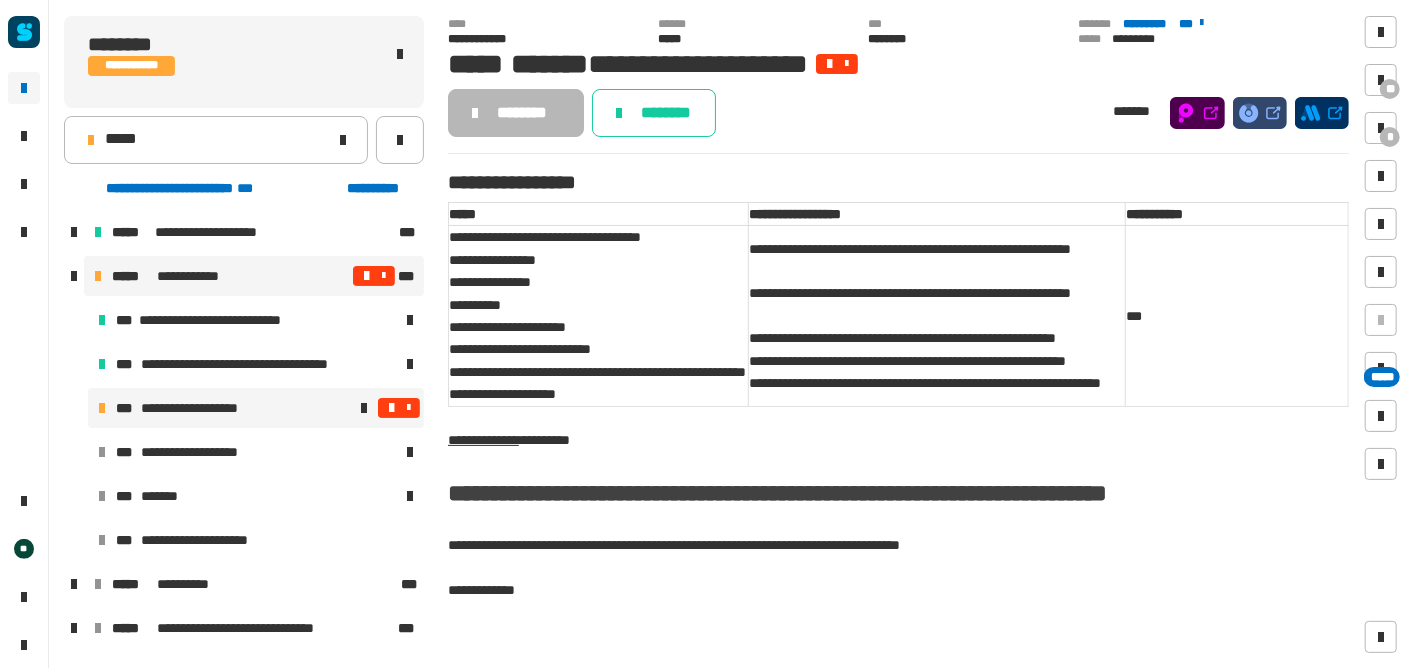 click at bounding box center (367, 276) 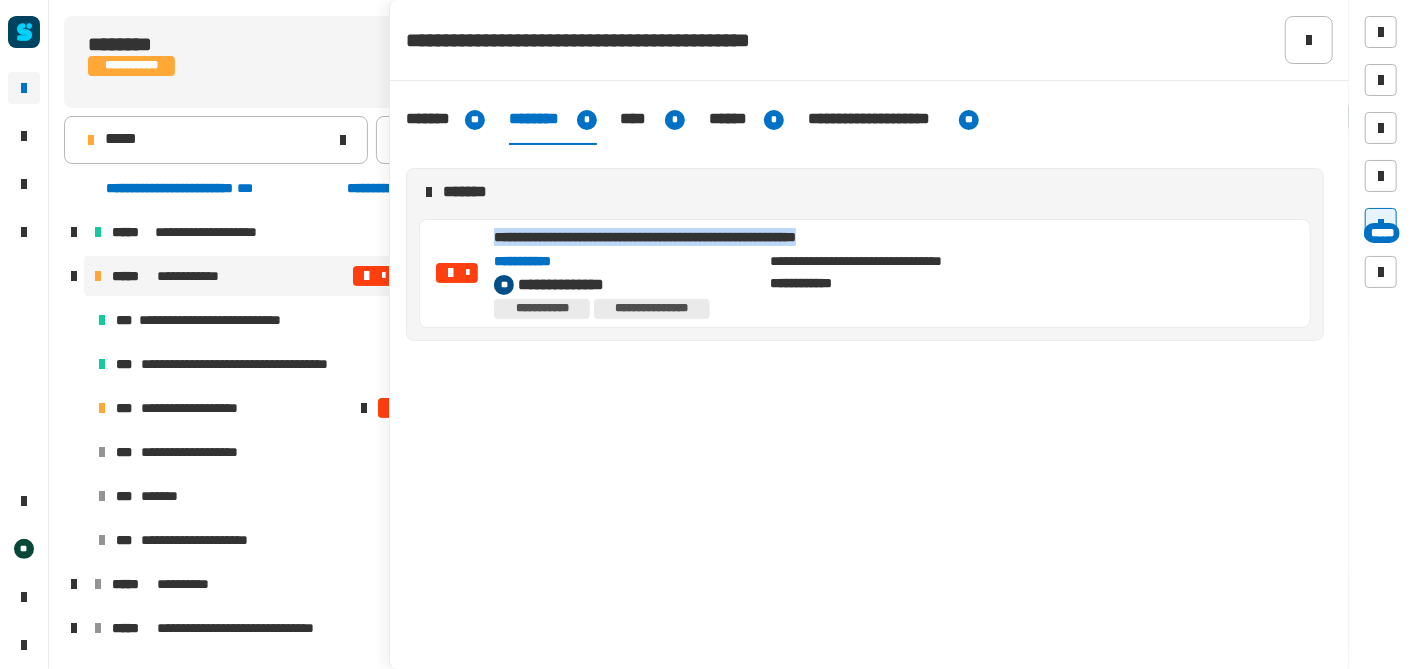 drag, startPoint x: 484, startPoint y: 231, endPoint x: 881, endPoint y: 243, distance: 397.1813 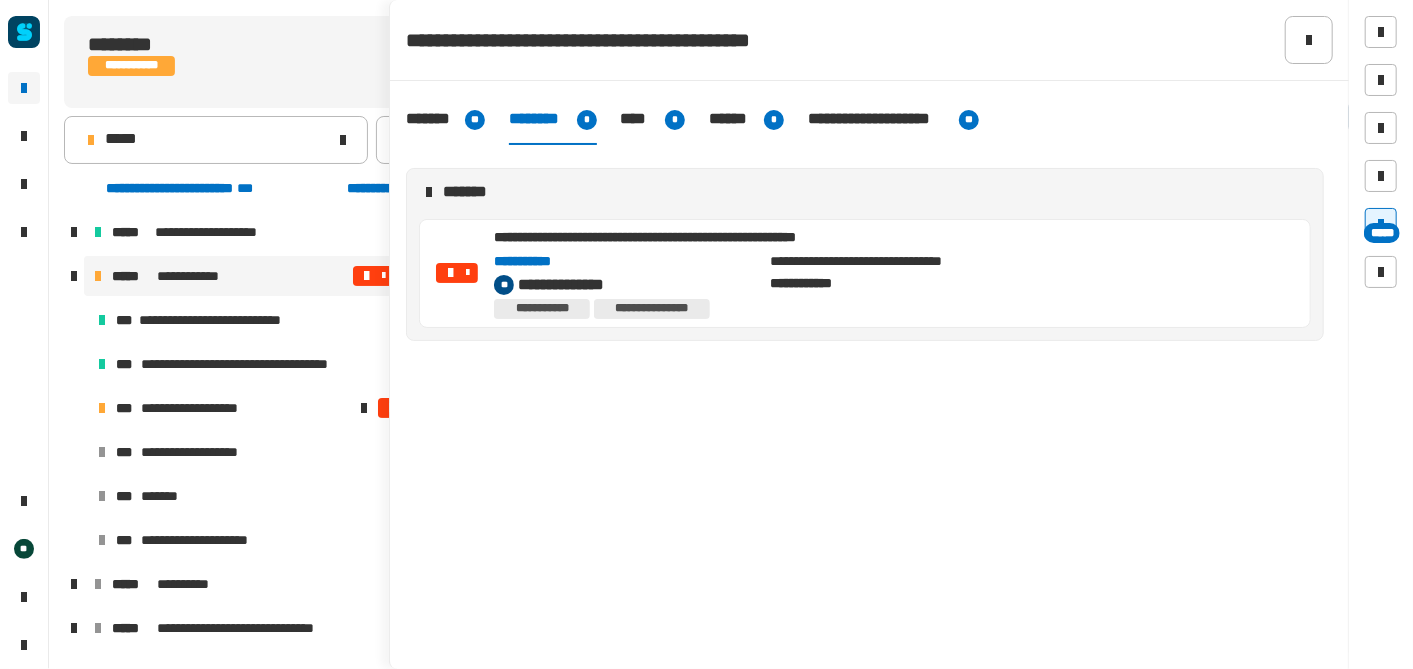 click on "**********" 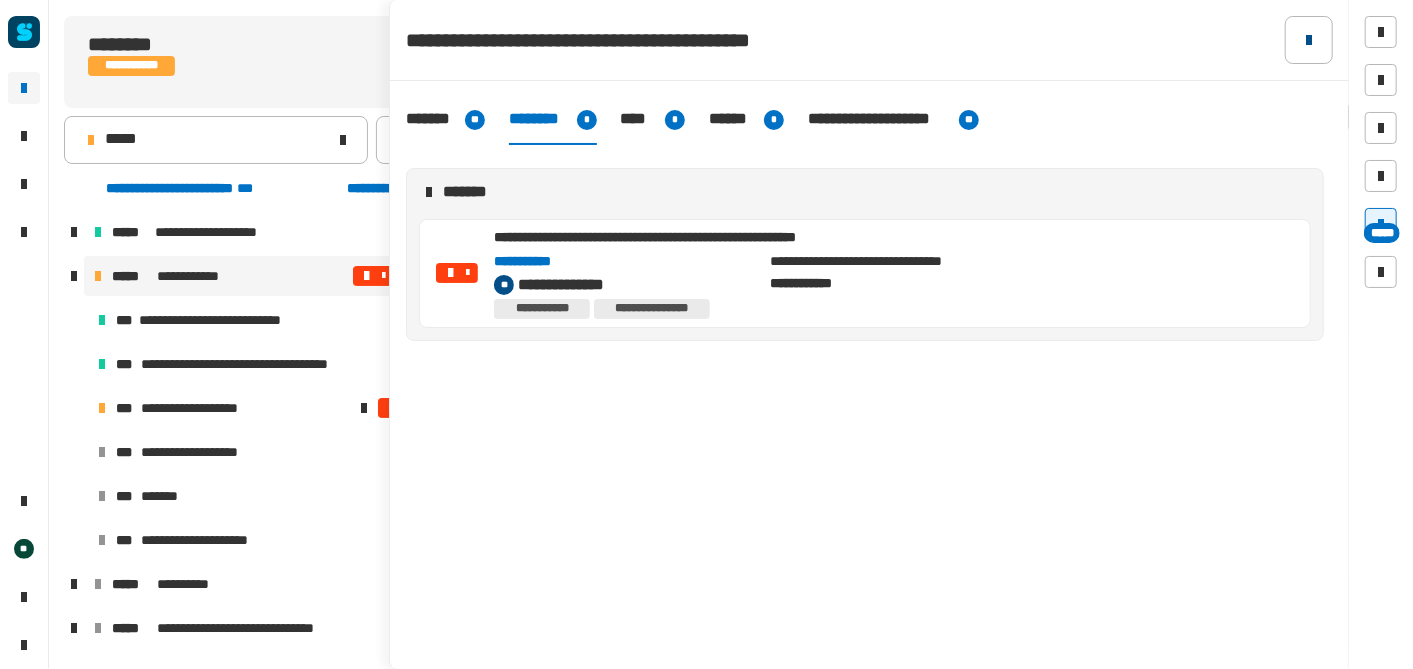 click 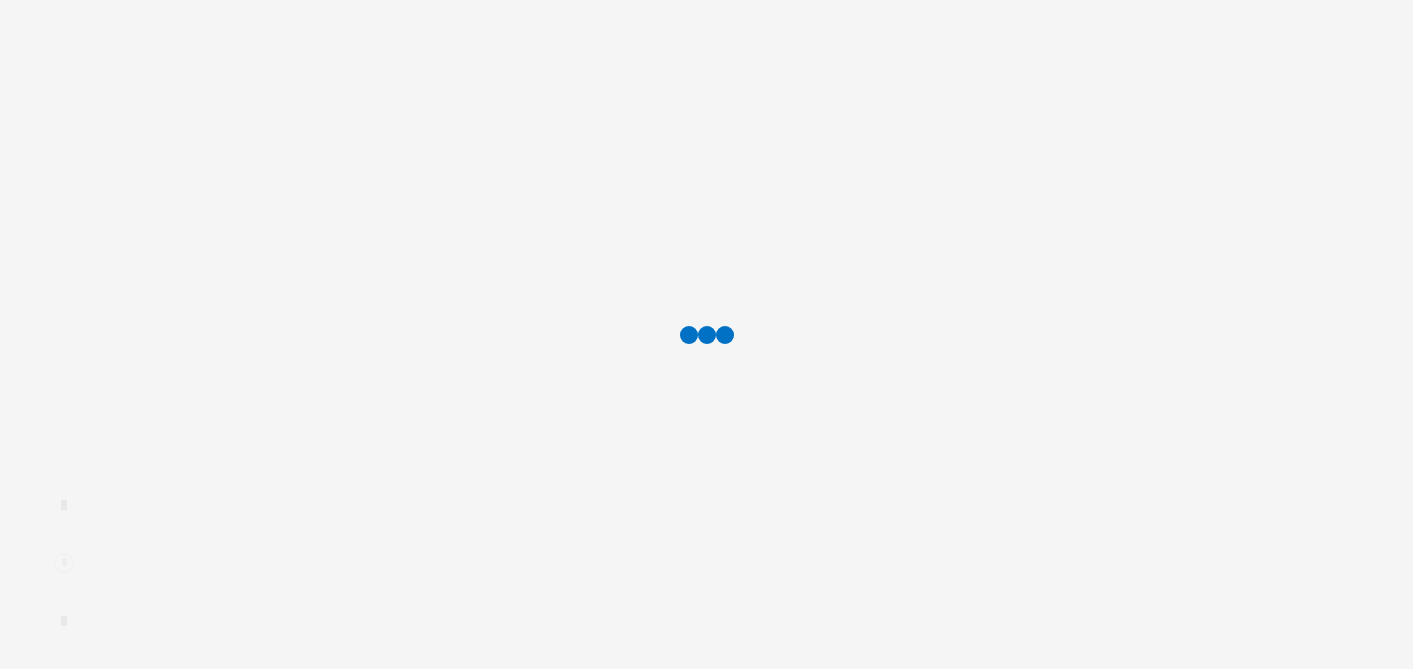 scroll, scrollTop: 0, scrollLeft: 0, axis: both 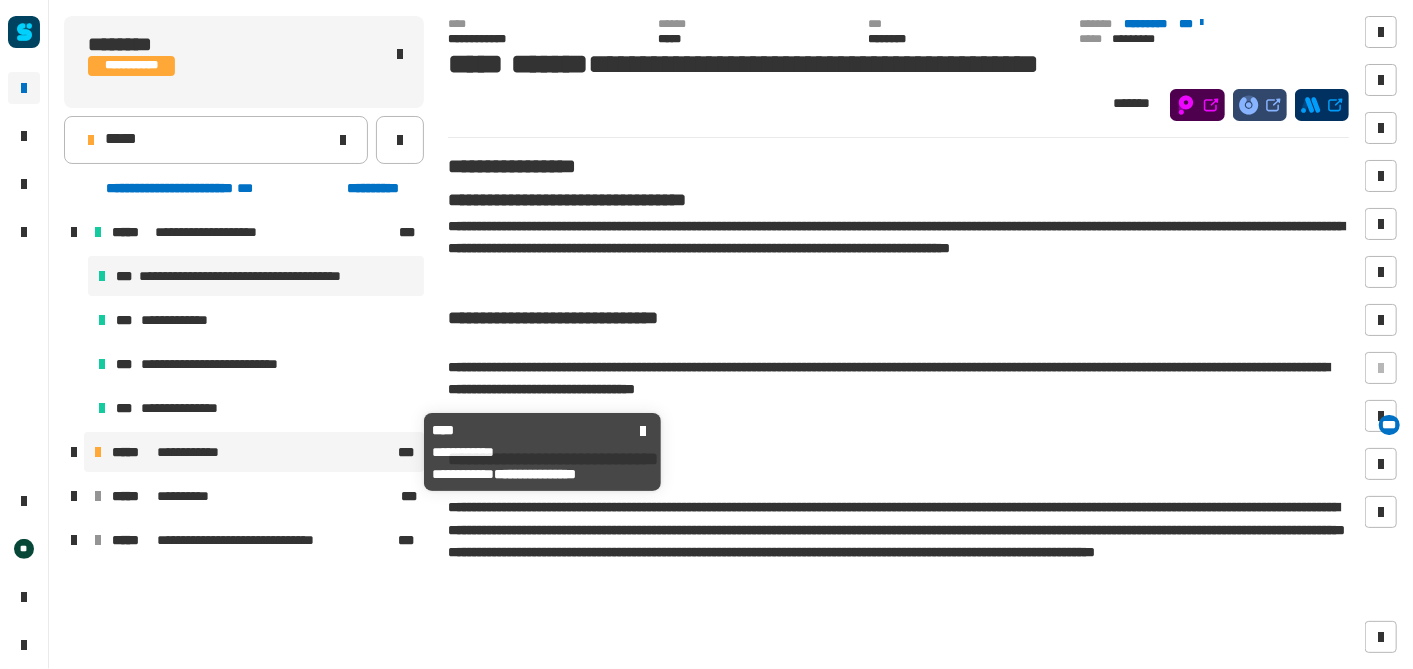 click on "**********" at bounding box center [200, 452] 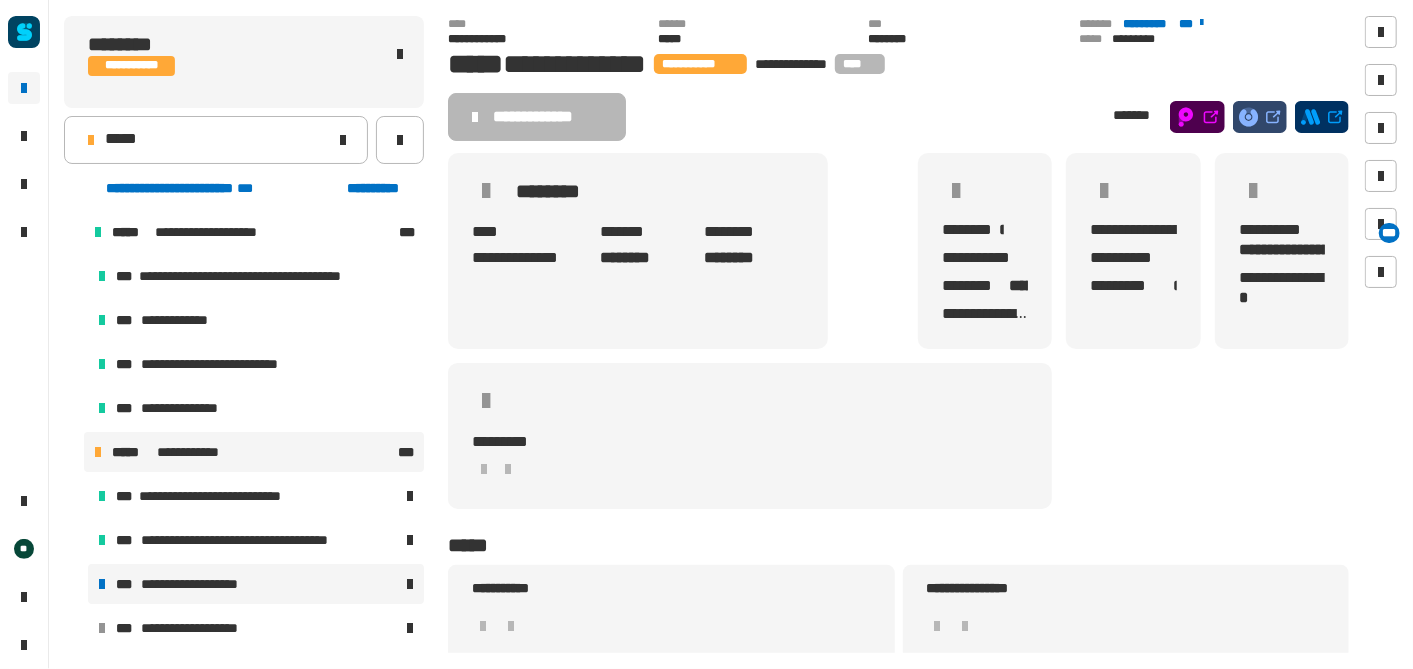 click on "**********" at bounding box center (208, 584) 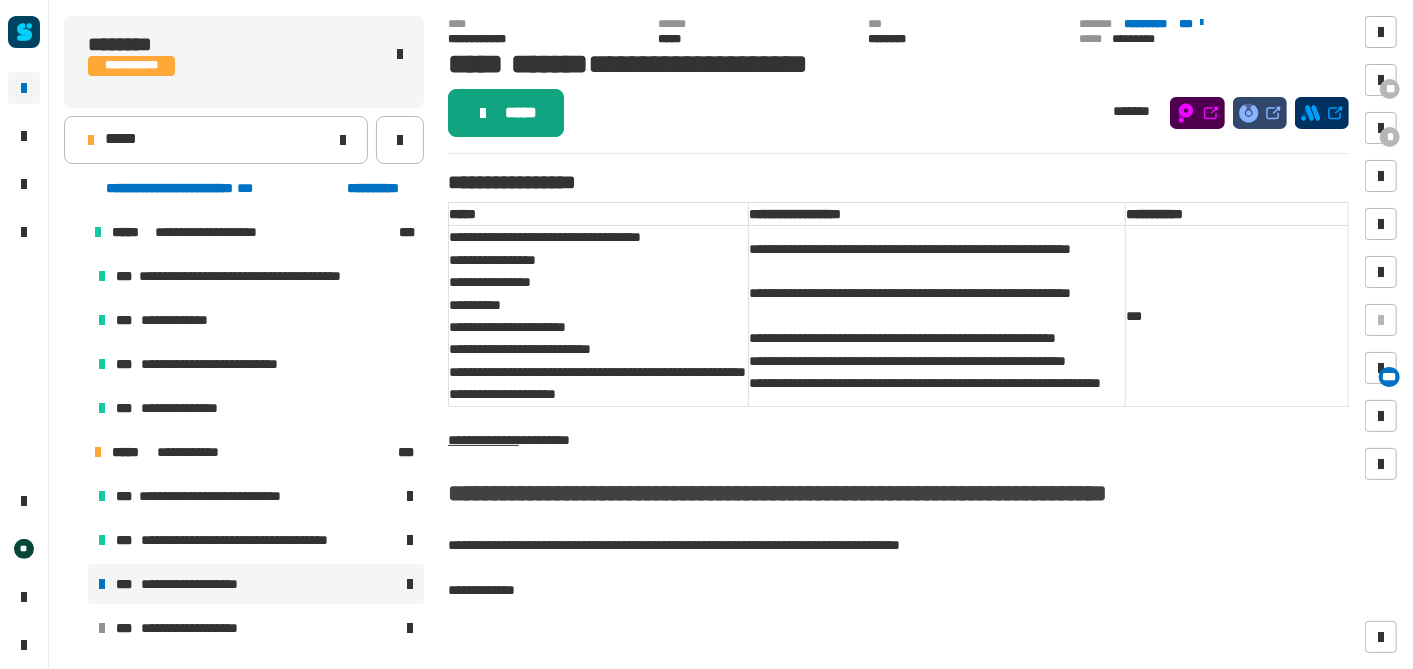 click on "*****" 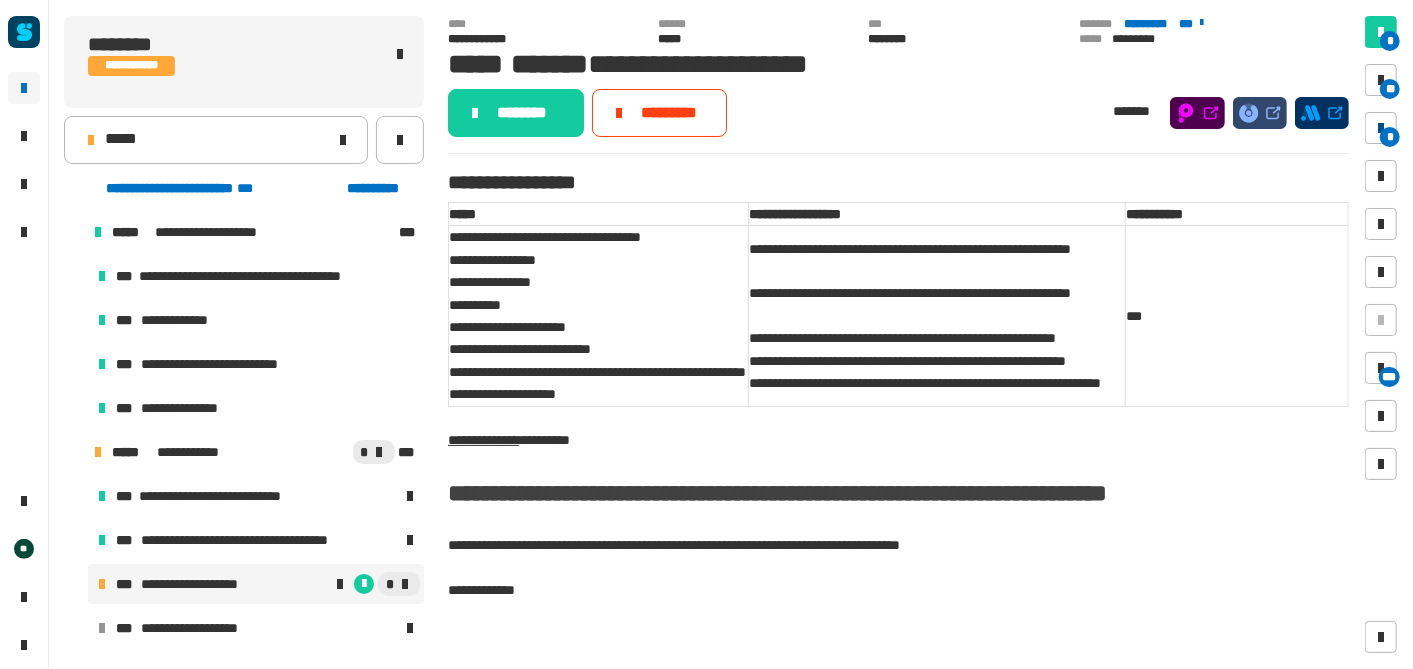 click on "*" at bounding box center [1390, 137] 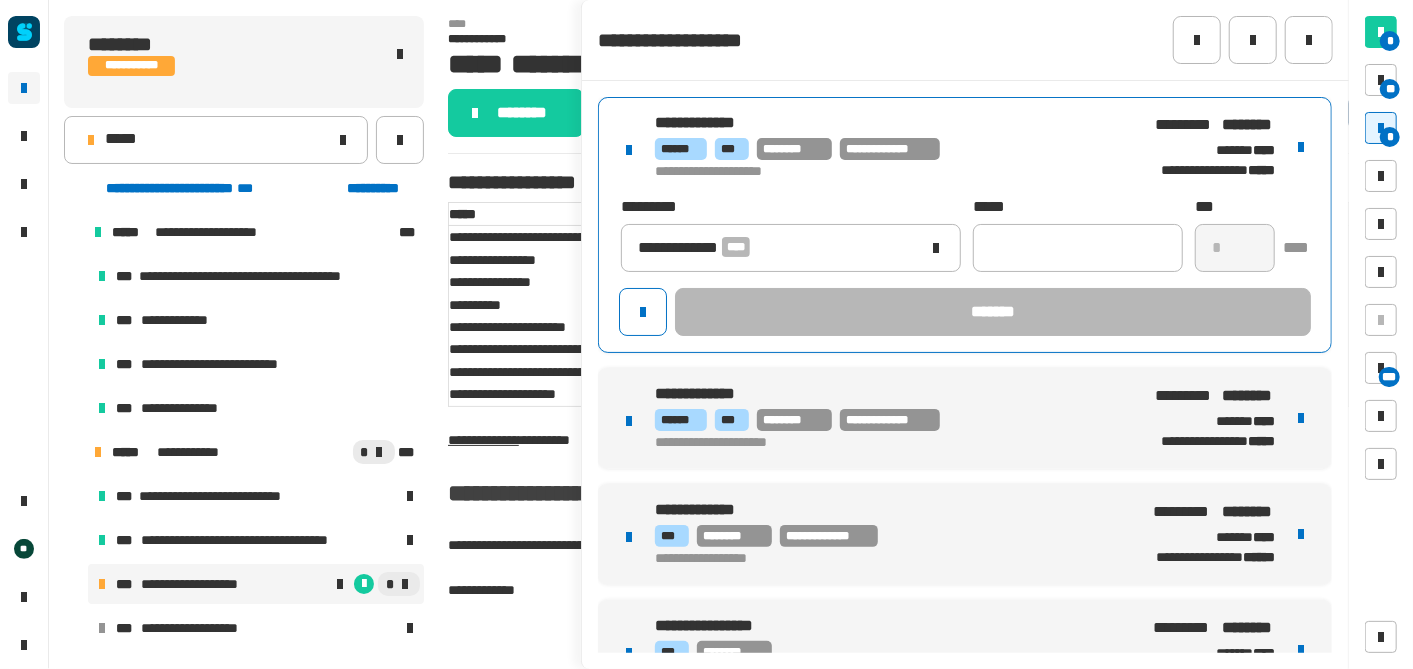 click on "**********" at bounding box center [887, 147] 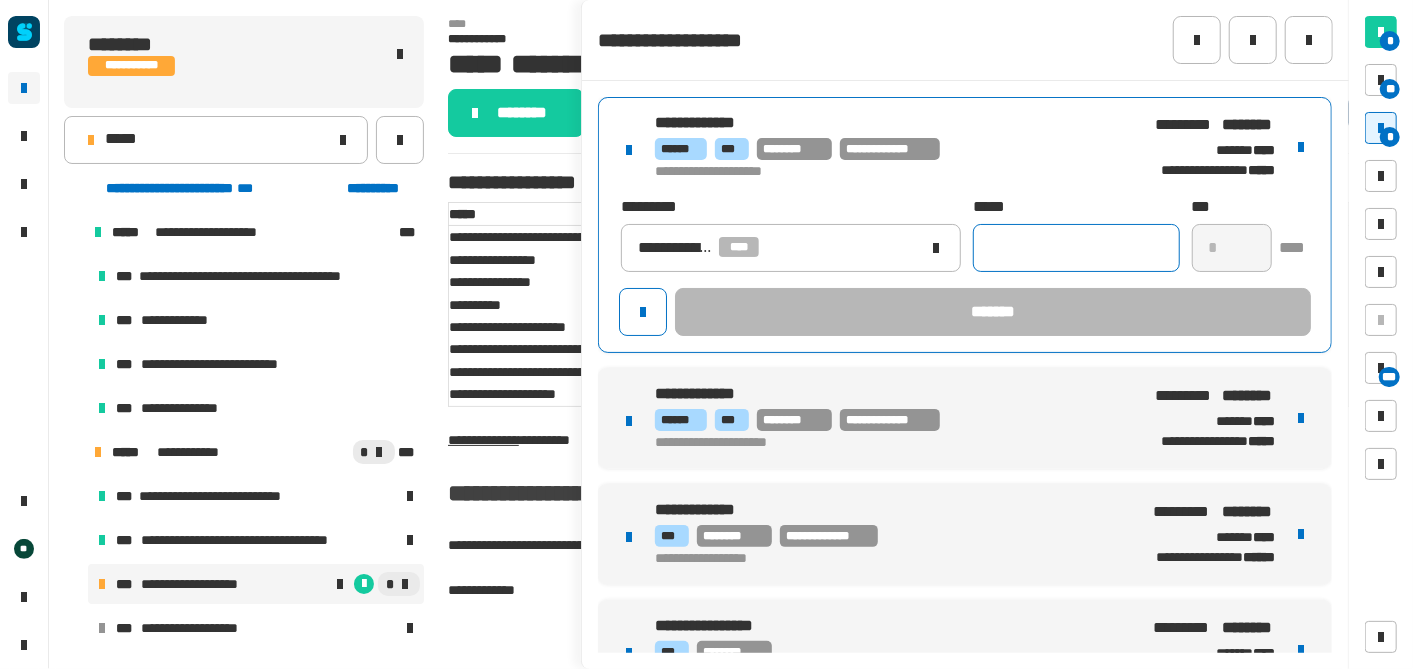 click 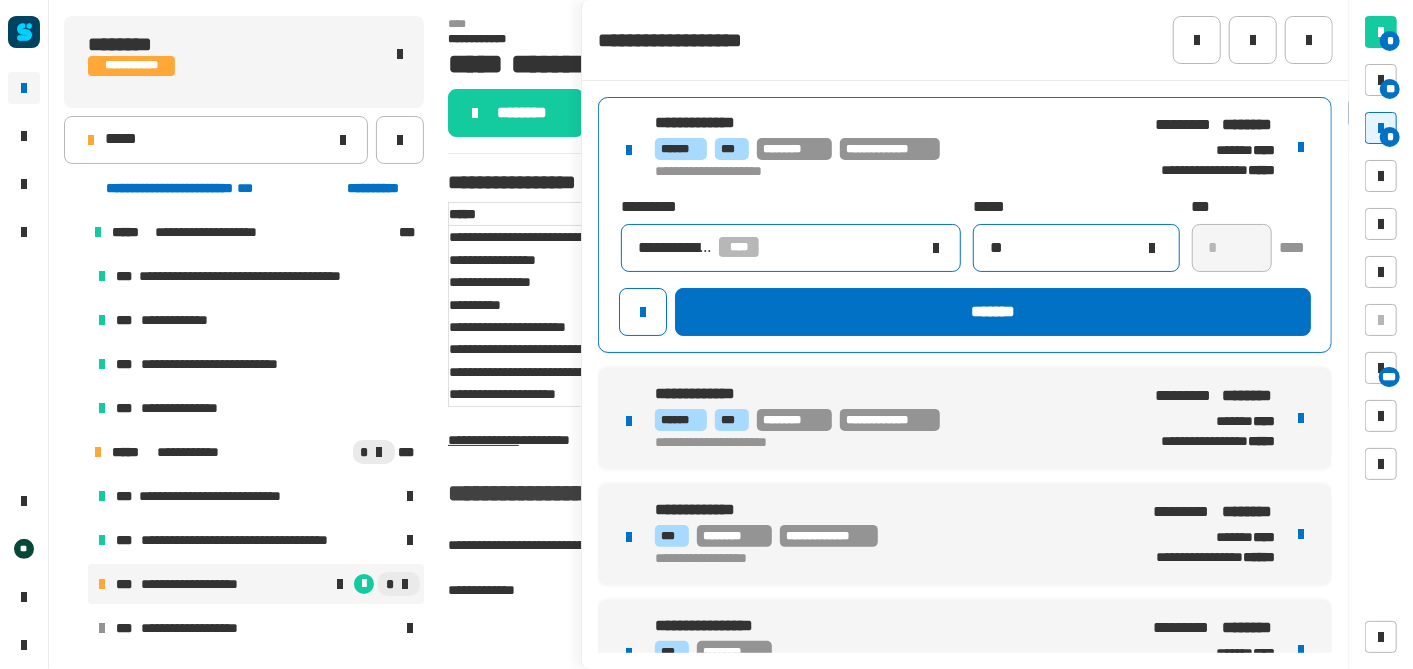 type on "**" 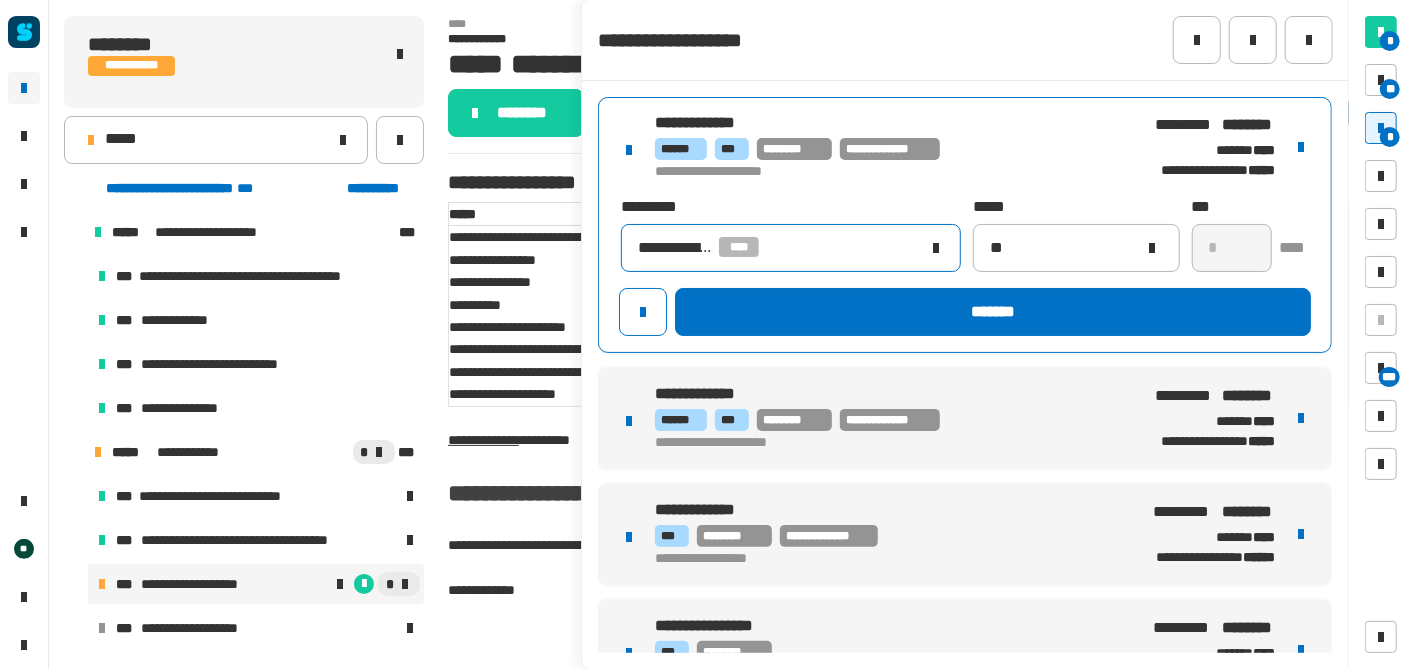 click on "**********" 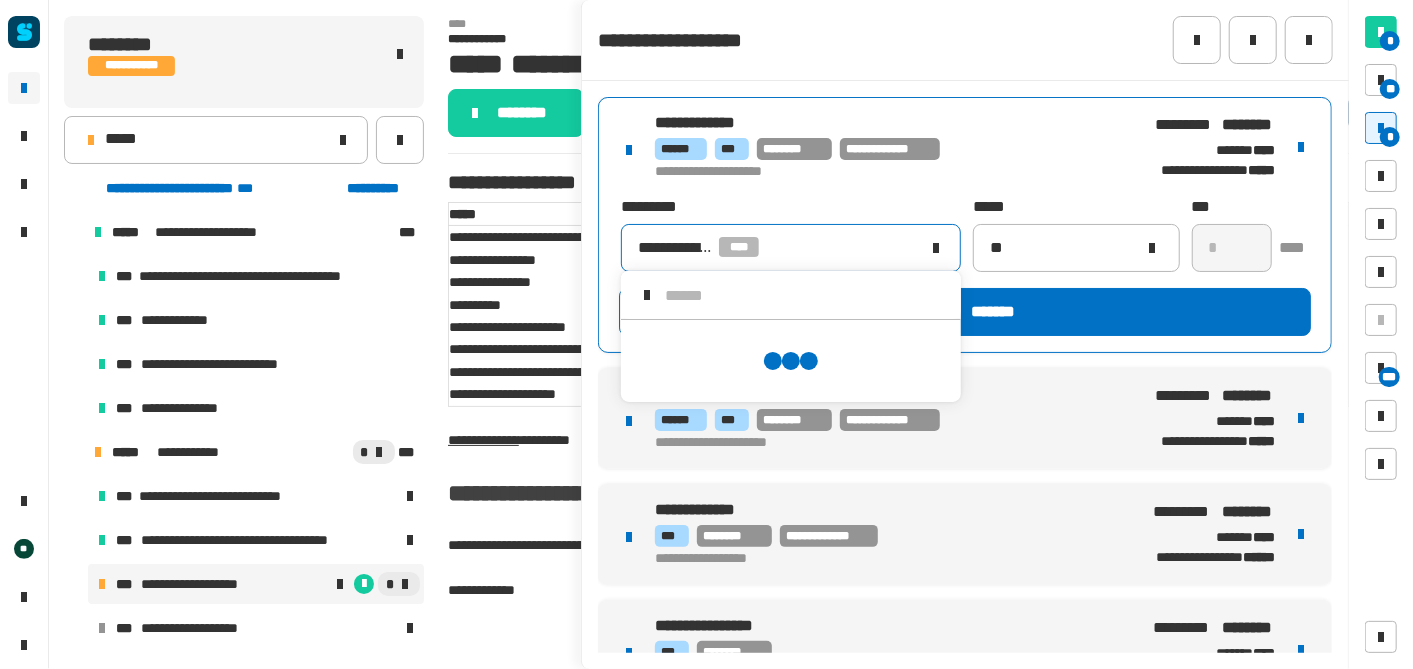 scroll, scrollTop: 0, scrollLeft: 0, axis: both 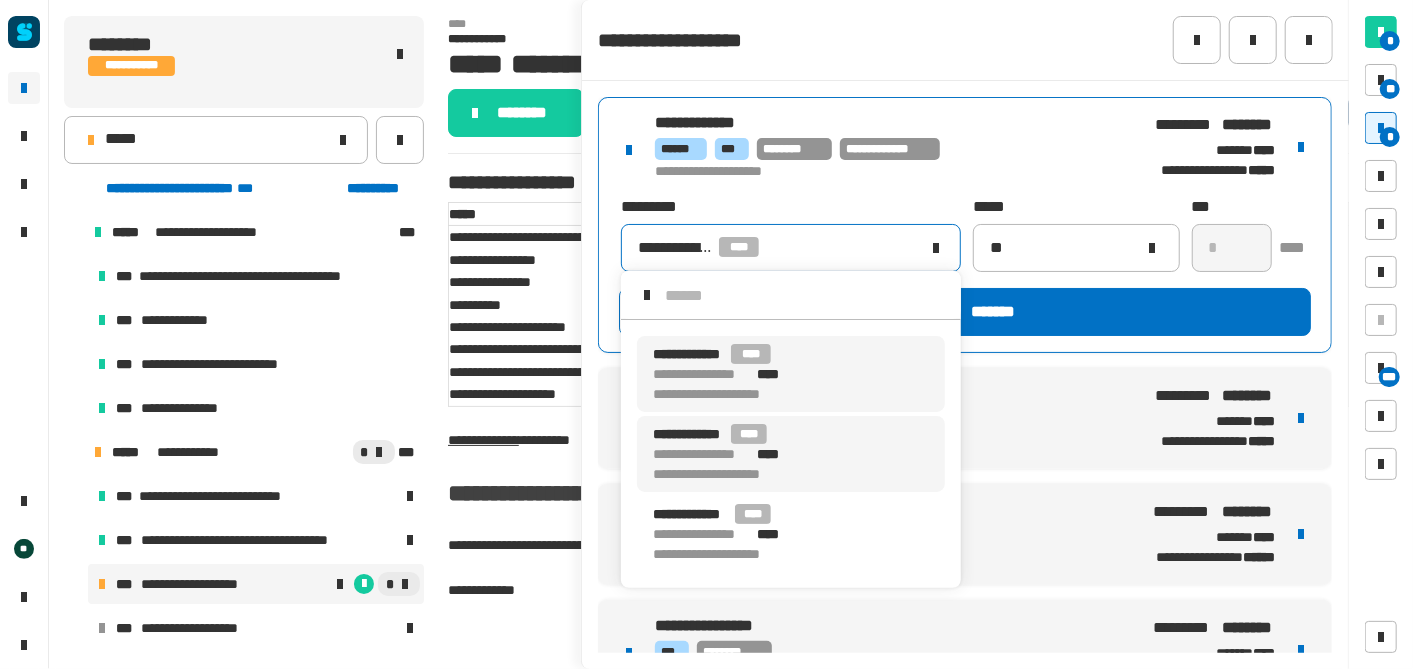 click on "****" at bounding box center (772, 454) 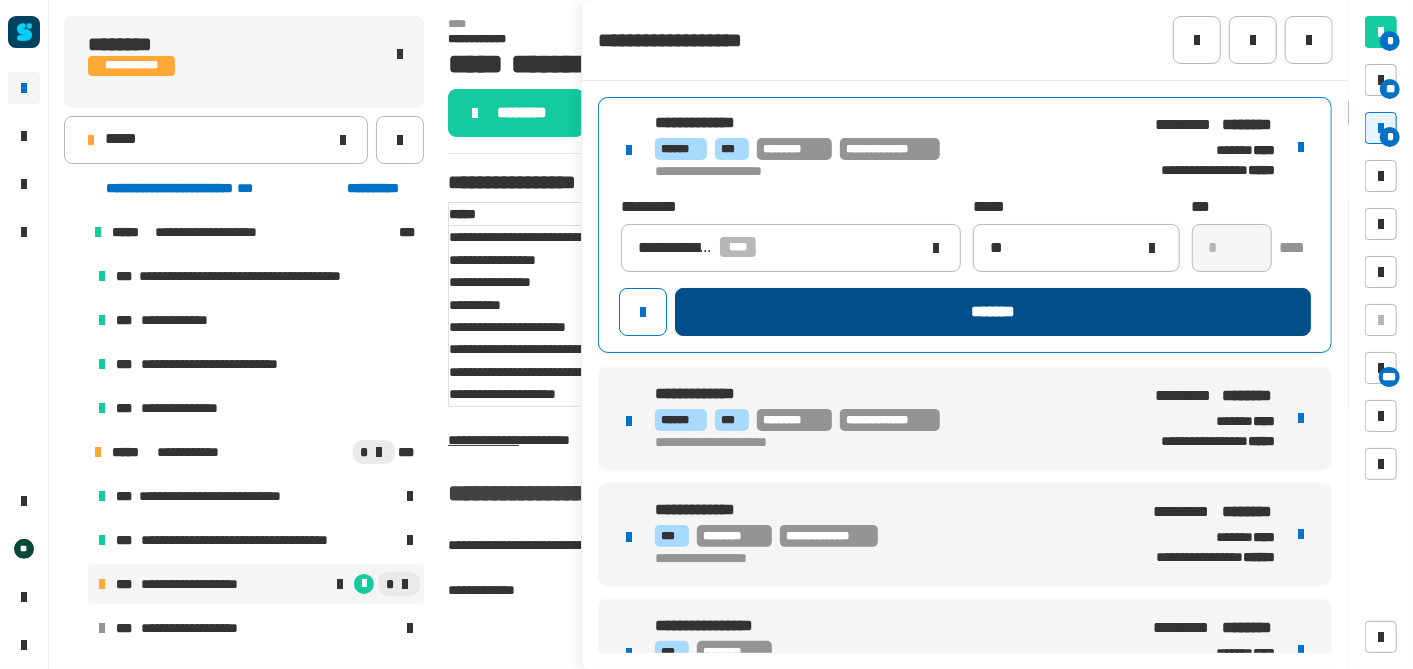 click on "*******" 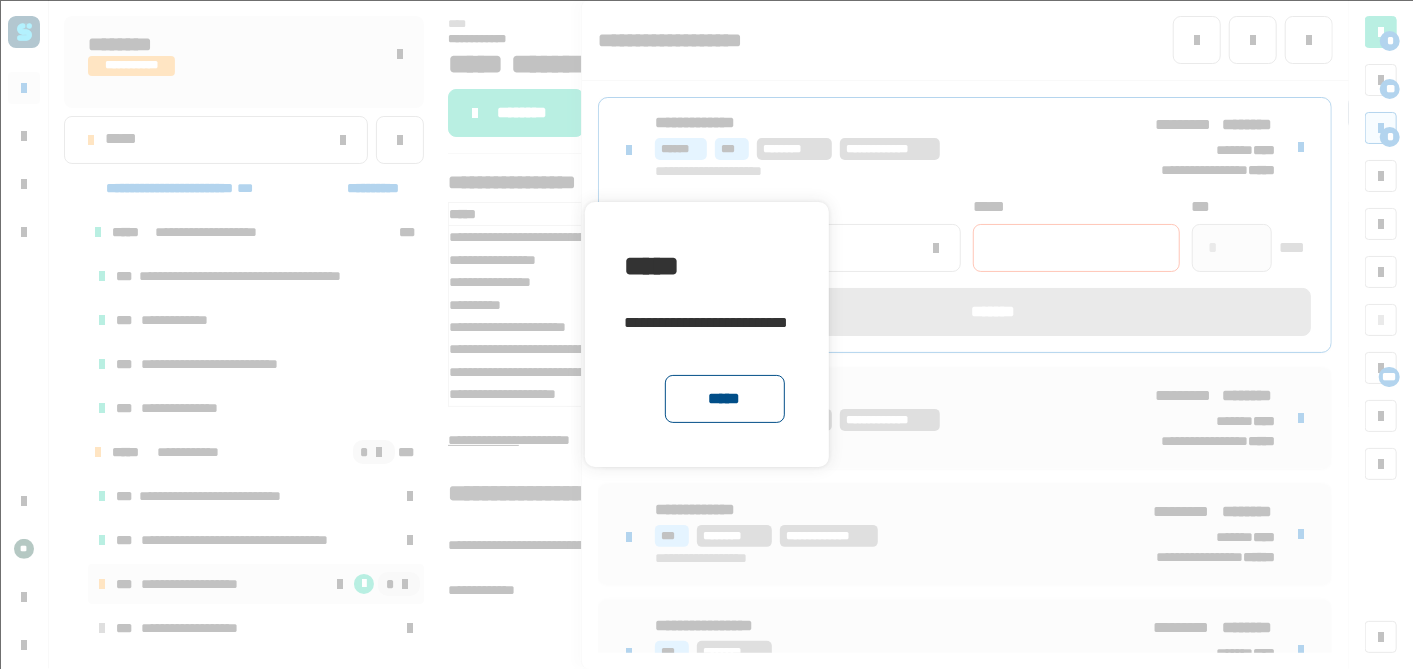 click on "*****" 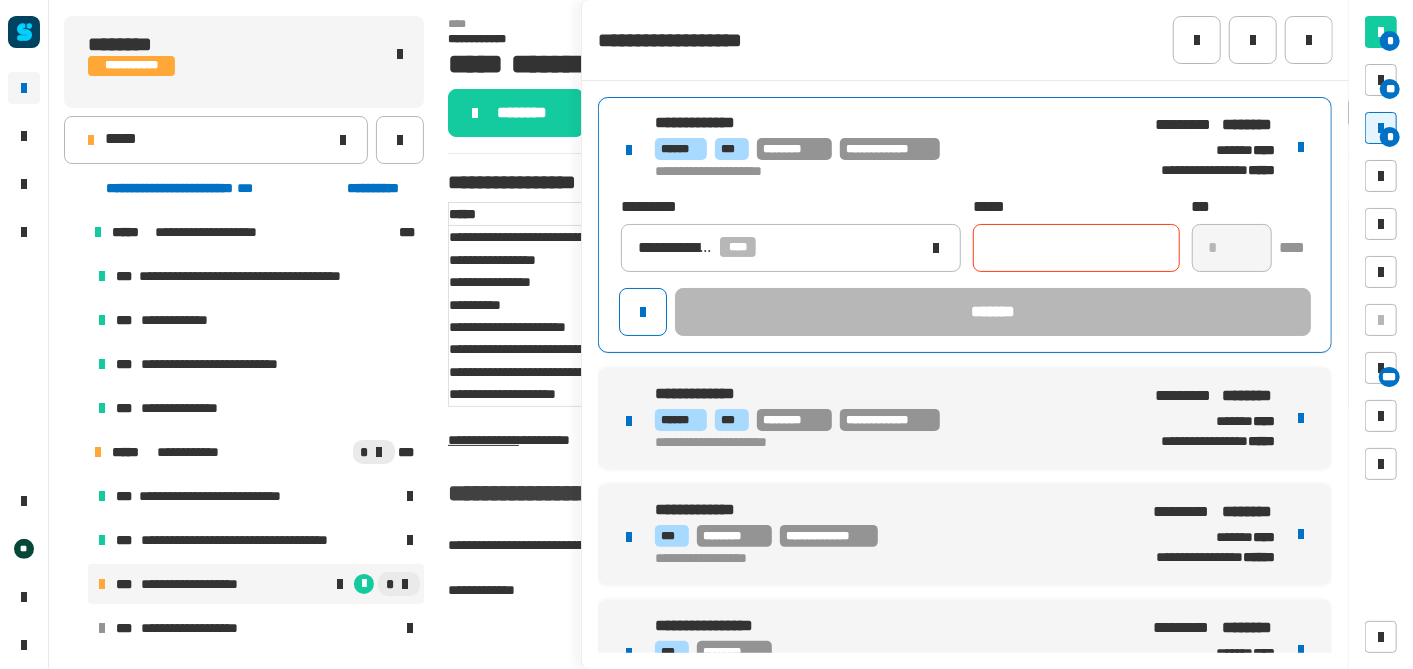 click 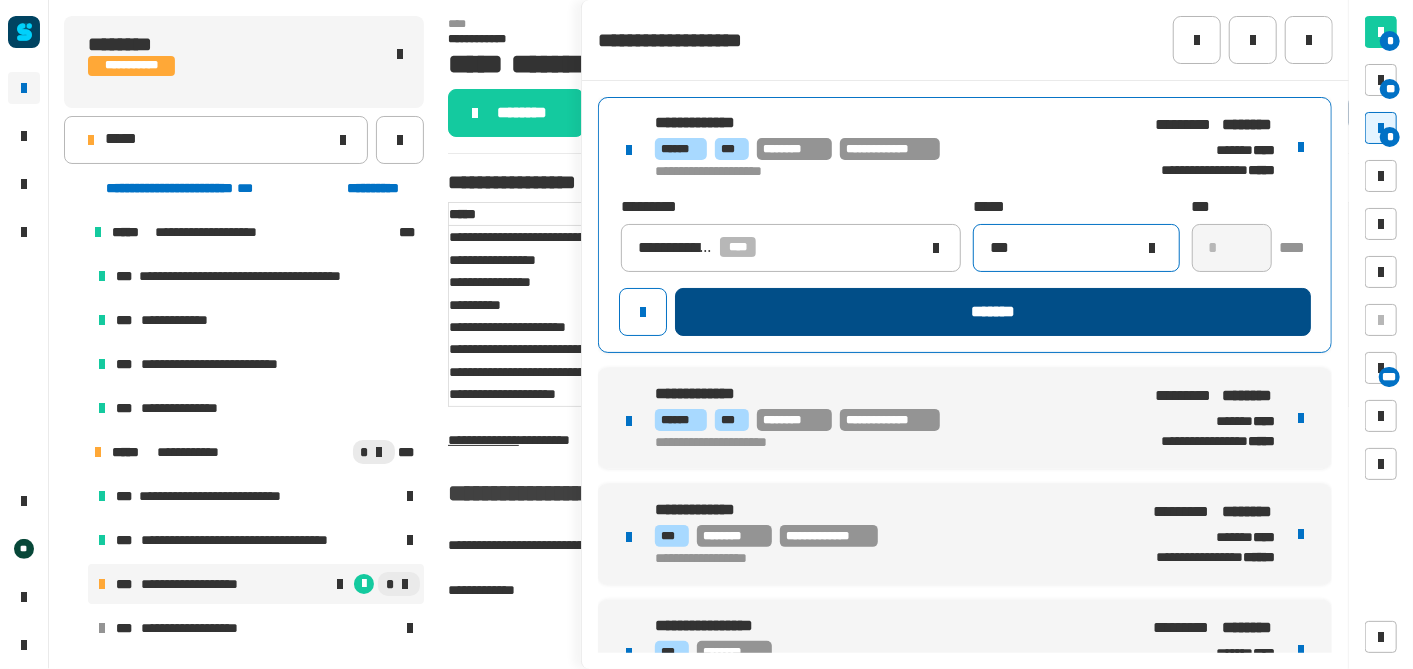 type on "***" 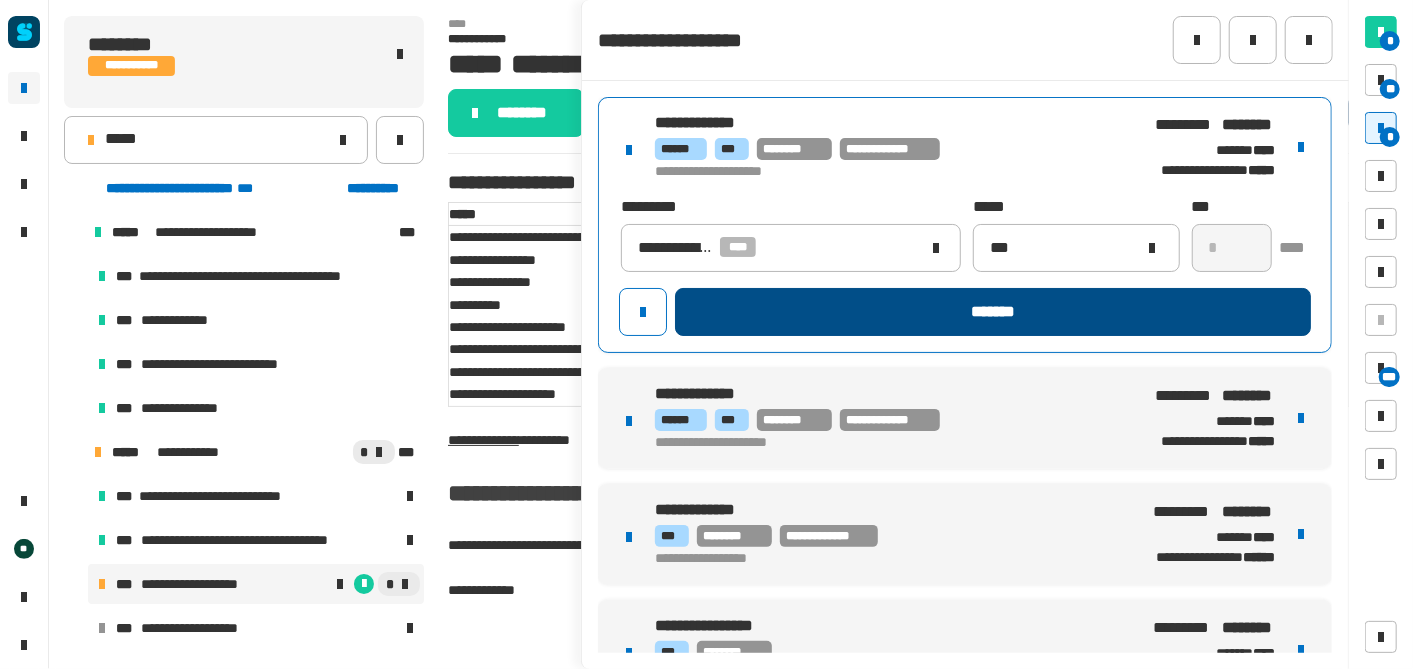 click on "*******" 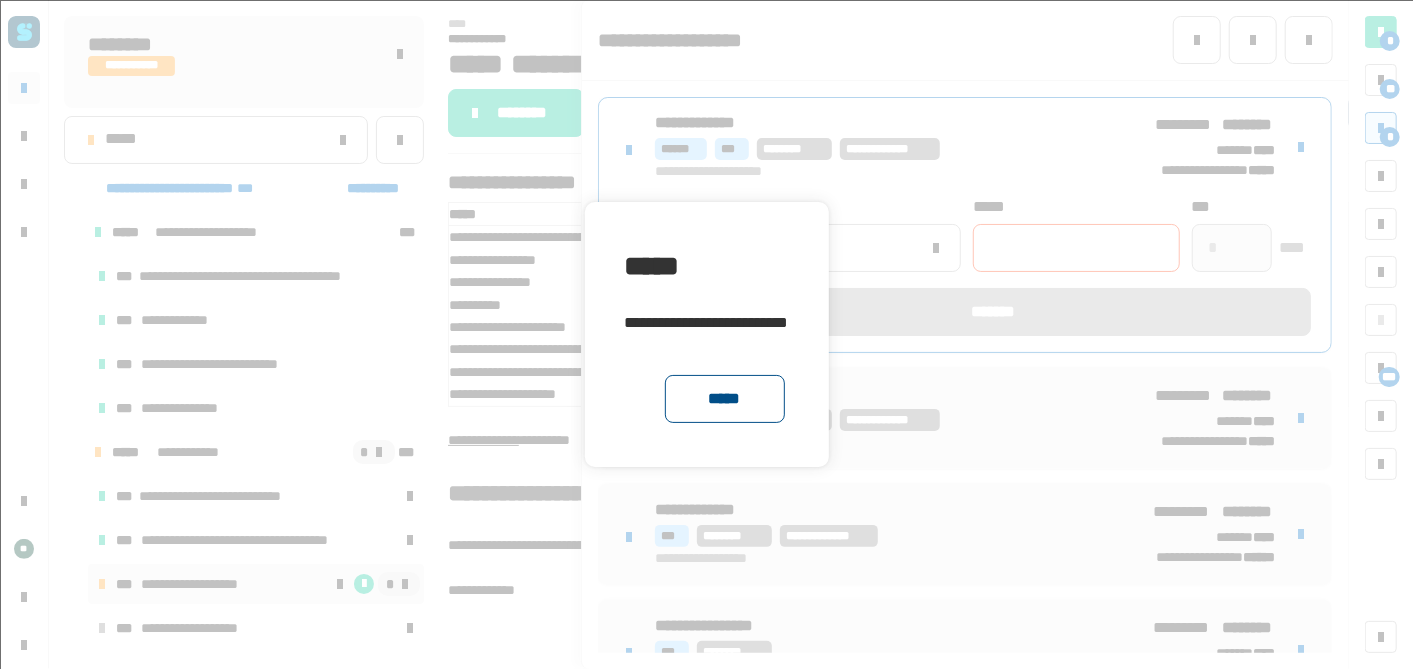 click on "*****" 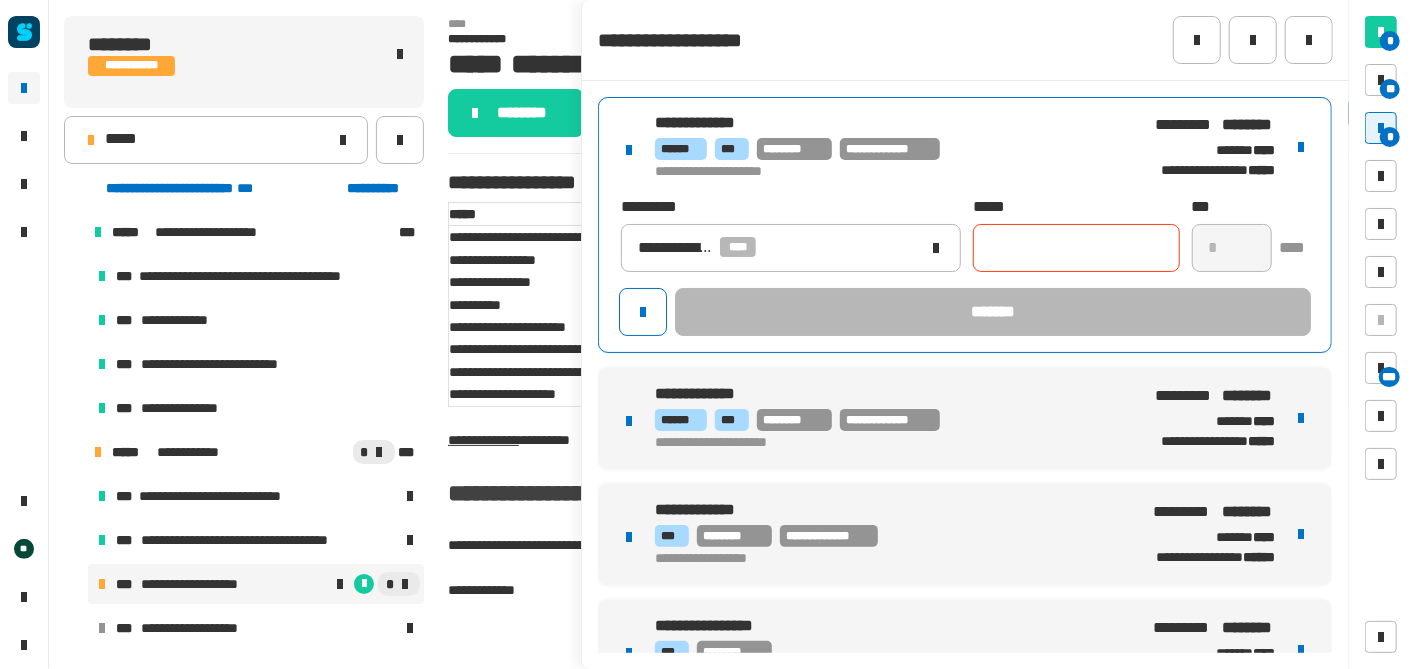 click 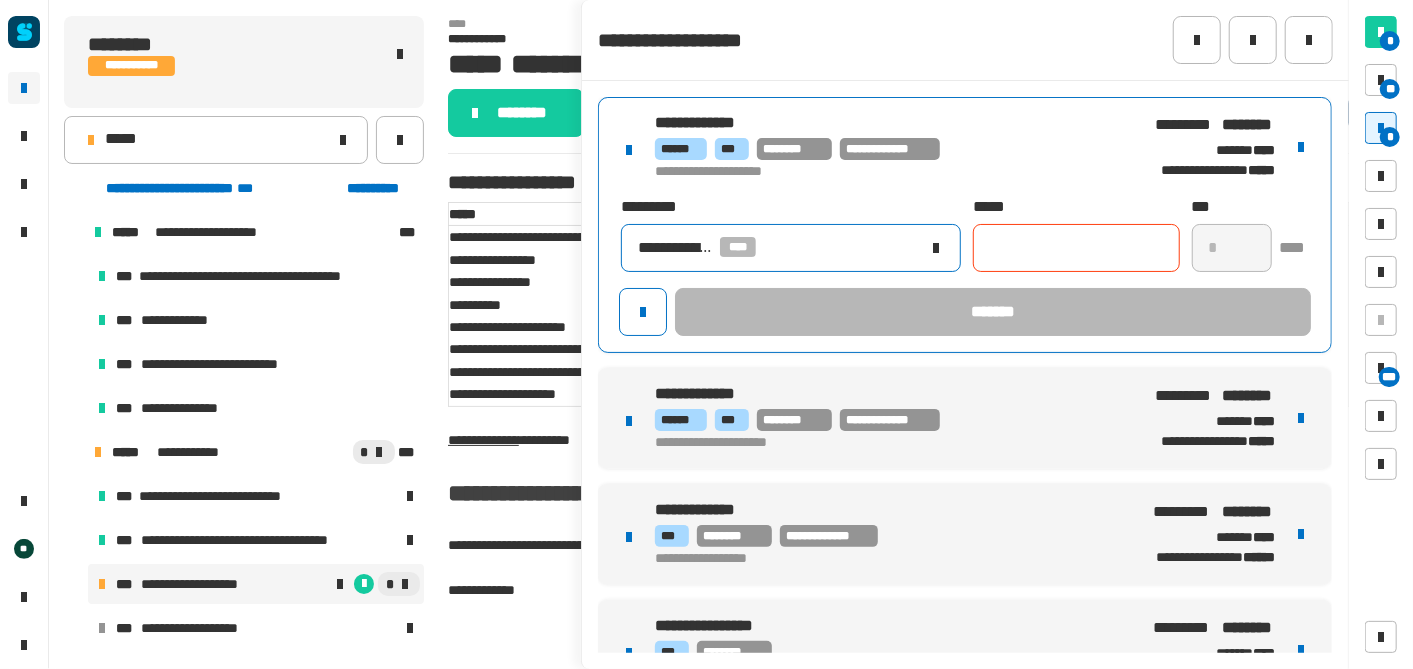 click on "**********" 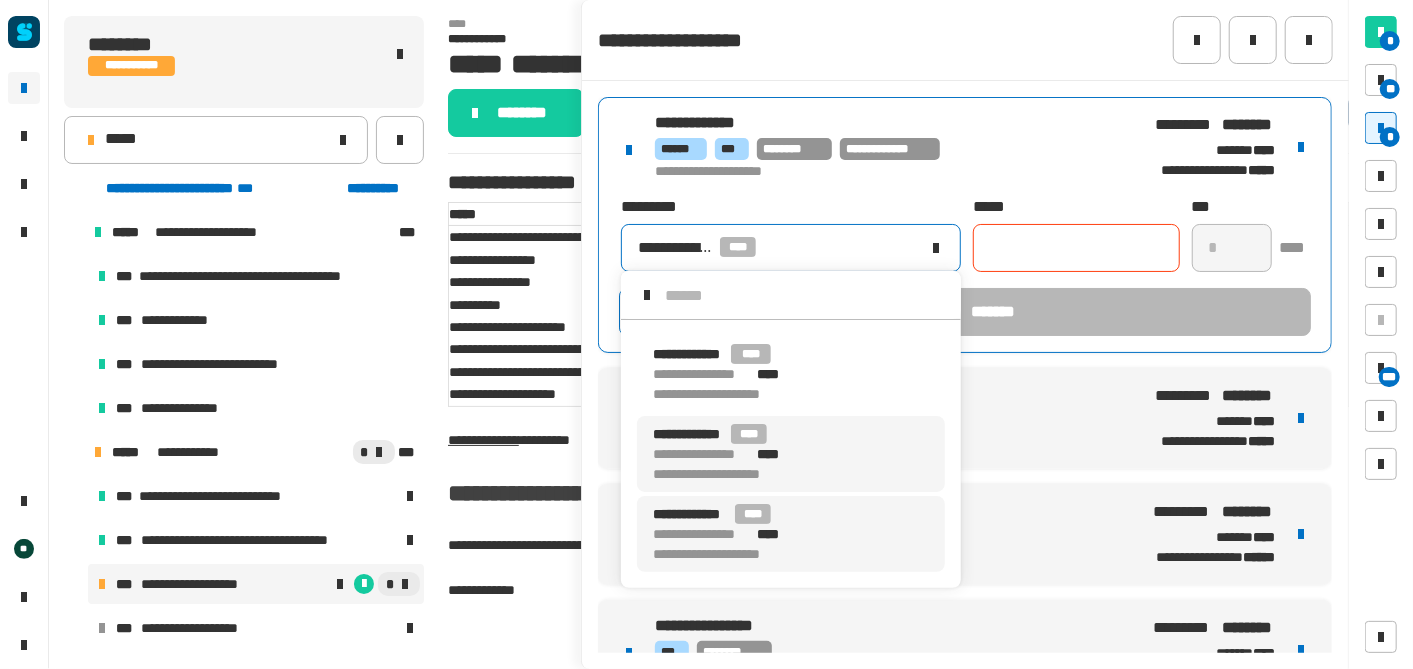 click on "**********" at bounding box center [731, 554] 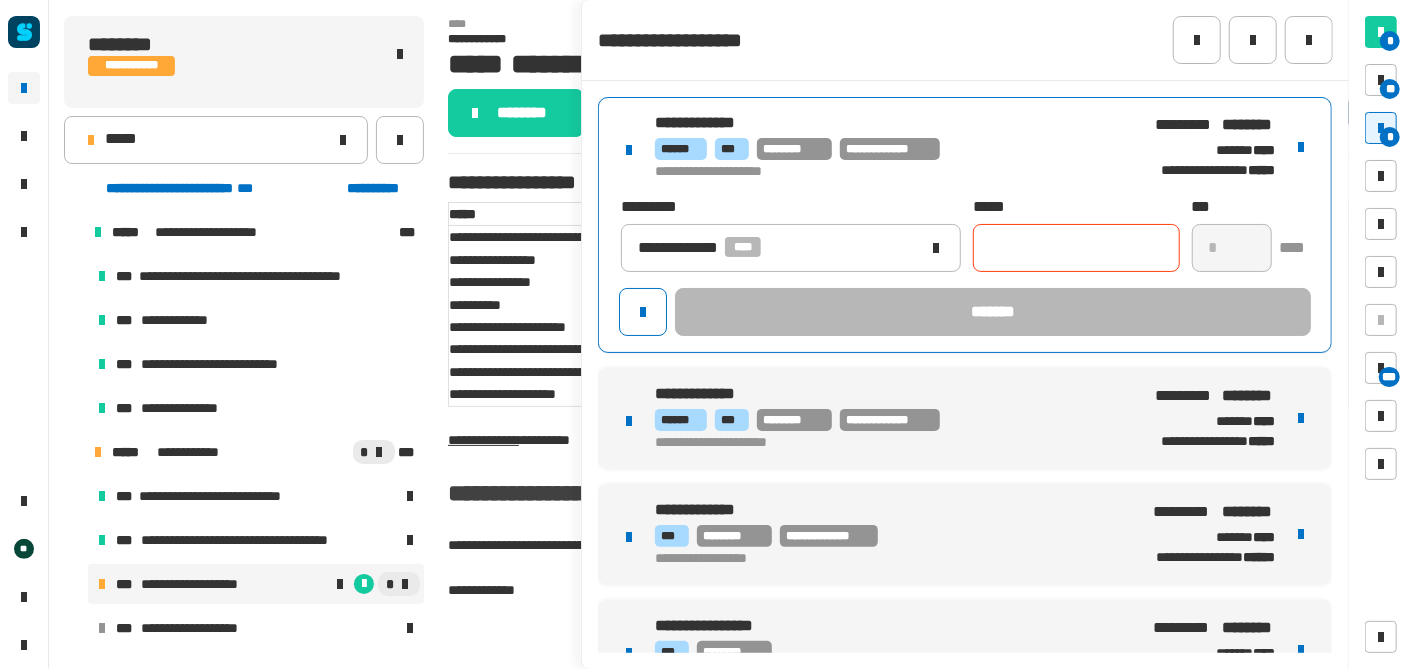 click 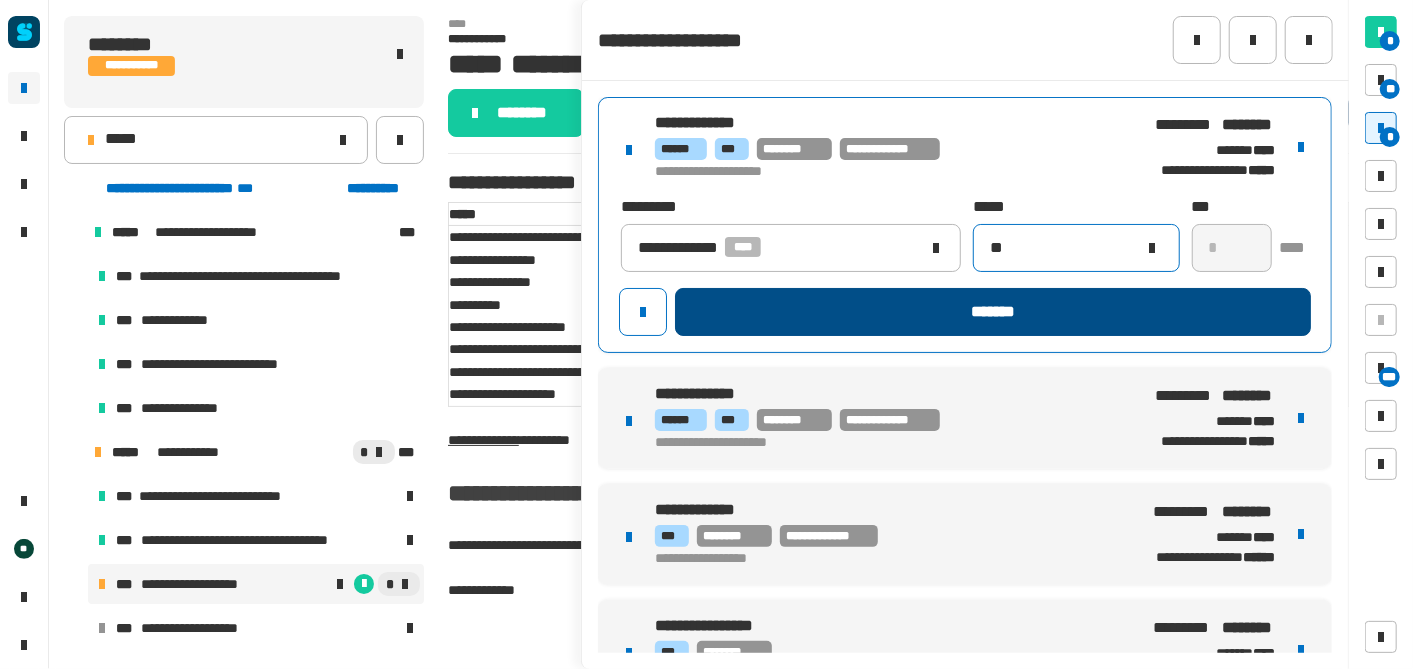 type on "**" 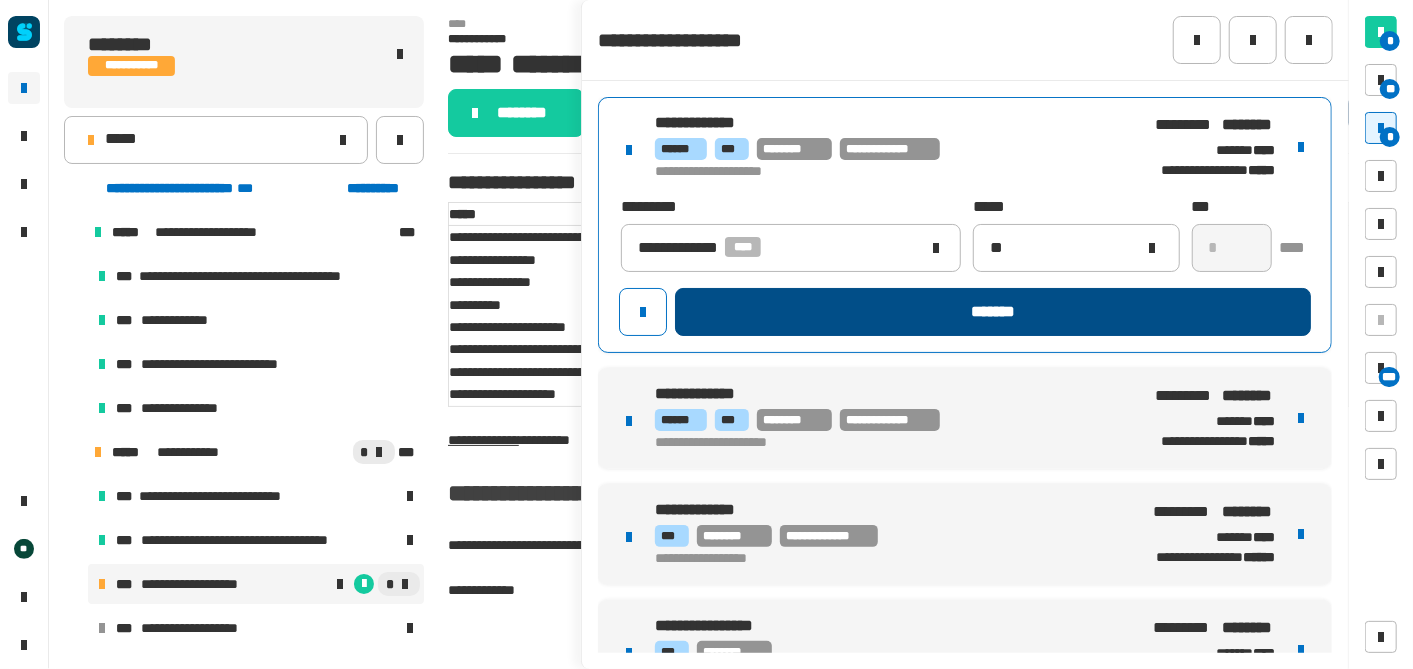 click on "*******" 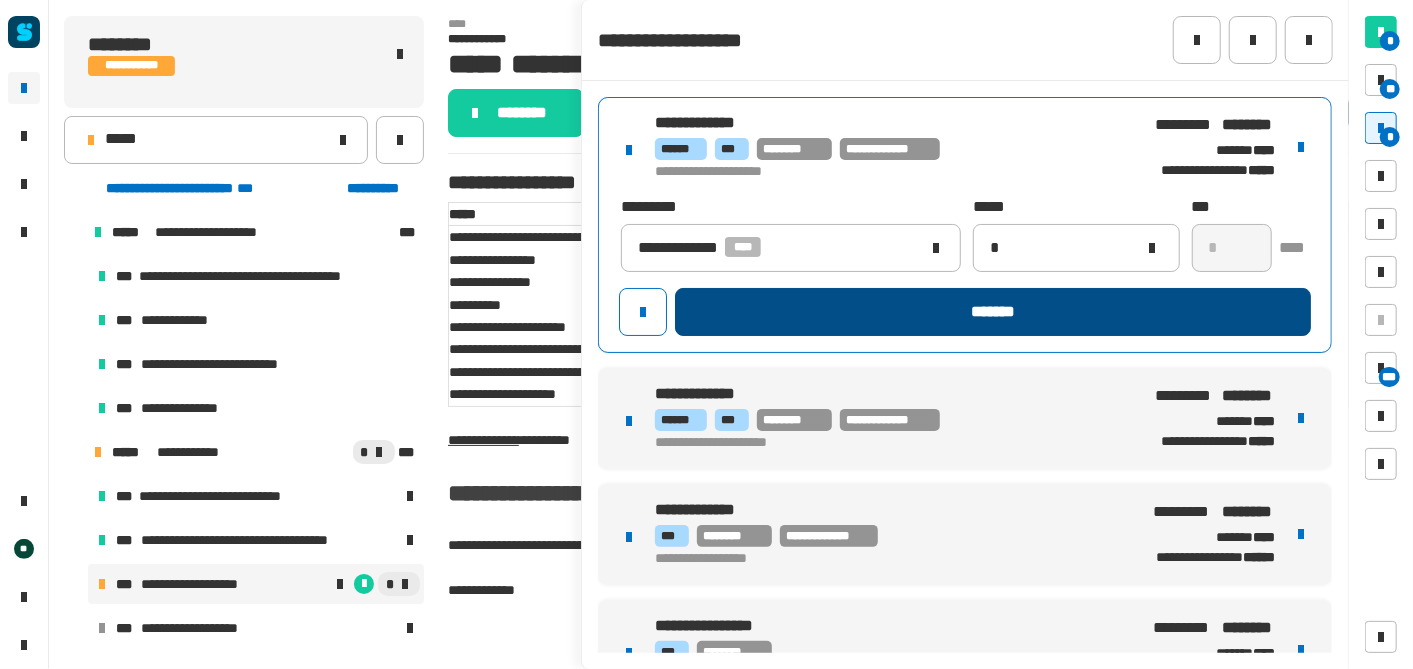 type 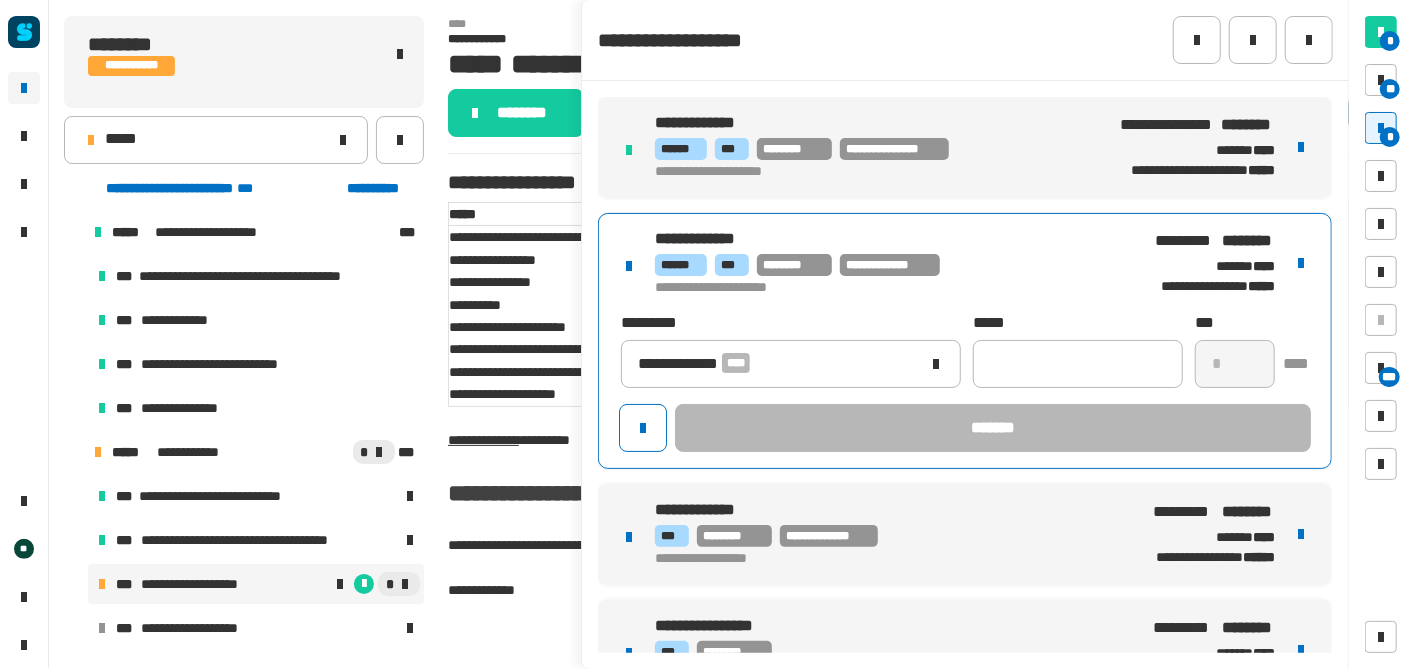 click on "**********" at bounding box center (965, 341) 